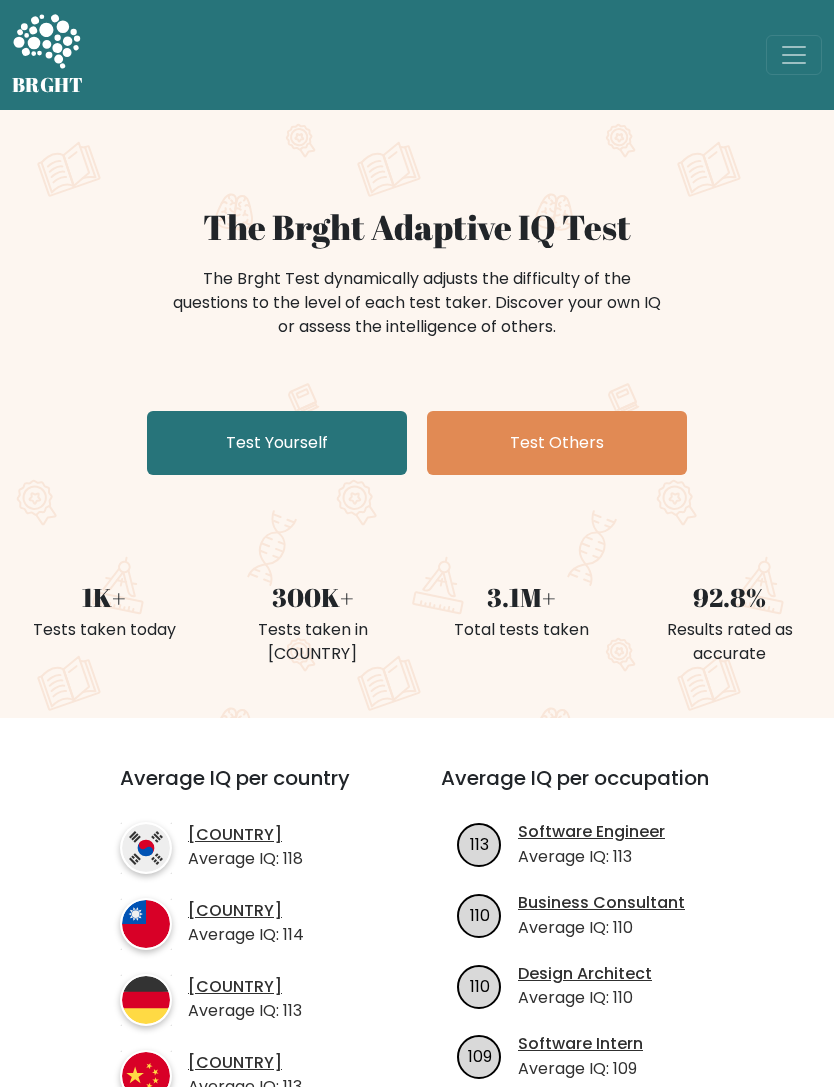 scroll, scrollTop: 0, scrollLeft: 0, axis: both 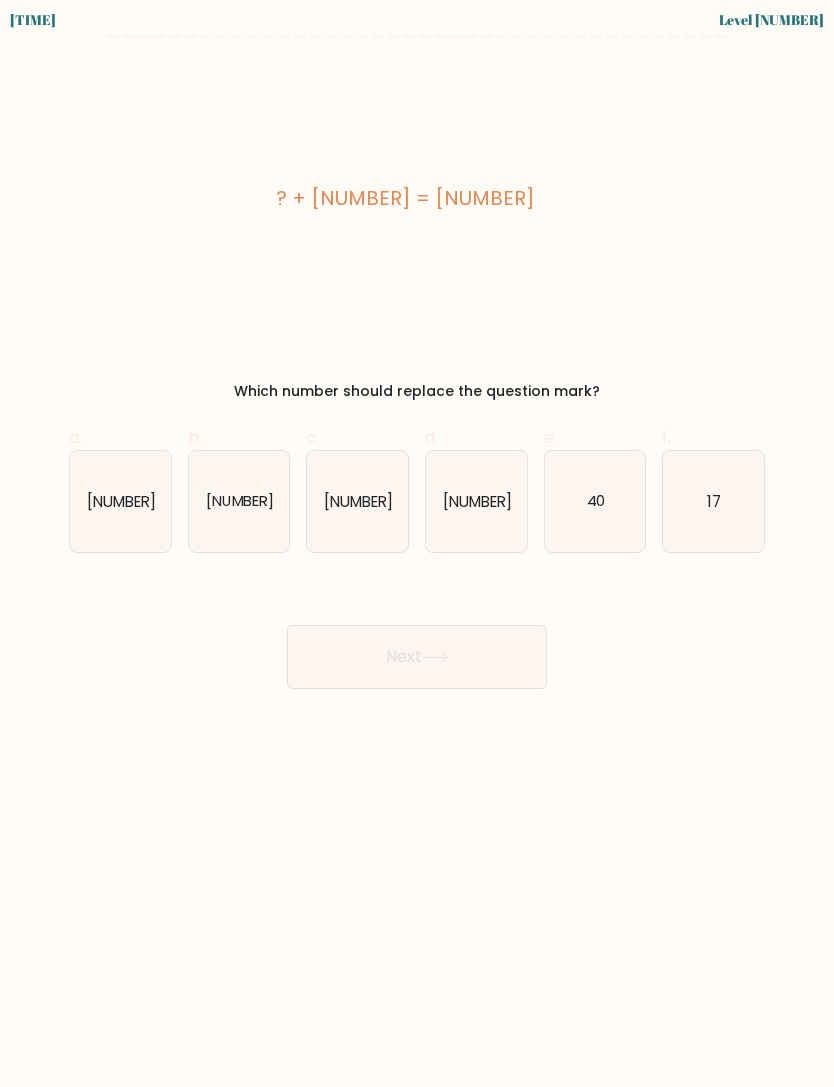 click on "[NUMBER]" at bounding box center [357, 501] 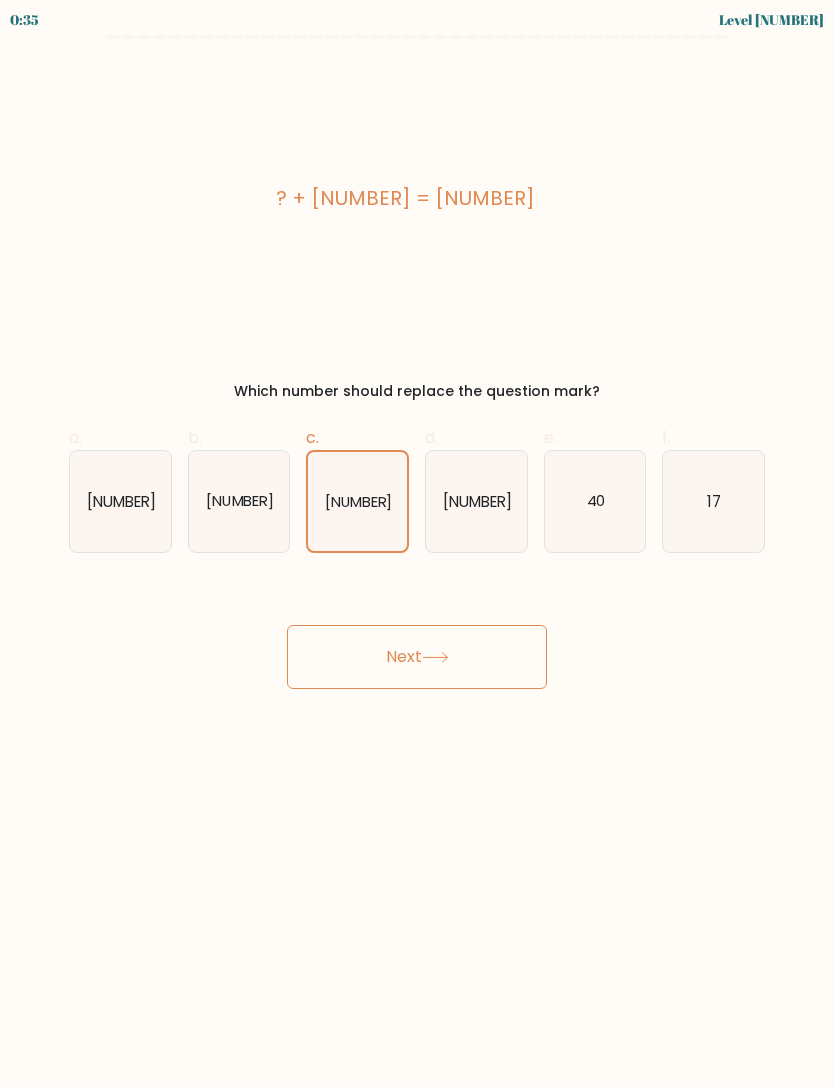 click on "Next" at bounding box center [417, 657] 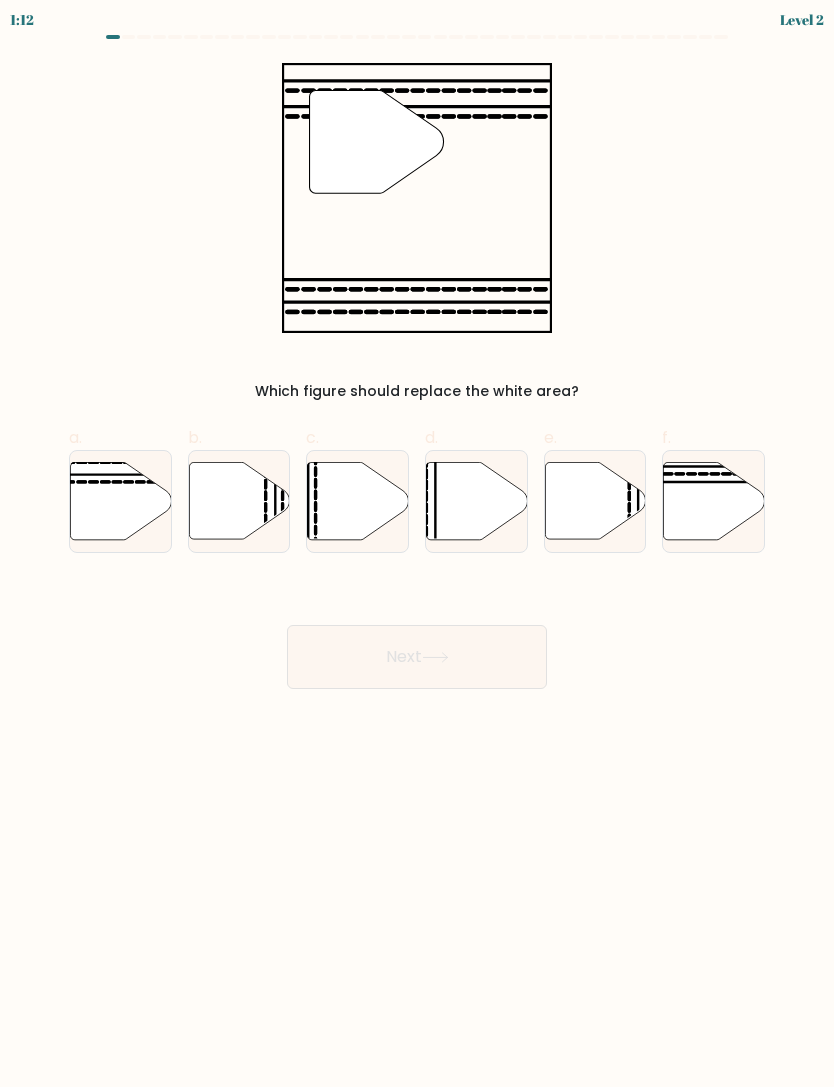click at bounding box center [120, 500] 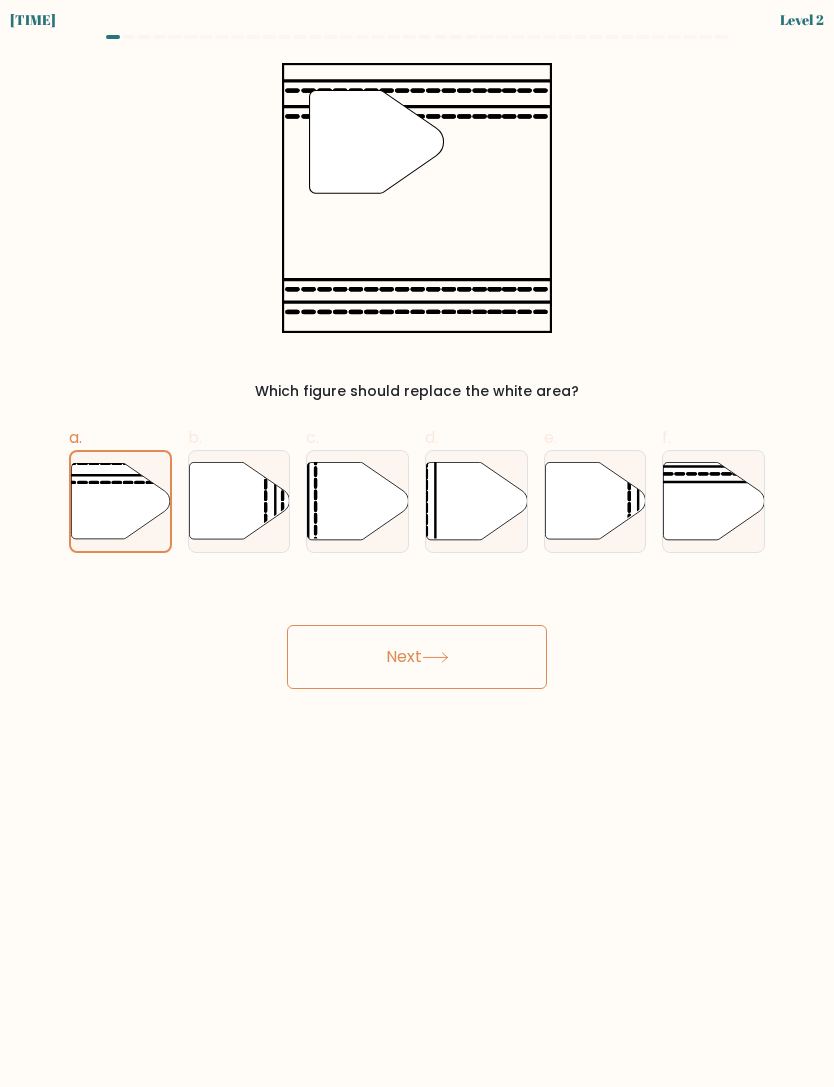 click on "Next" at bounding box center [417, 657] 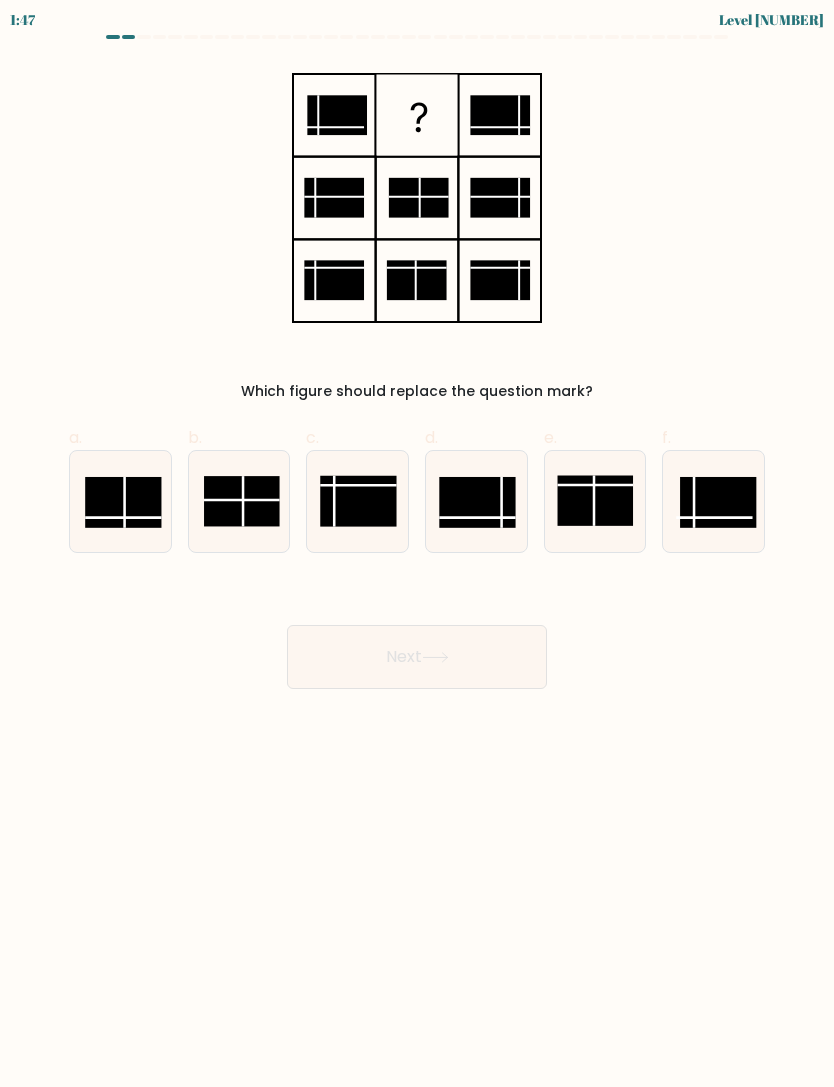 click at bounding box center (123, 502) 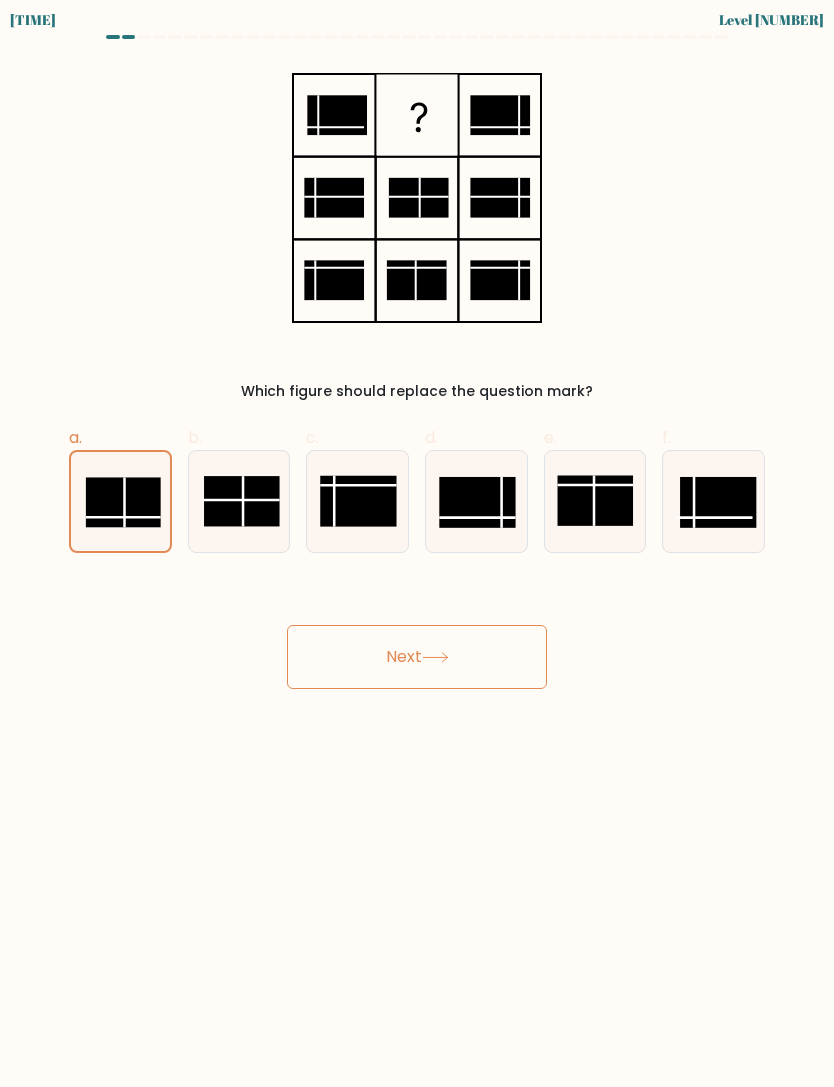 click on "Next" at bounding box center (417, 657) 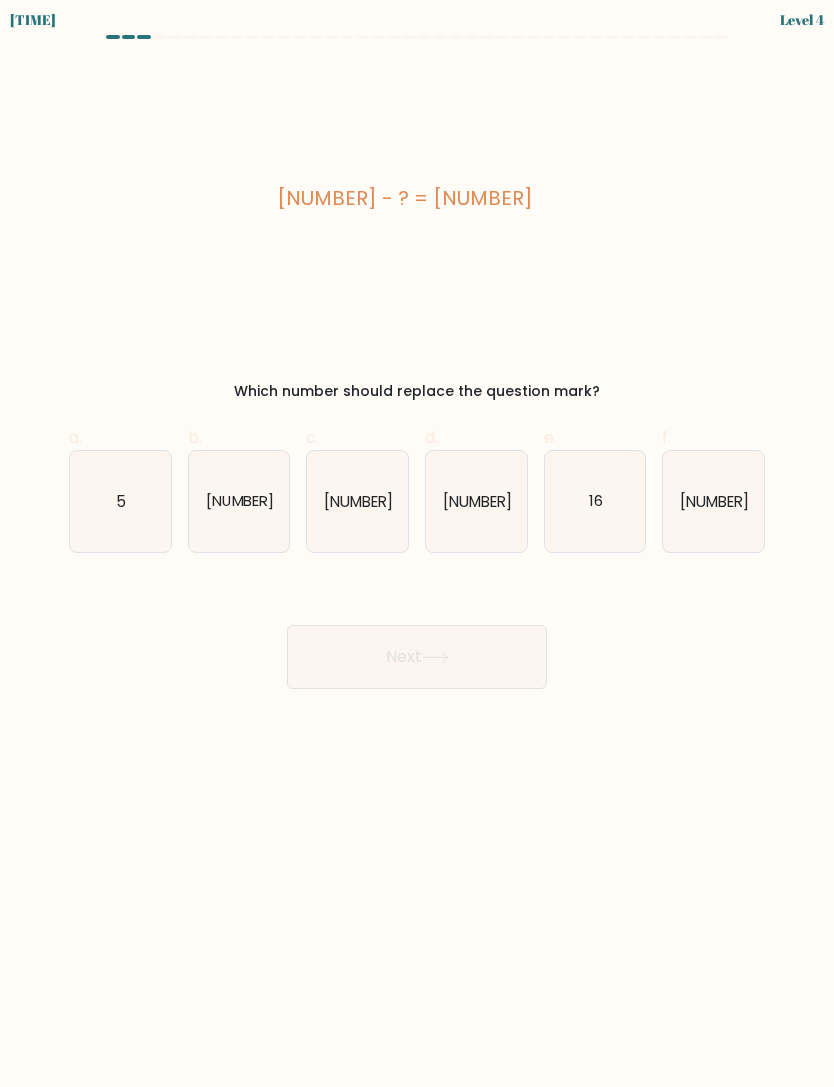 click on "[NUMBER]" at bounding box center [714, 500] 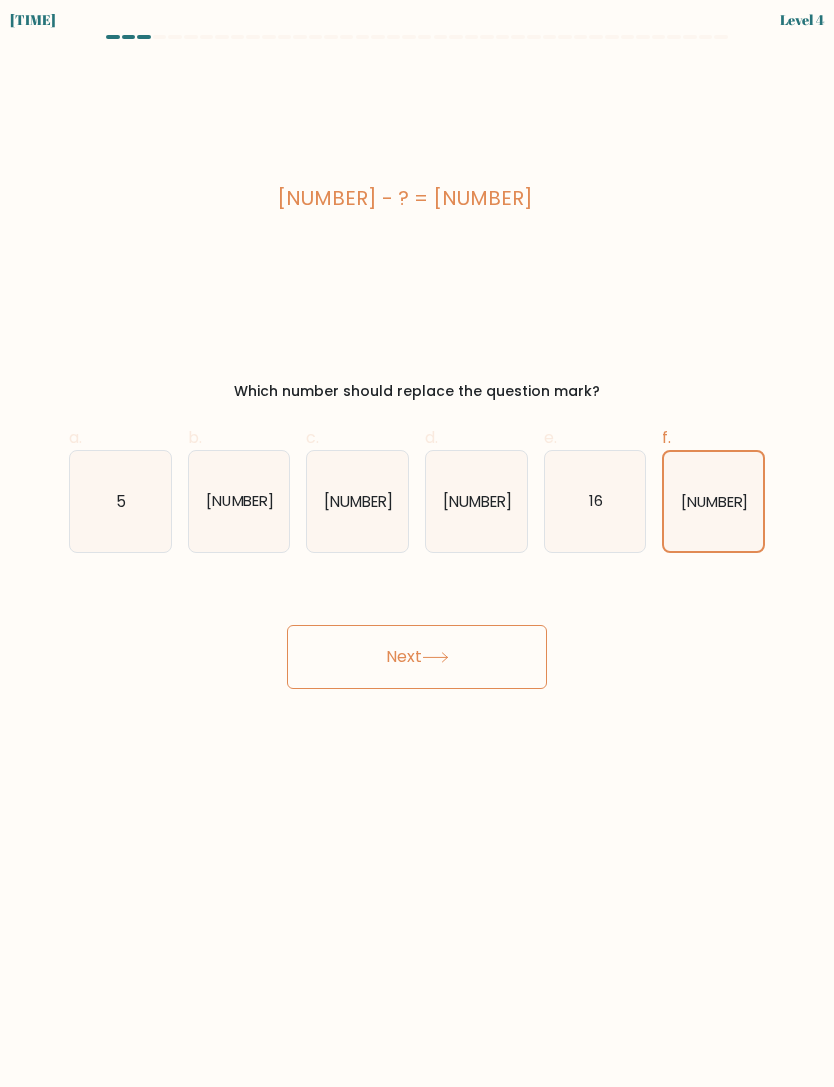 click on "Next" at bounding box center [417, 657] 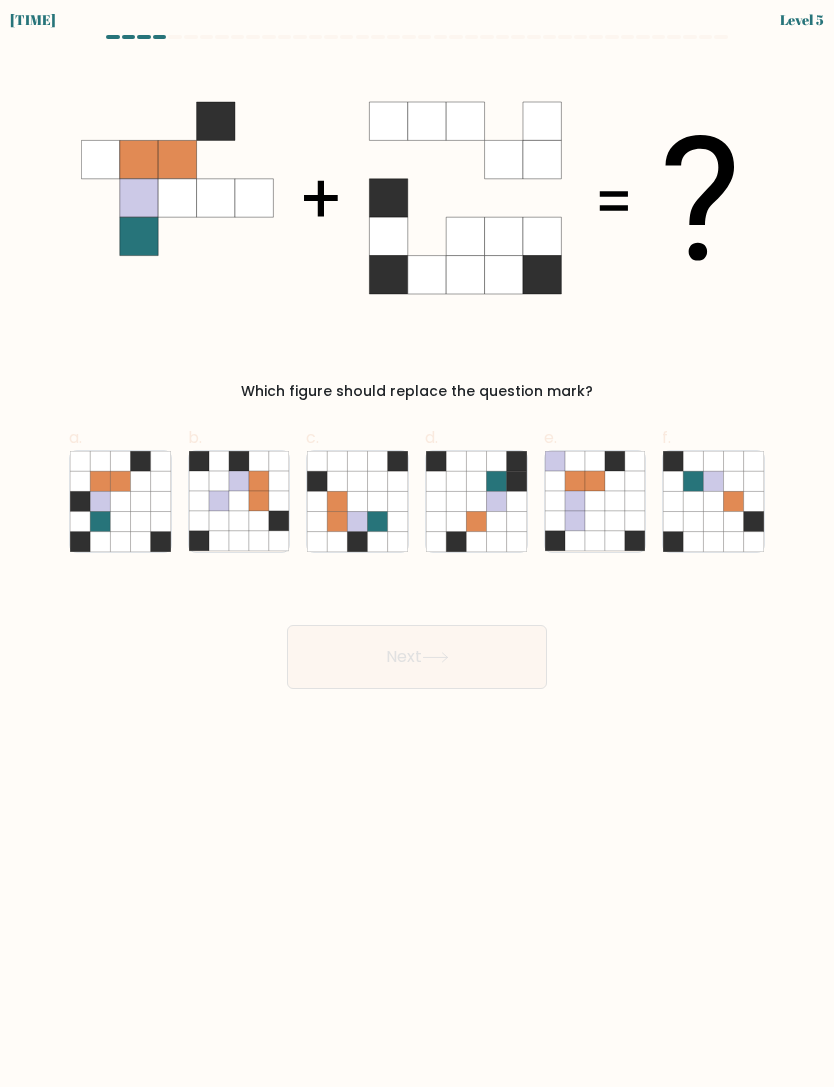 click at bounding box center [100, 501] 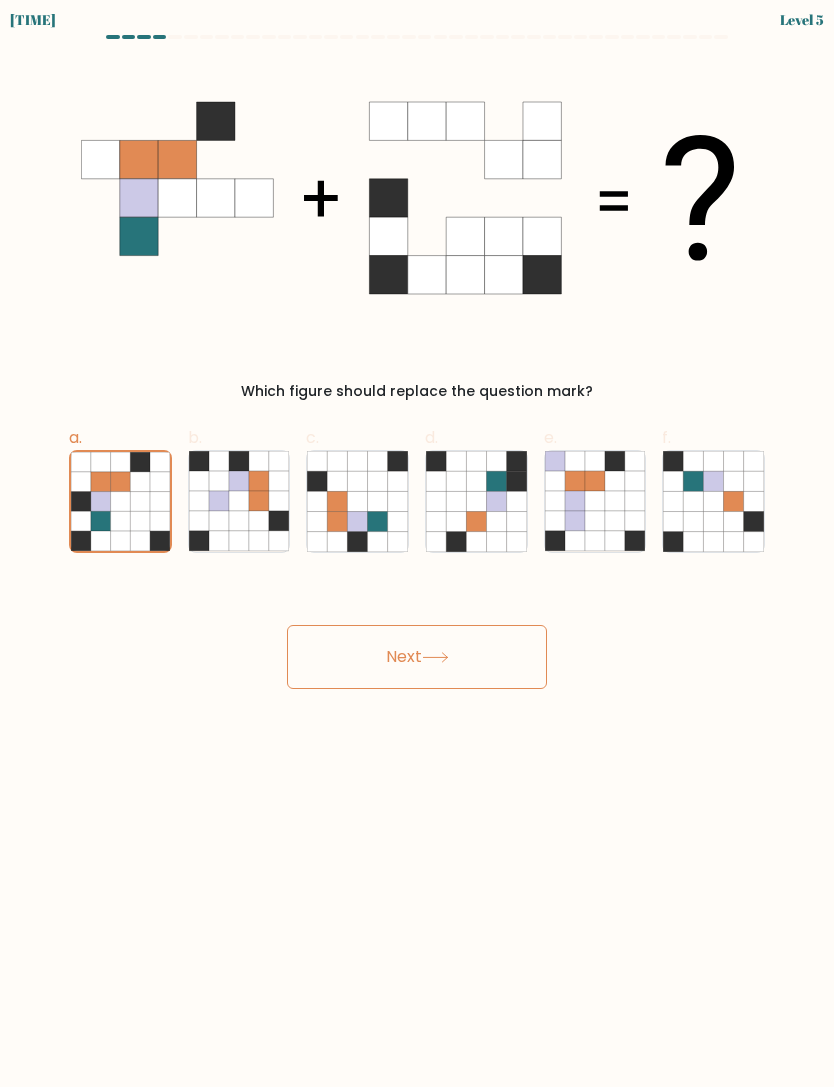 click on "Next" at bounding box center (417, 657) 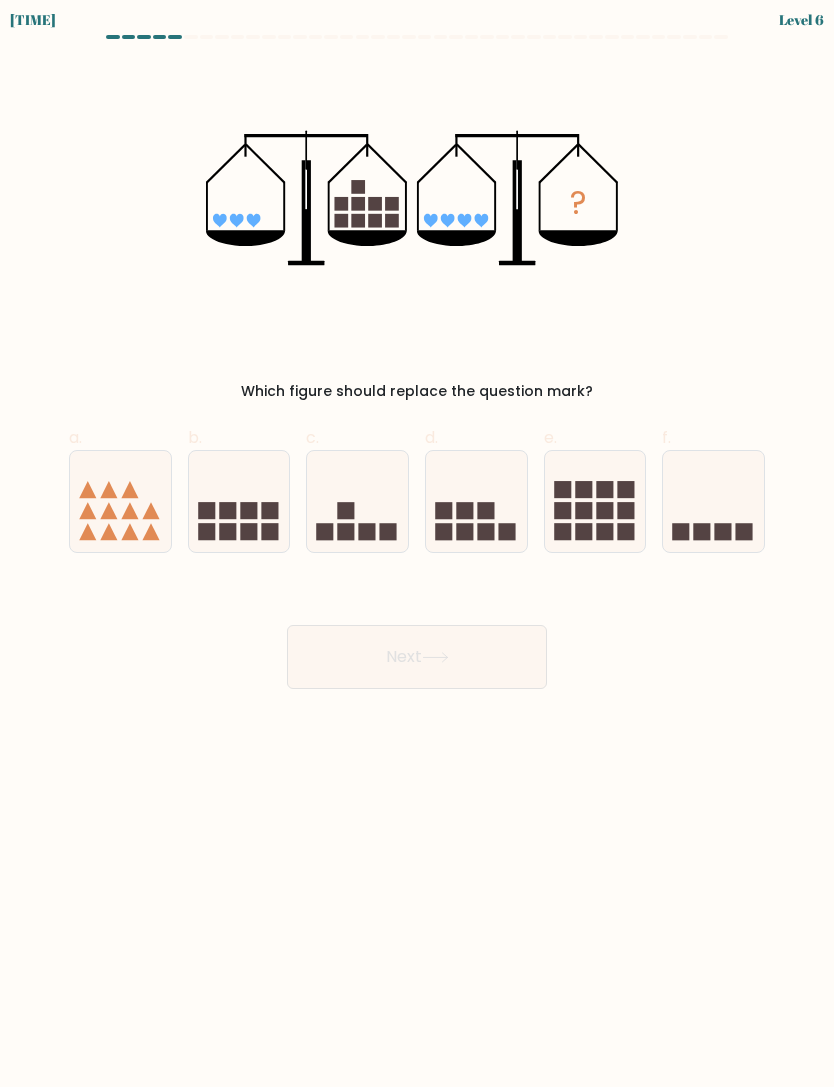 click at bounding box center [583, 531] 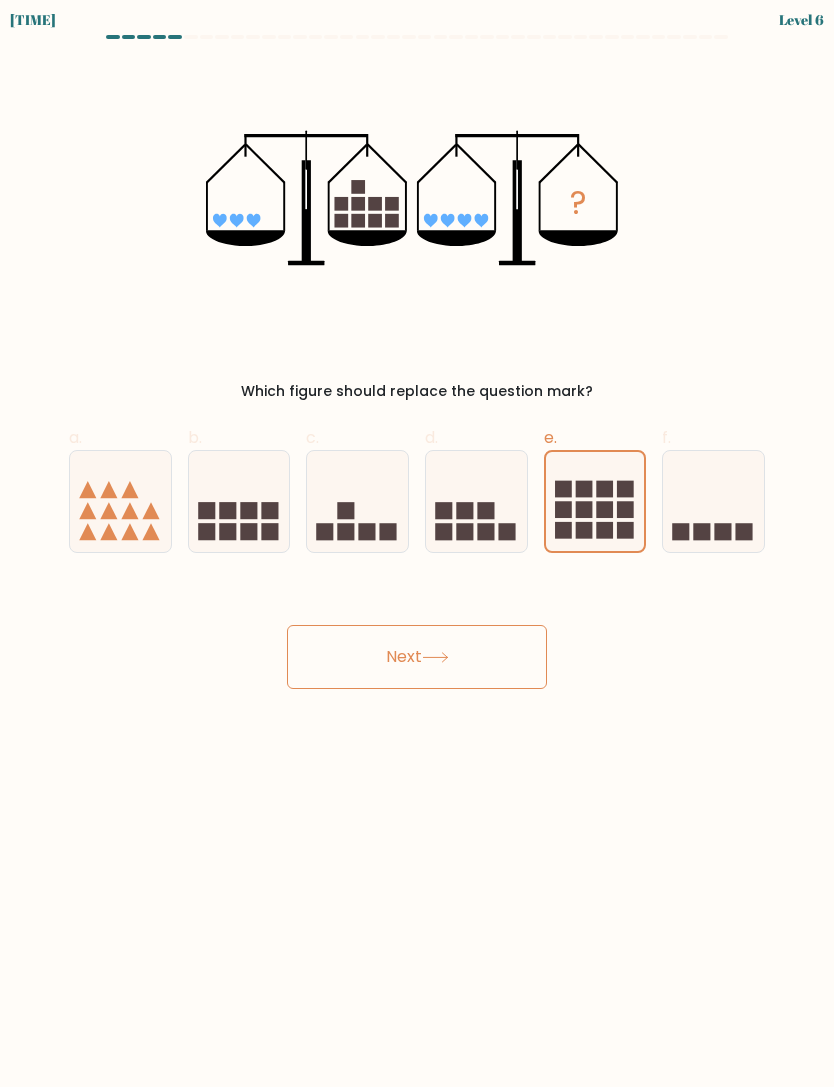 click on "Next" at bounding box center [417, 657] 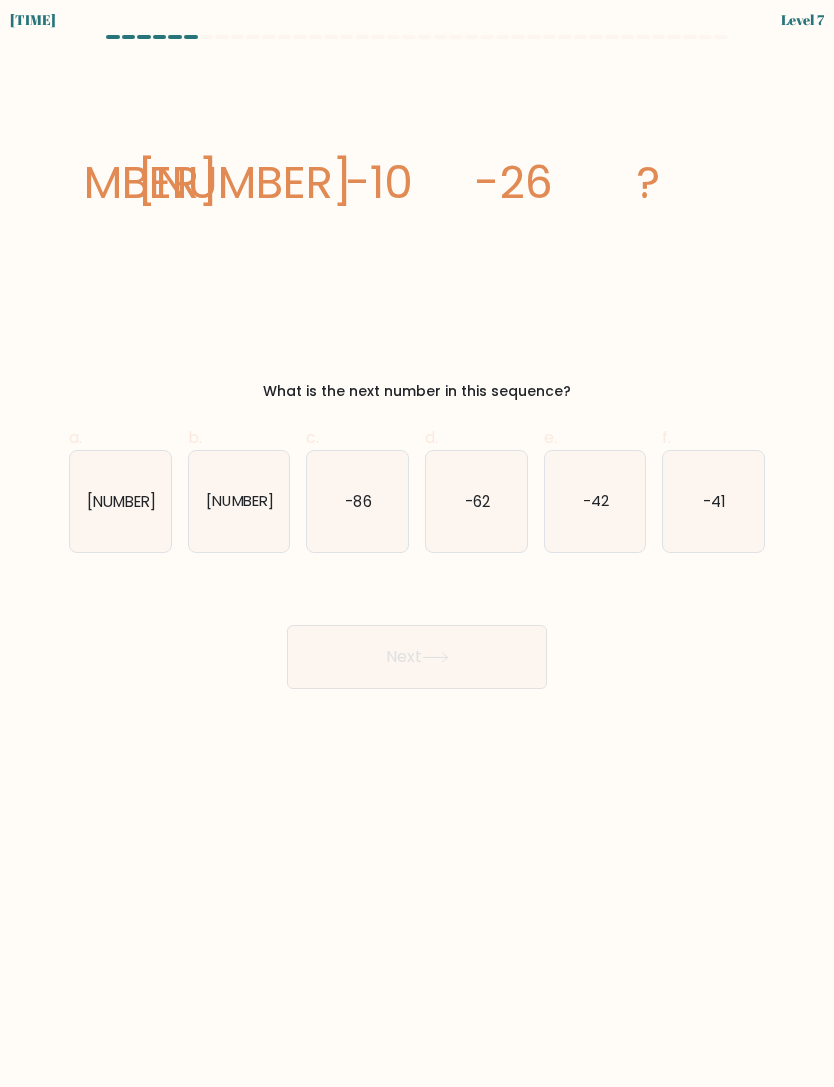 click on "-42" at bounding box center [595, 501] 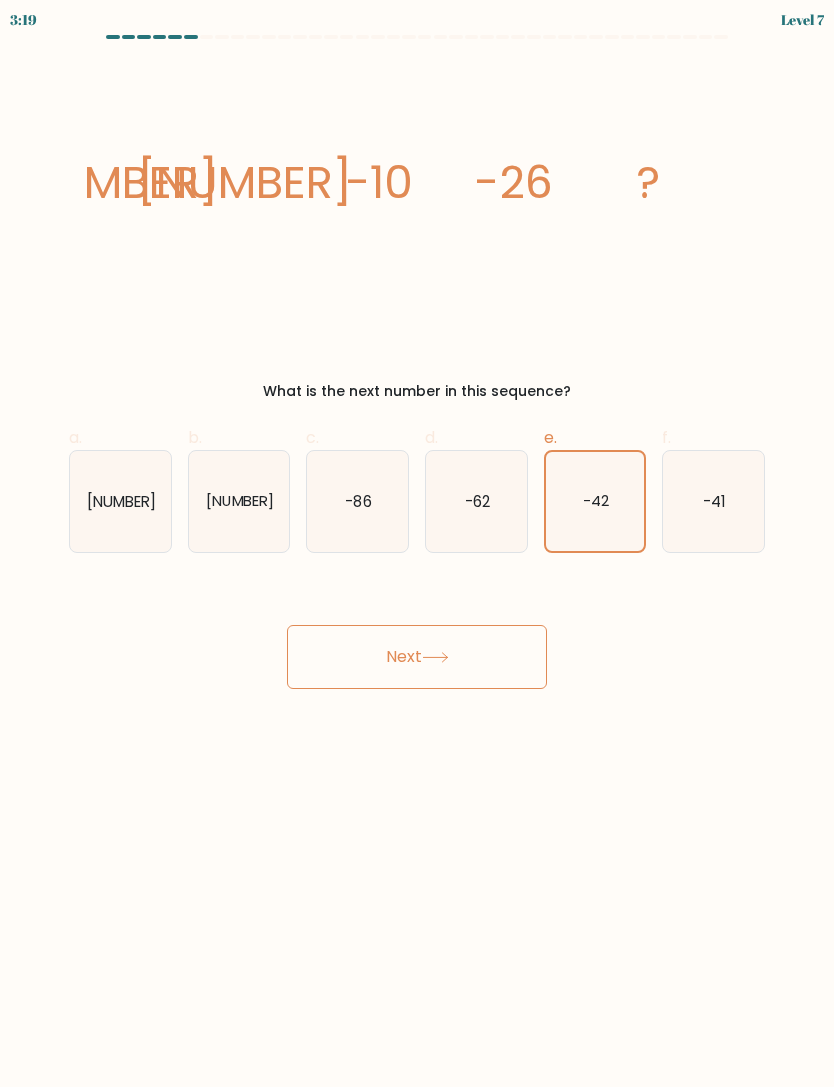 click at bounding box center [435, 657] 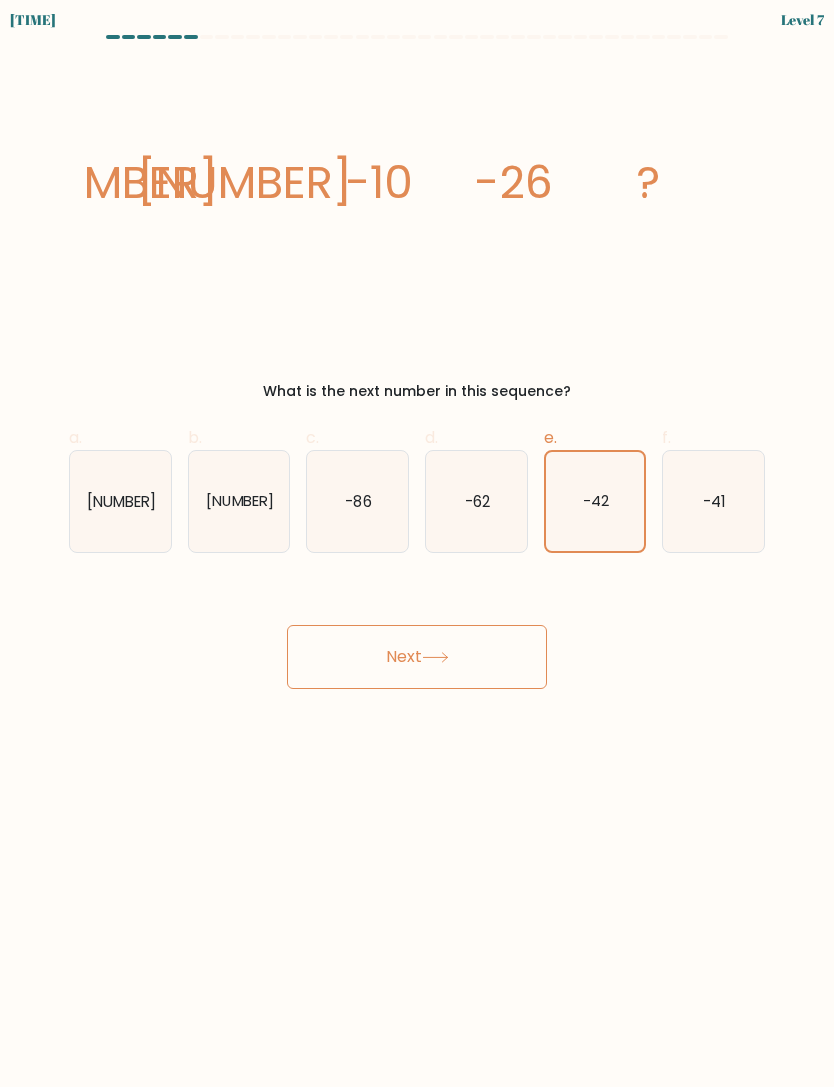 click on "Next" at bounding box center [417, 657] 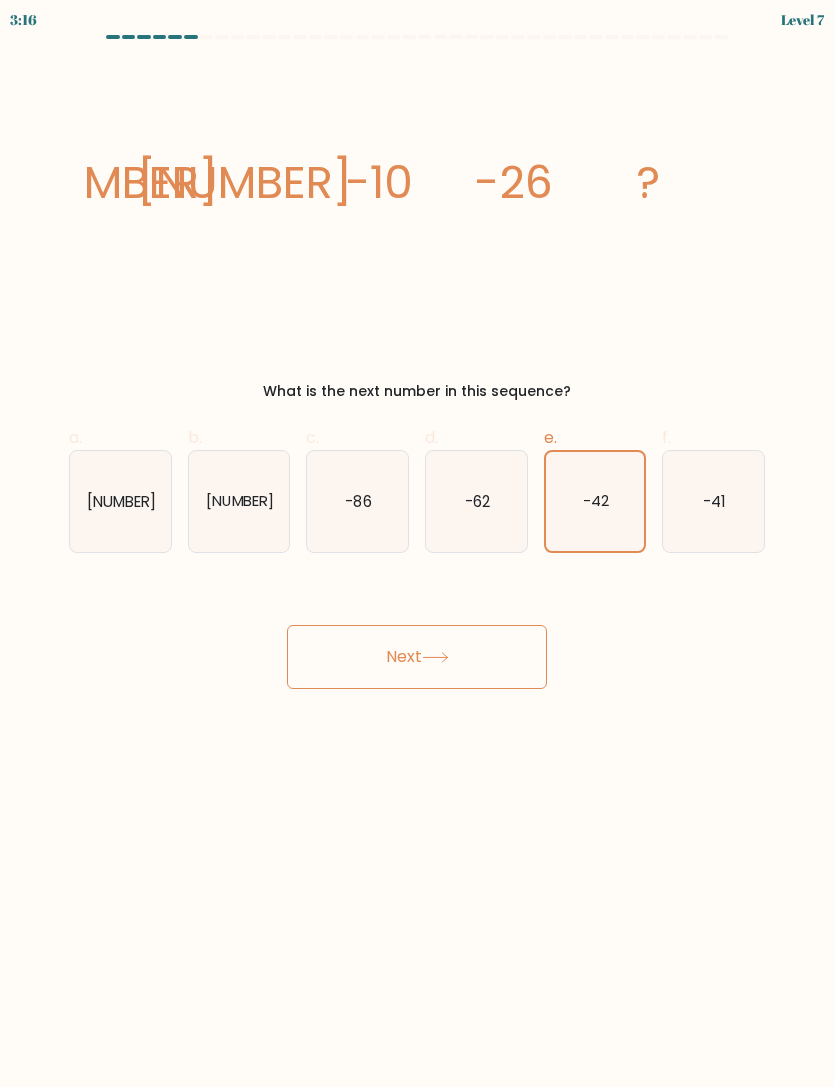 click on "Next" at bounding box center (417, 657) 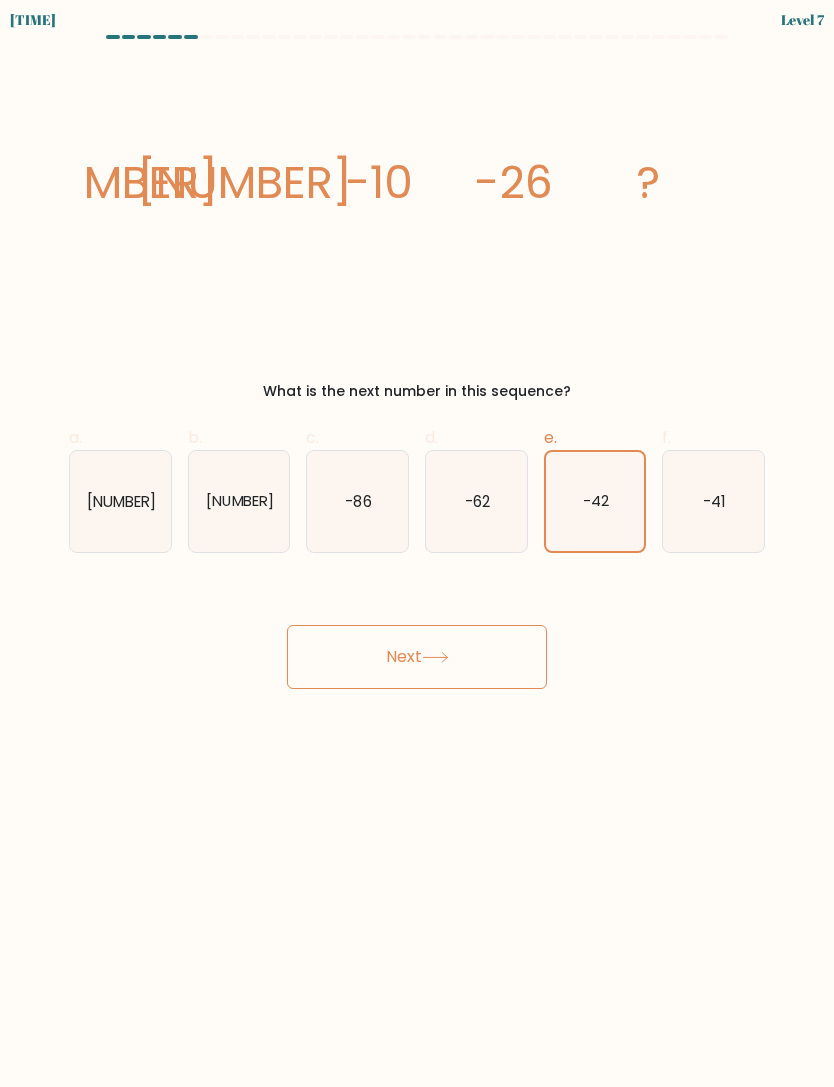 click on "Next" at bounding box center (417, 657) 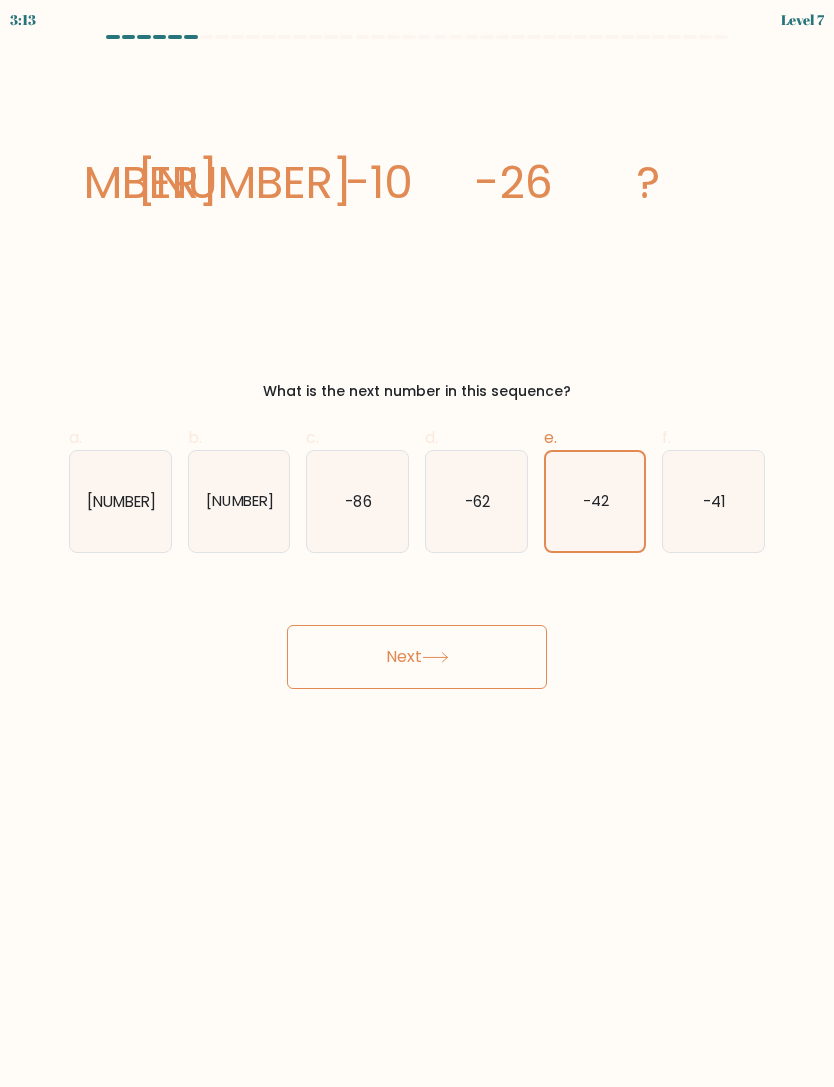 click on "Next" at bounding box center (417, 657) 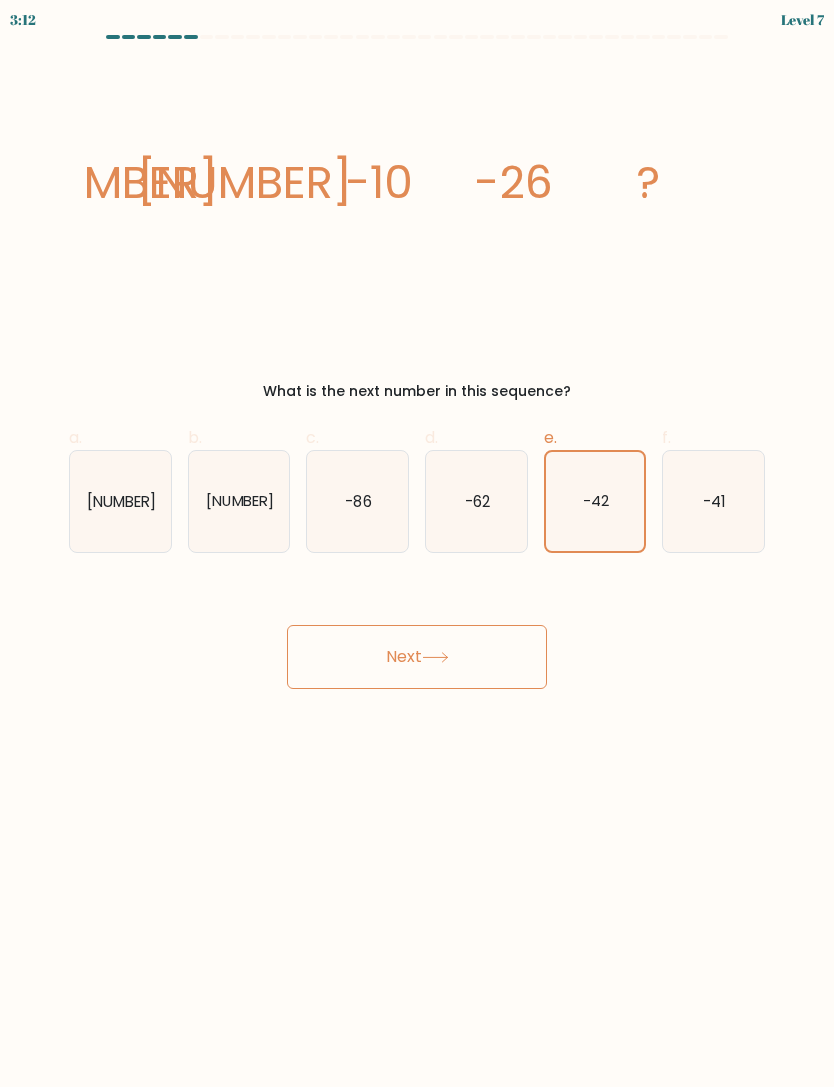click on "-42" at bounding box center (596, 501) 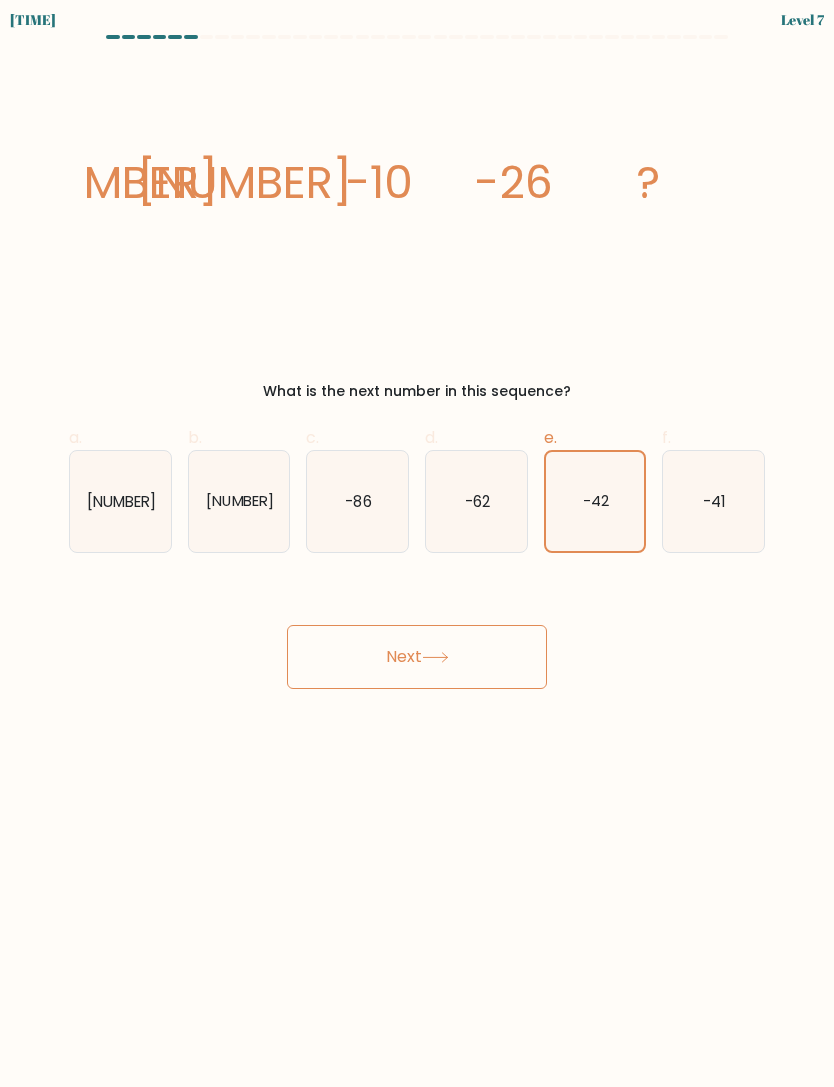 click on "Next" at bounding box center (417, 657) 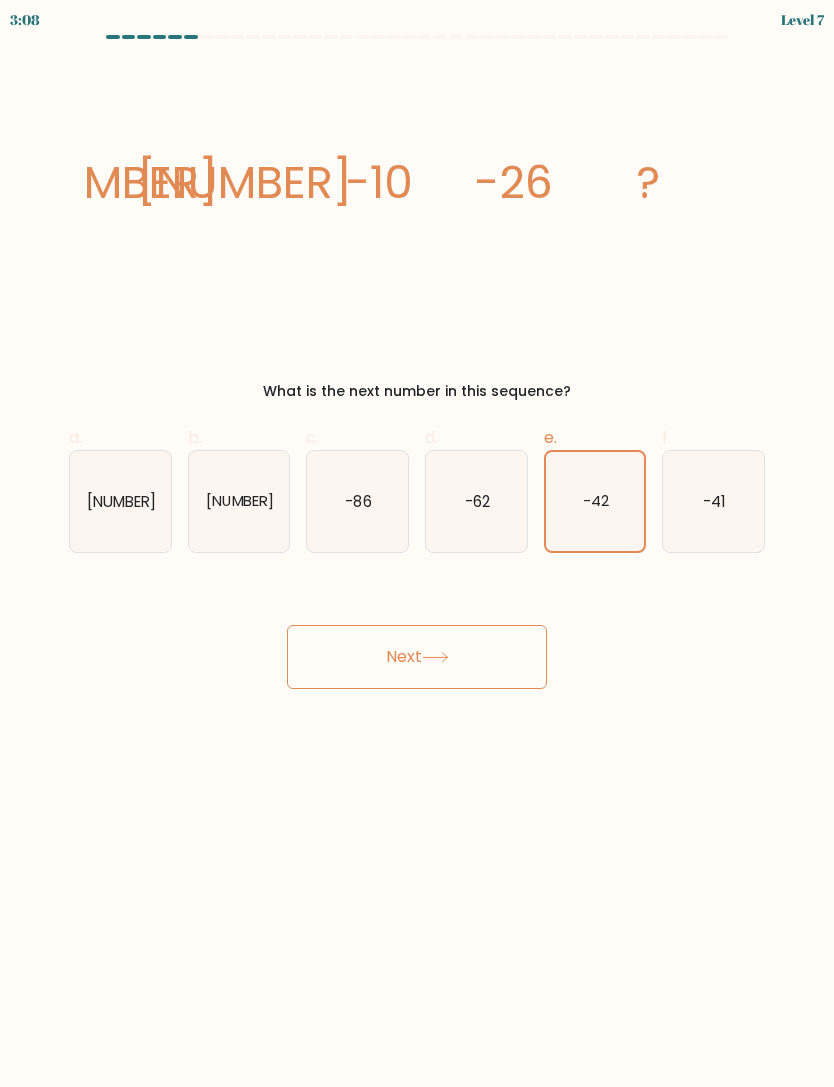 click at bounding box center [435, 657] 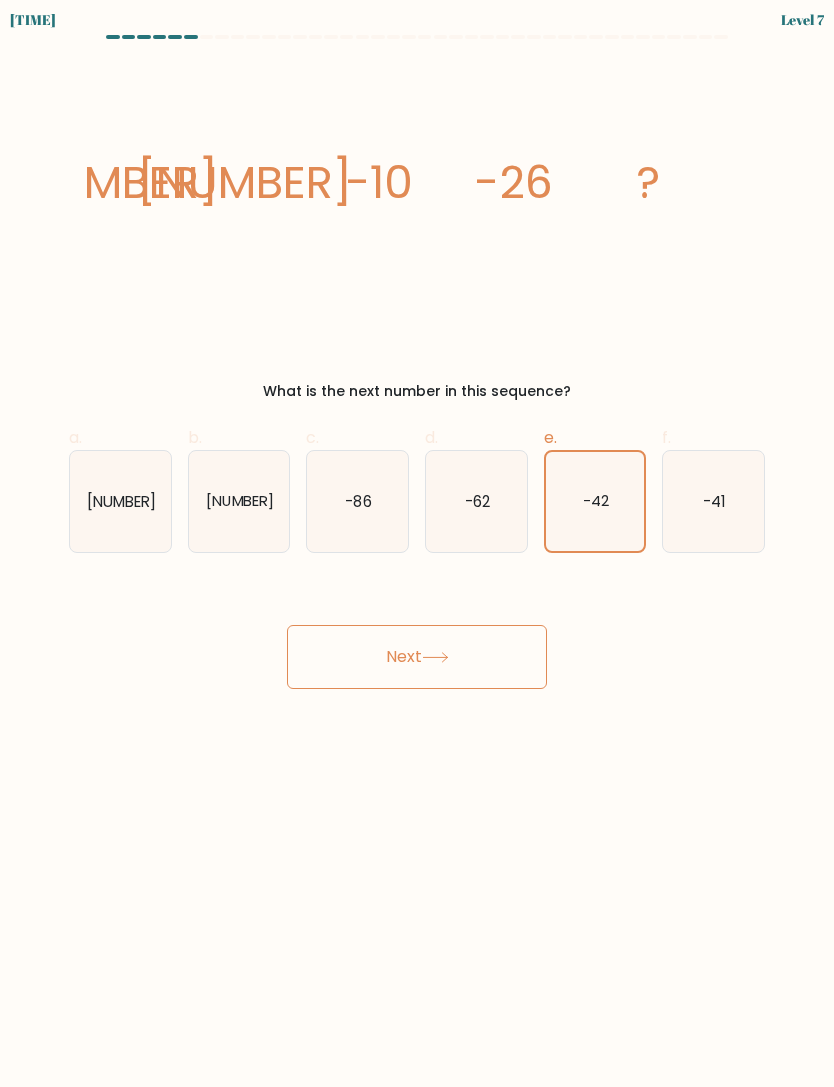 click at bounding box center [435, 657] 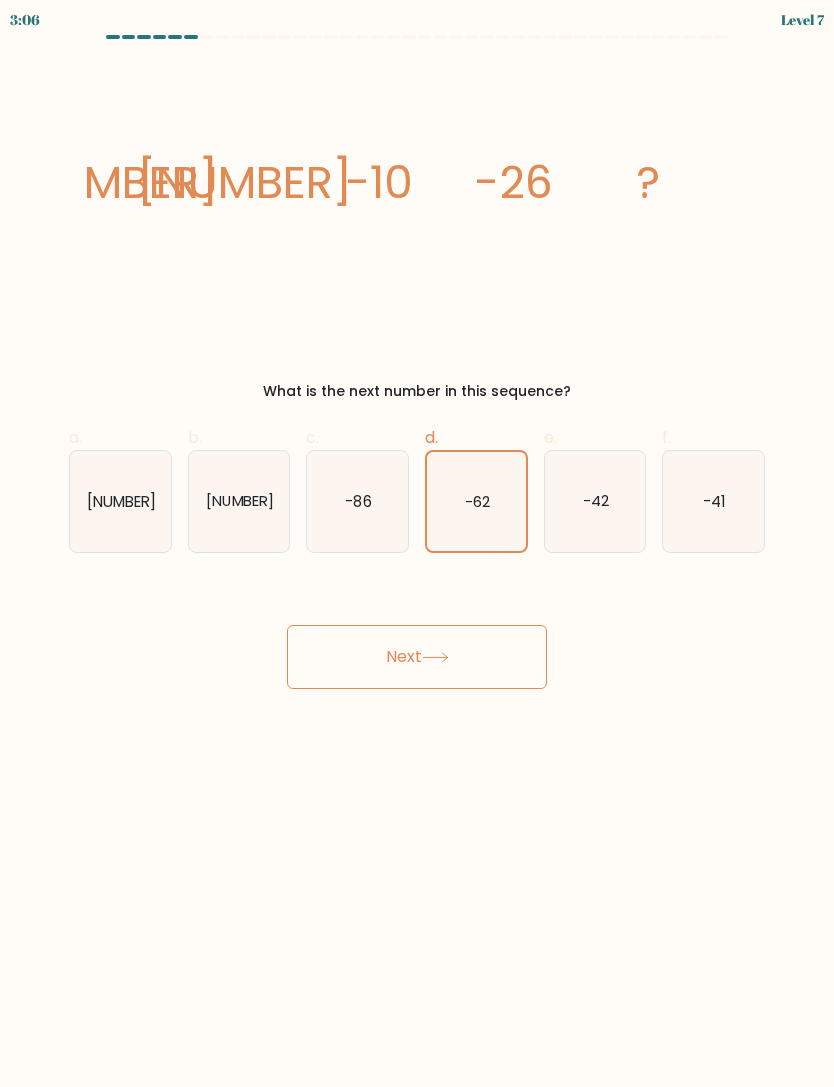 click on "-42" at bounding box center (595, 501) 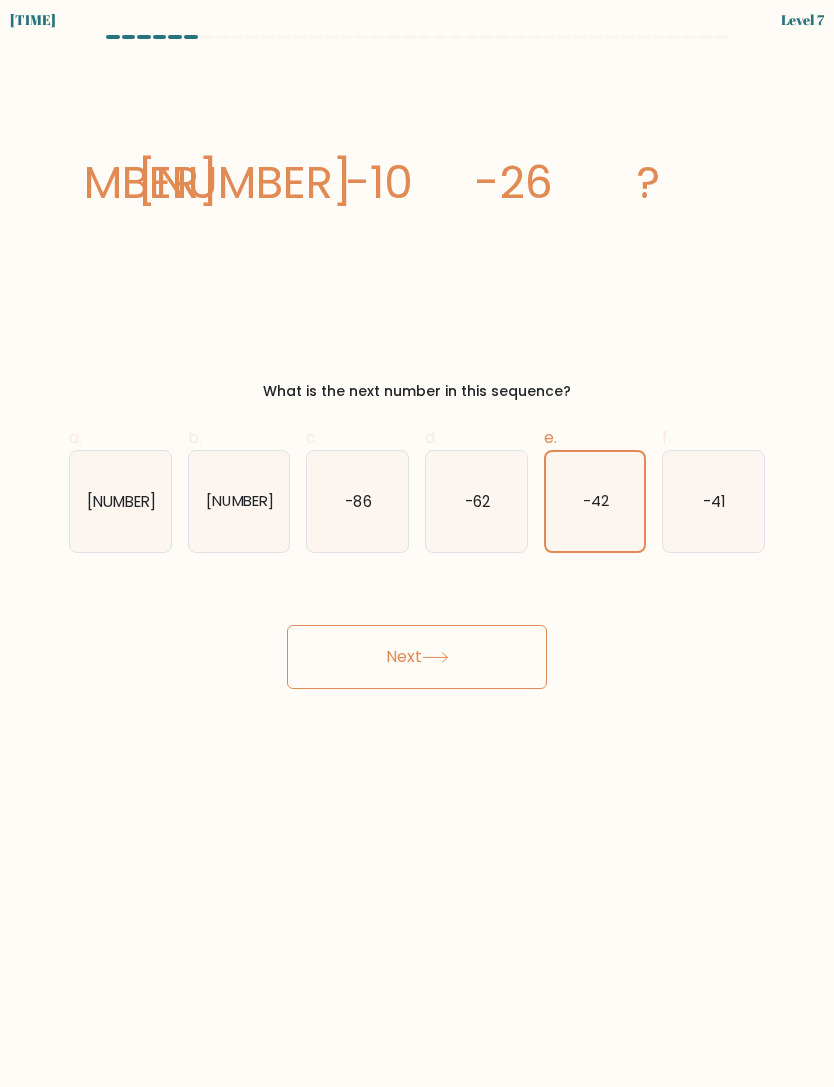 click on "Next" at bounding box center (417, 657) 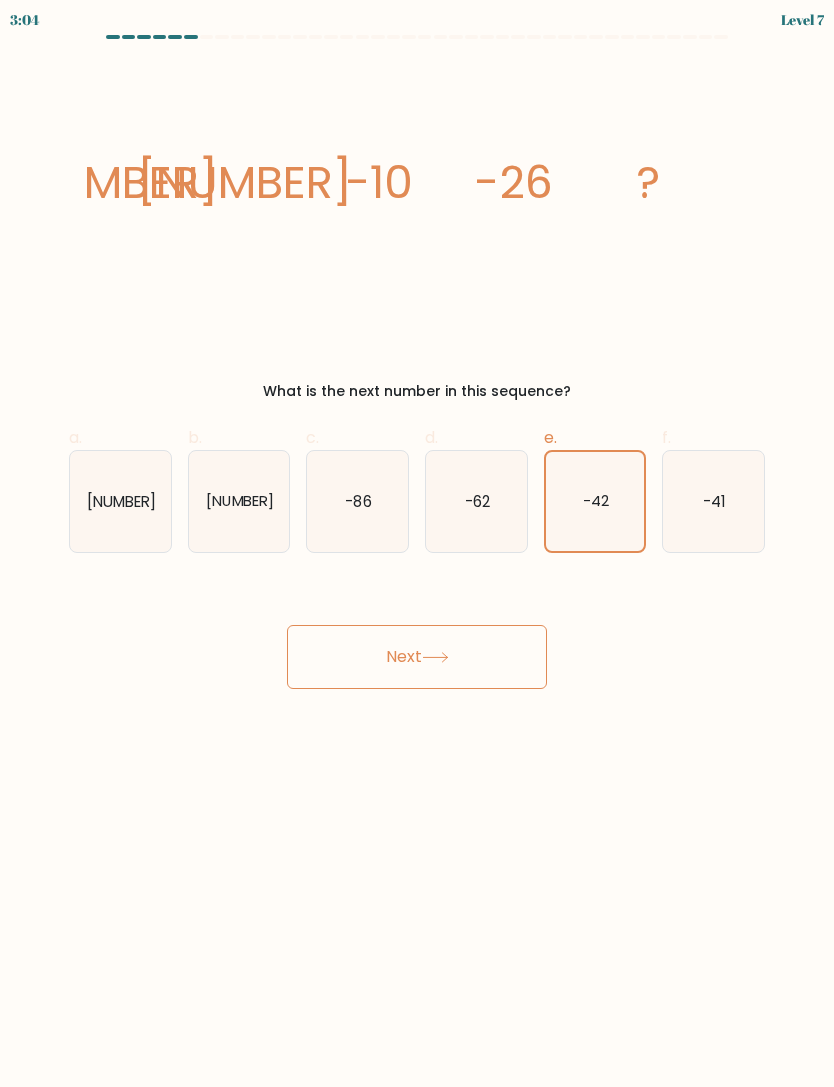 click on "Next" at bounding box center [417, 657] 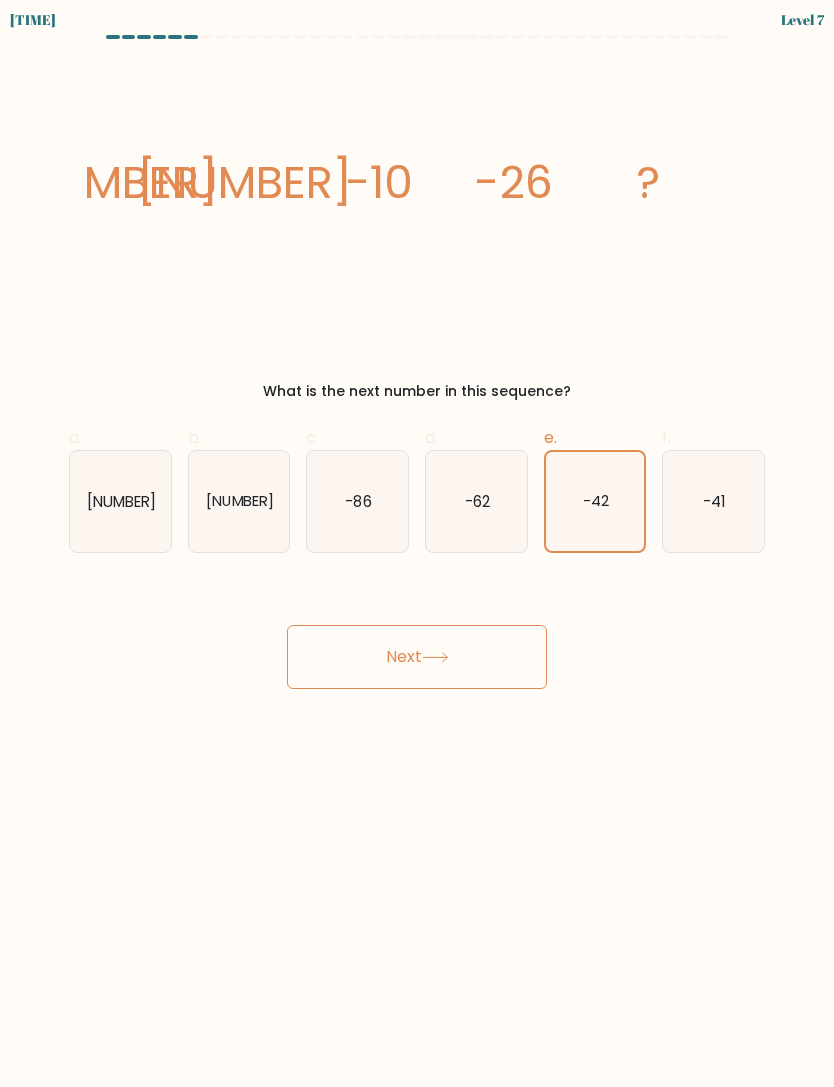 click on "-62" at bounding box center [476, 501] 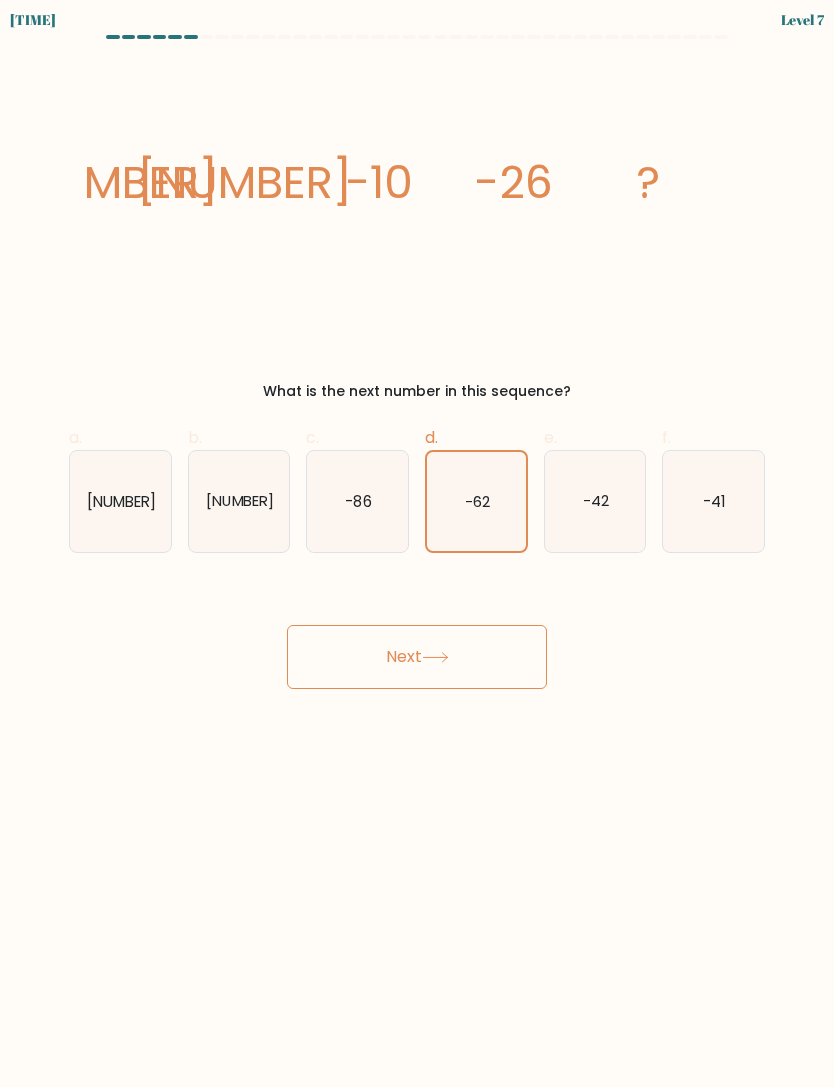 click at bounding box center [435, 657] 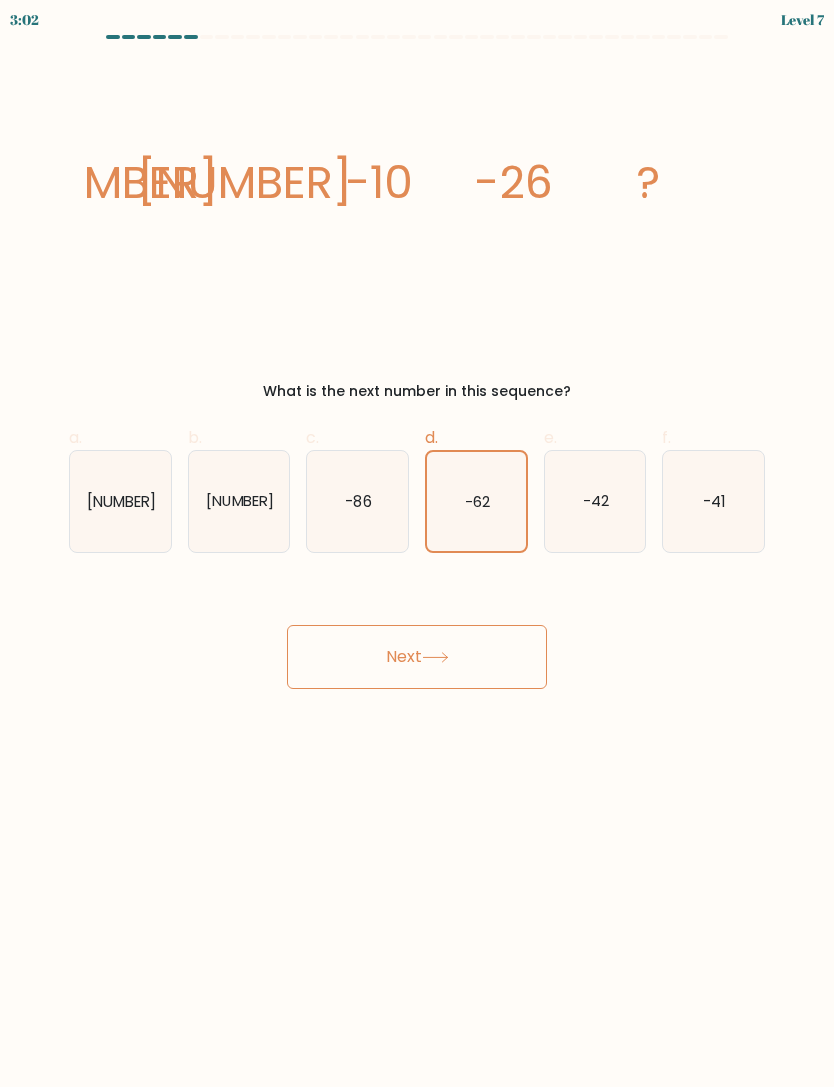 click on "Next" at bounding box center [417, 657] 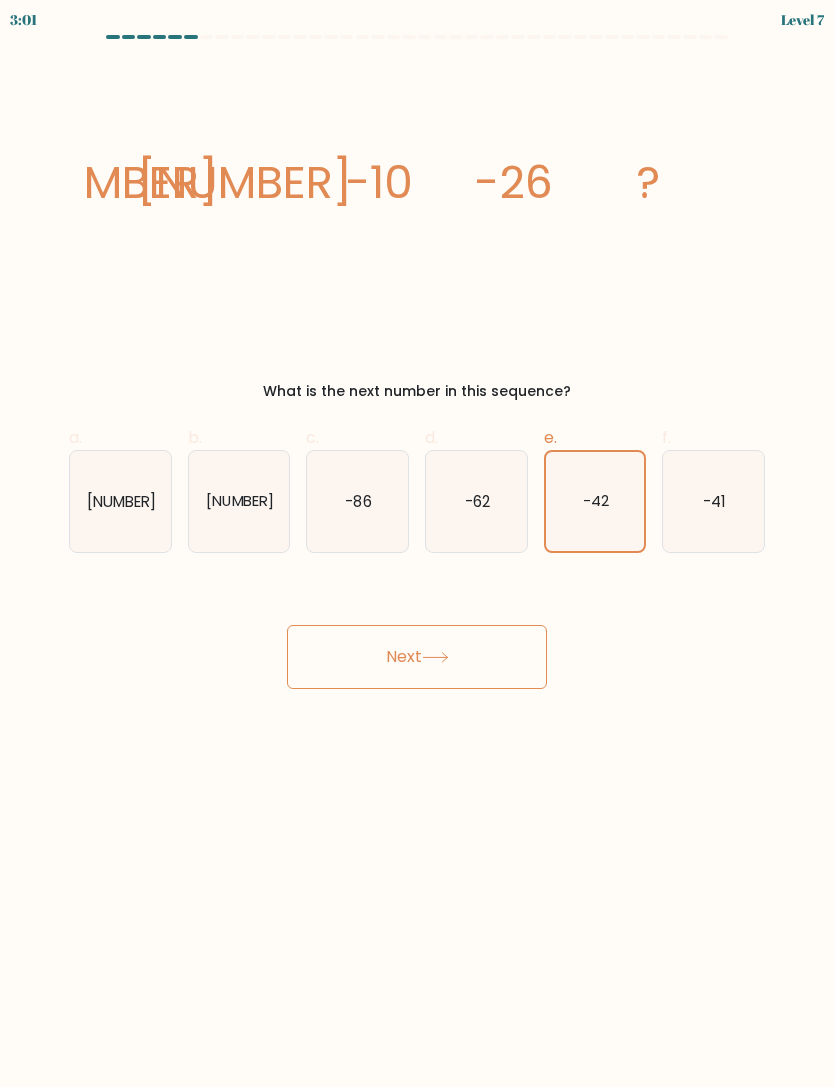 click on "-42" at bounding box center [596, 501] 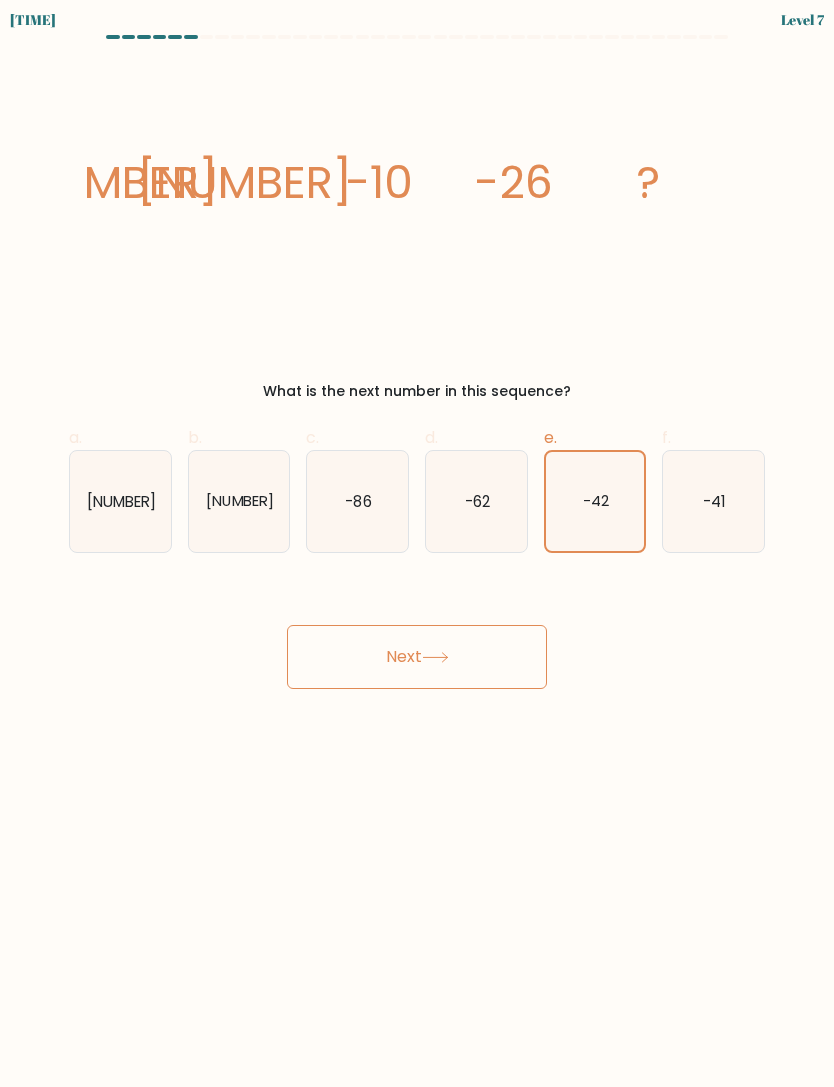 click on "Next" at bounding box center [417, 657] 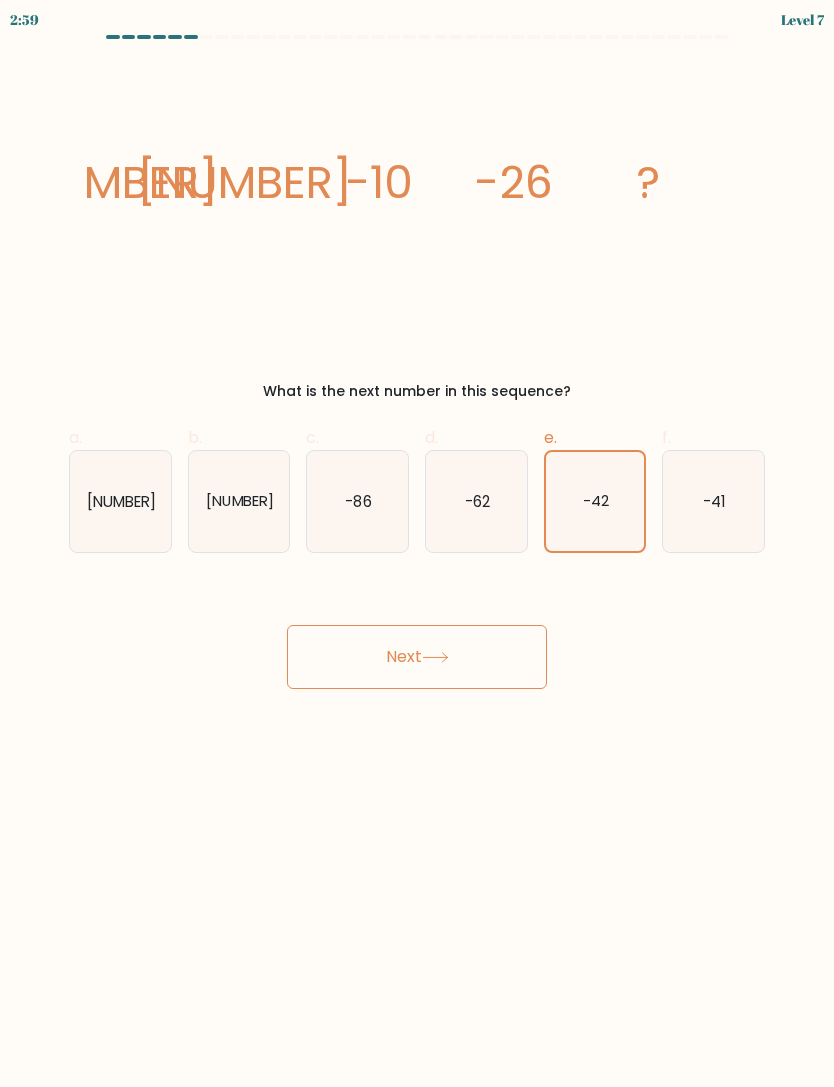 click on "Next" at bounding box center [417, 657] 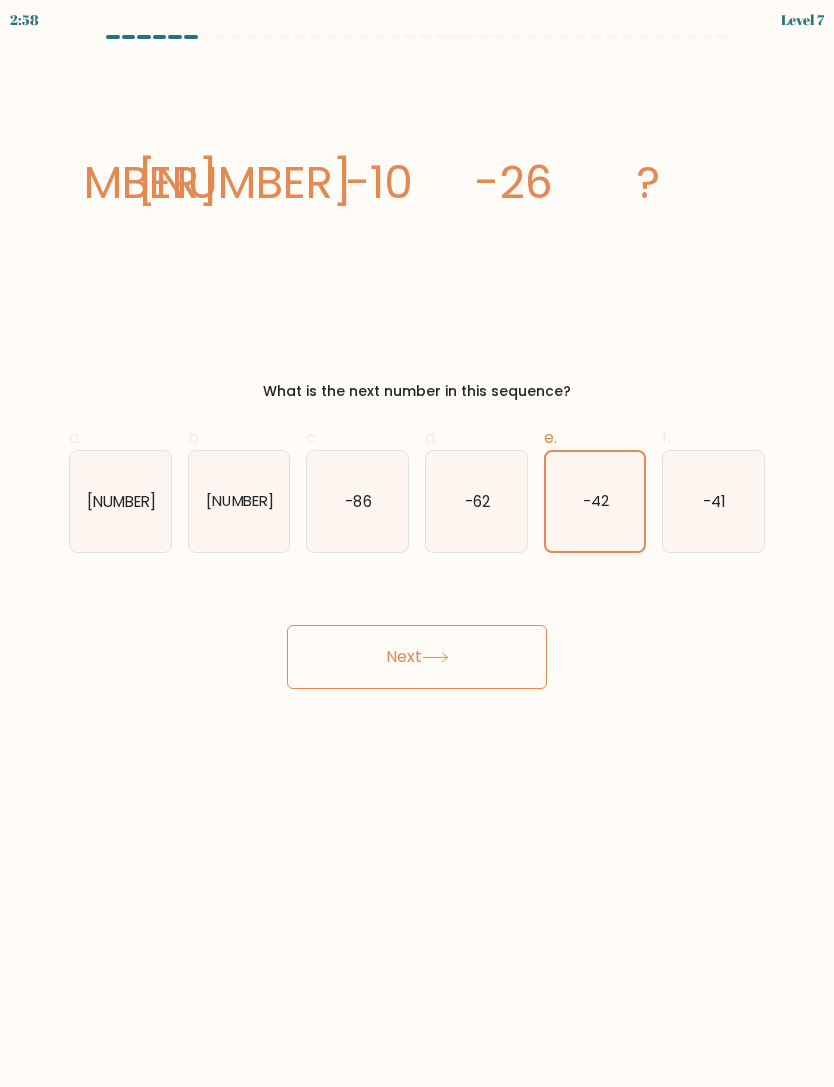 click on "Next" at bounding box center (417, 657) 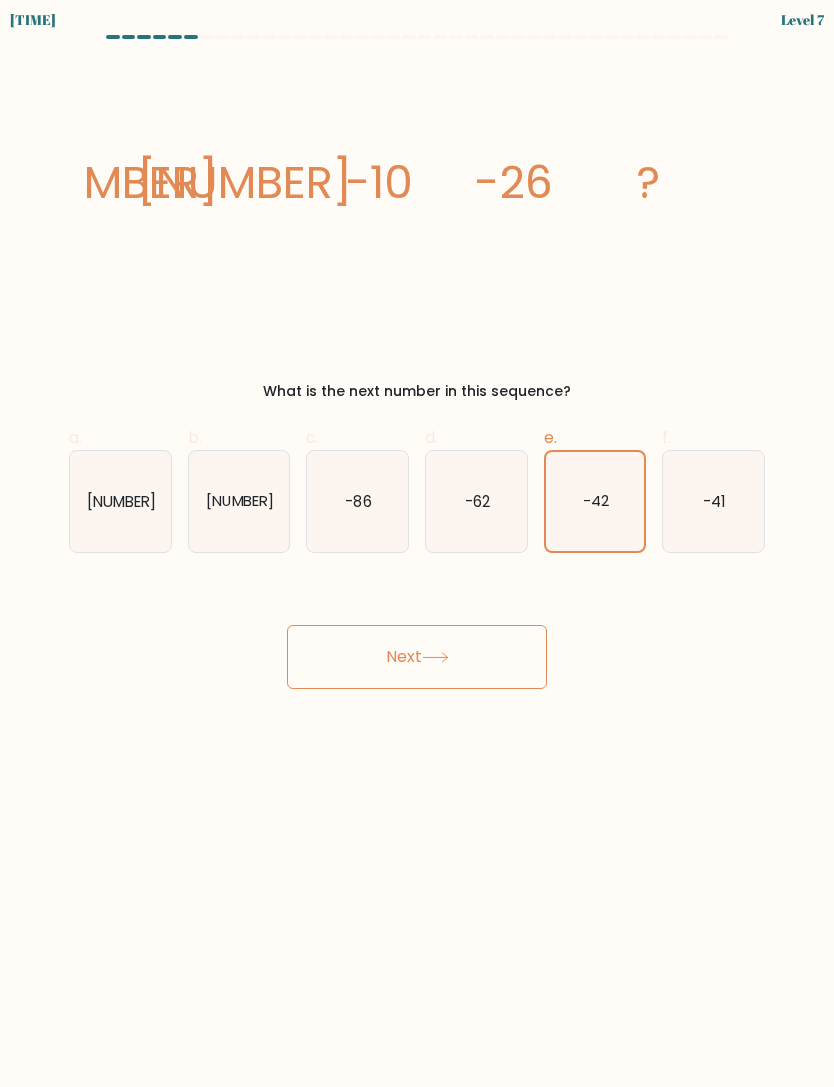click on "Next" at bounding box center [417, 657] 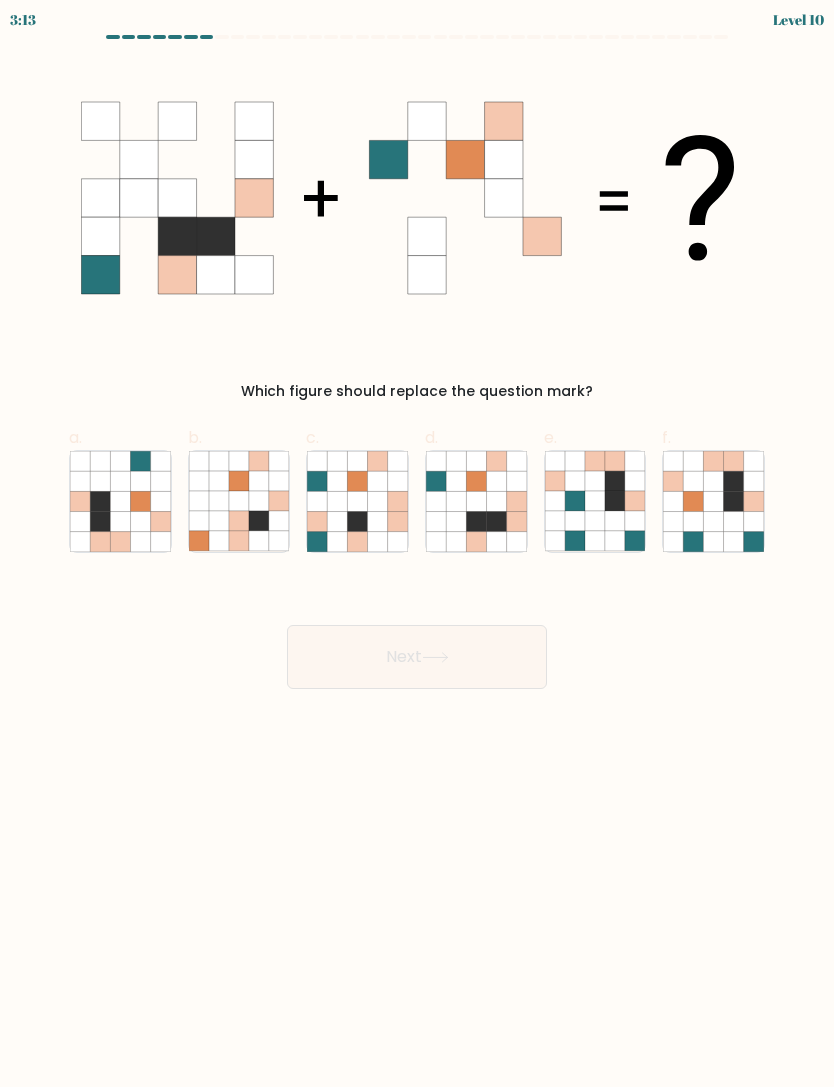 click at bounding box center (476, 521) 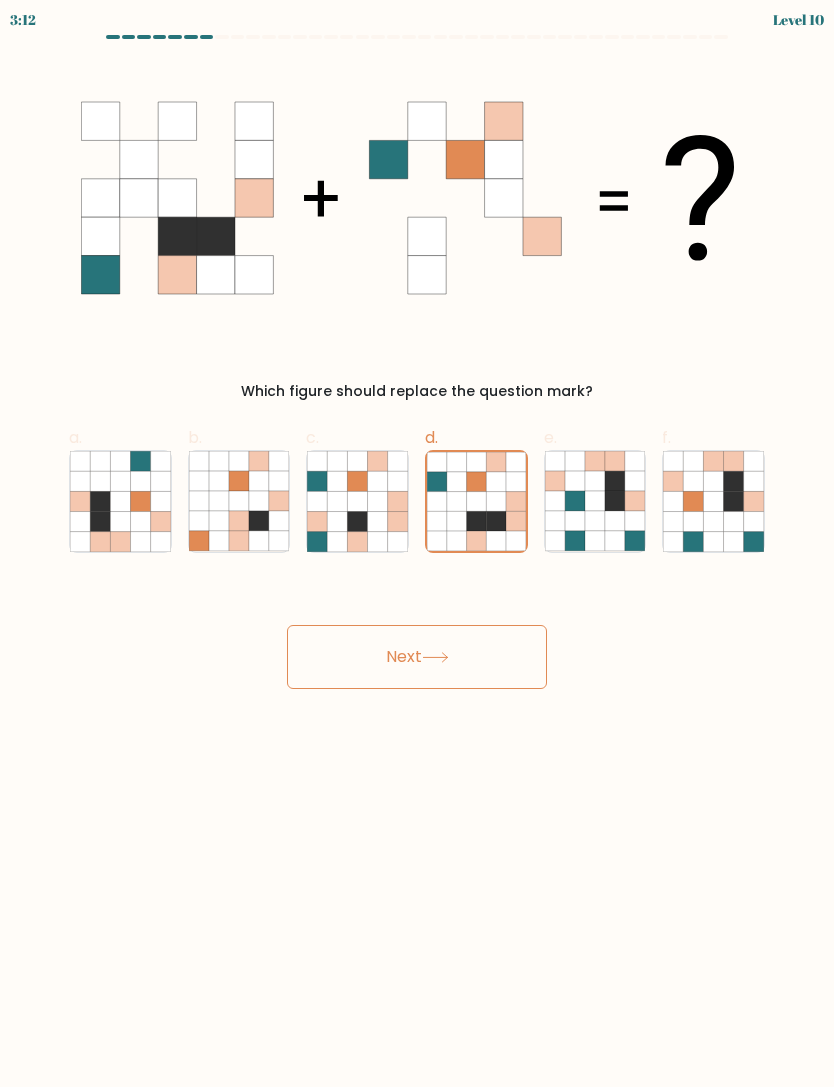 click at bounding box center [435, 657] 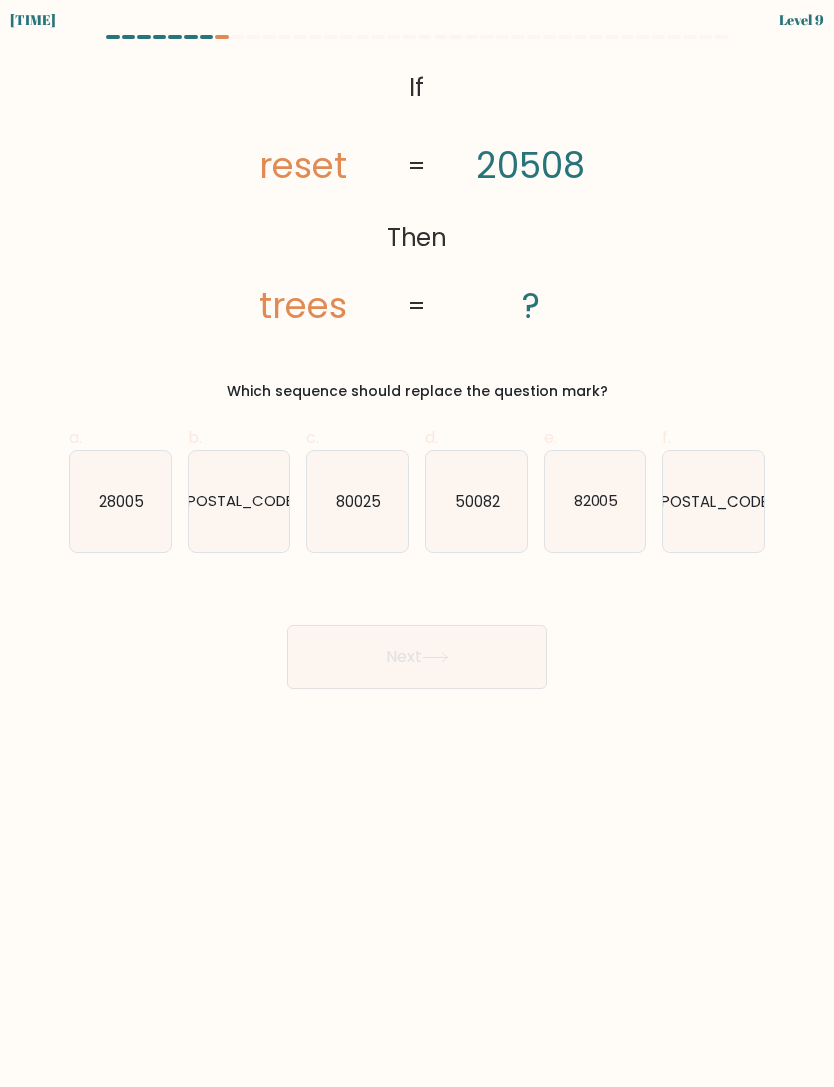 click on "80025" at bounding box center [358, 500] 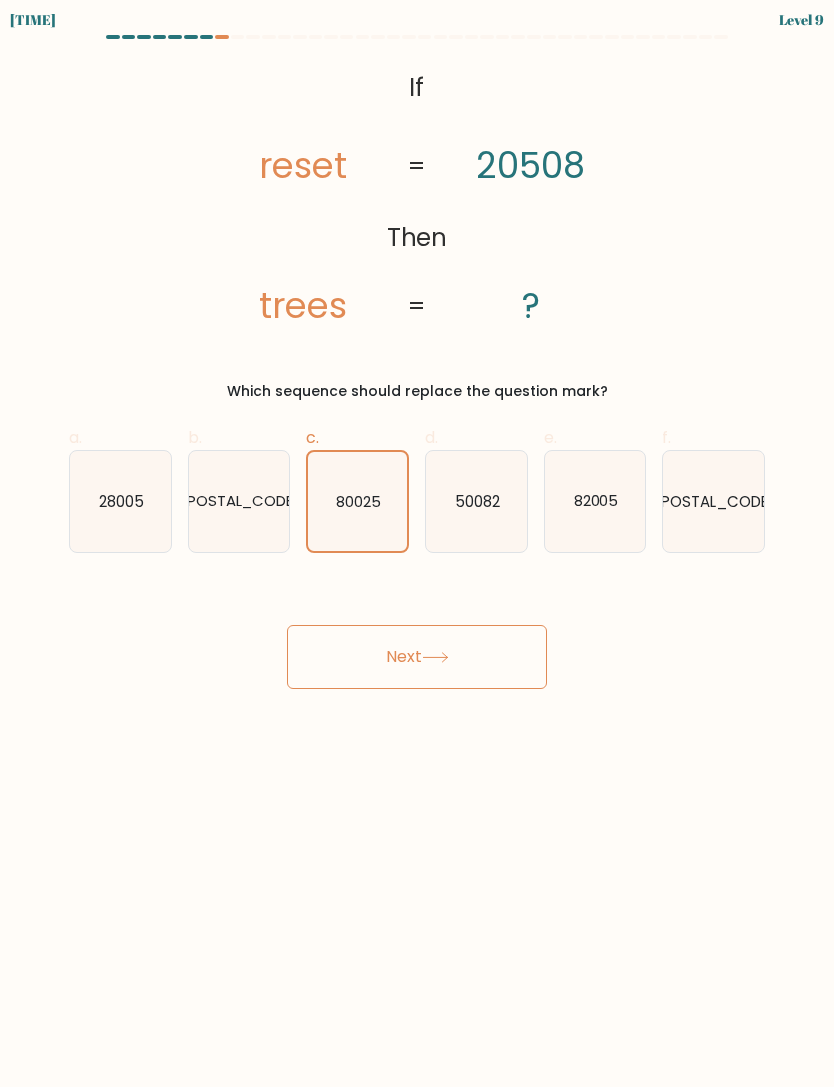 click on "82005" at bounding box center (595, 500) 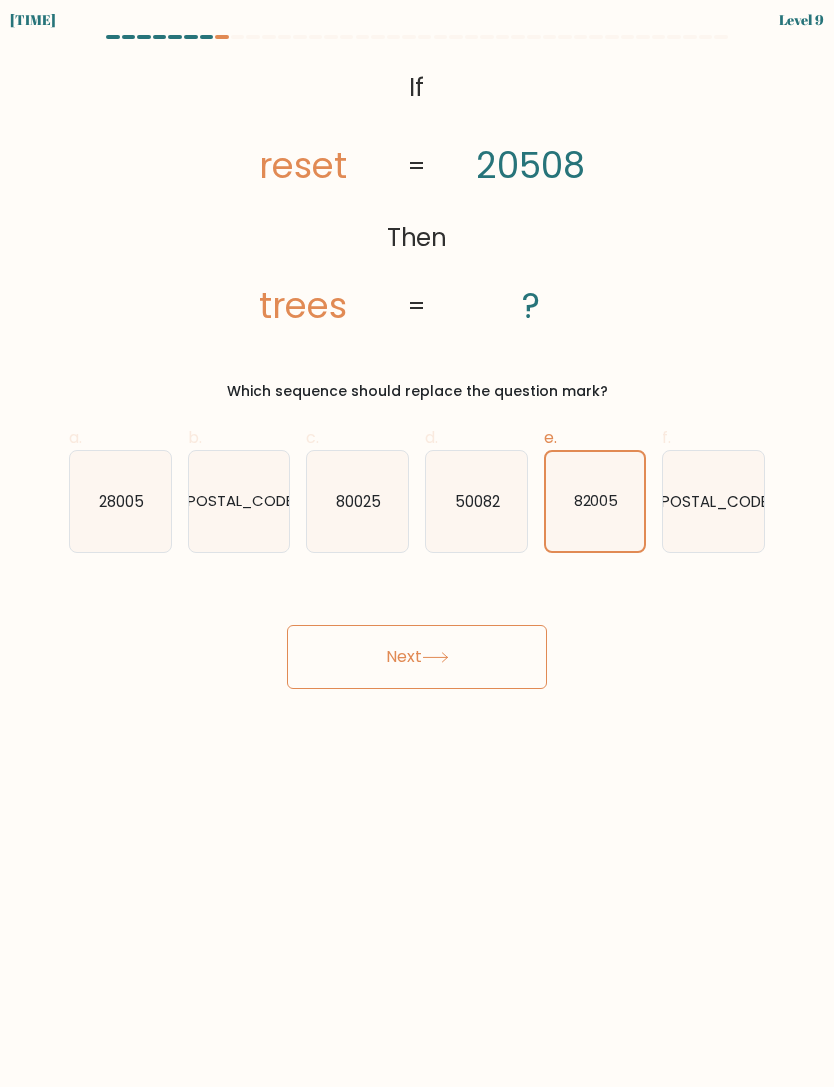 click at bounding box center (435, 657) 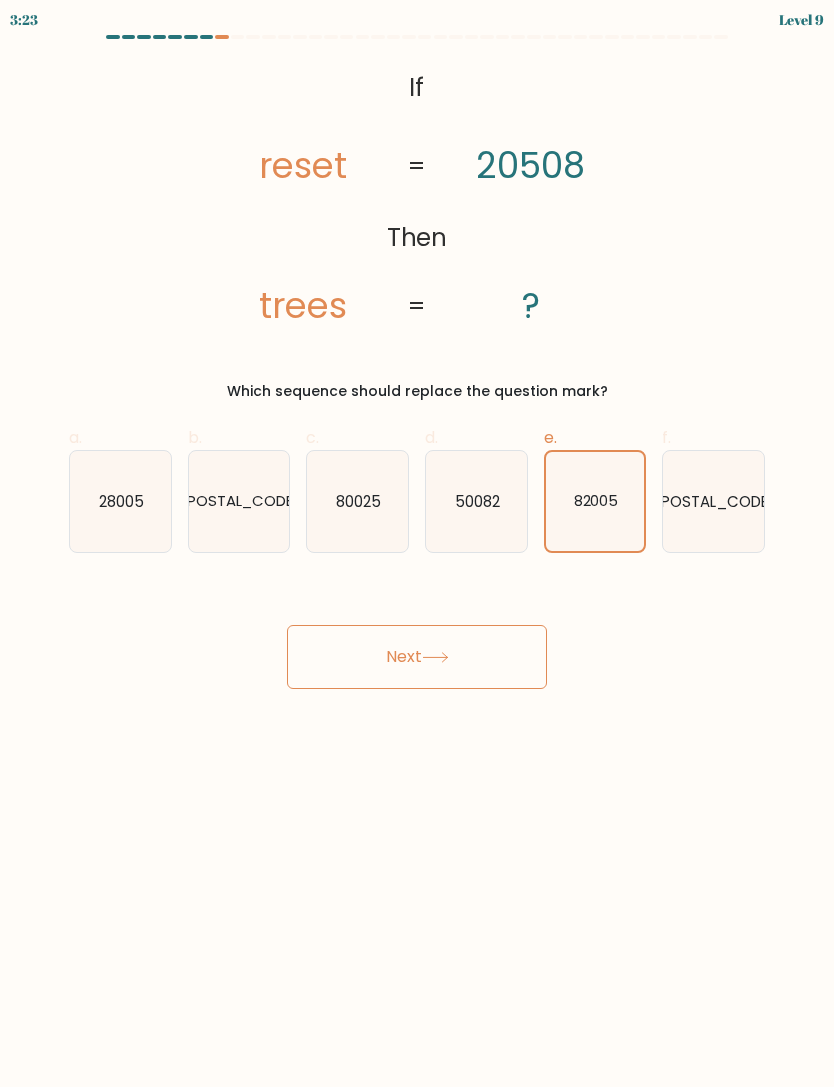 click on "Next" at bounding box center [417, 657] 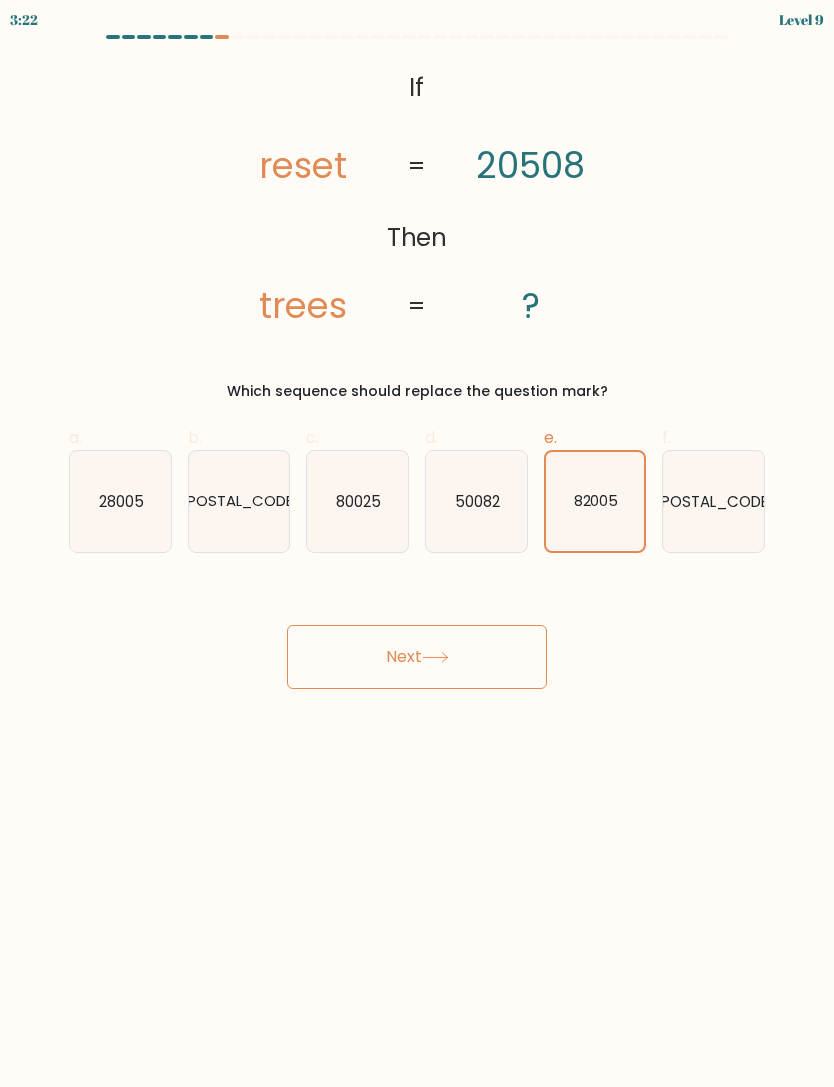 click at bounding box center (435, 657) 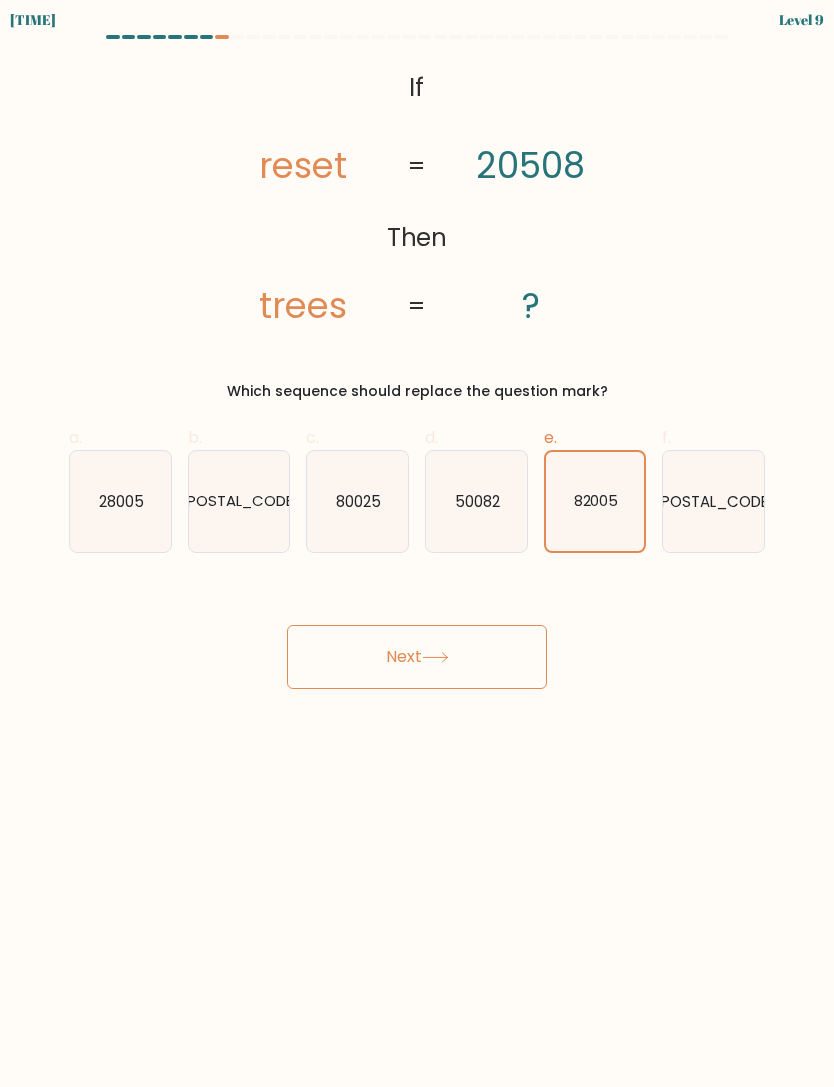 click on "Next" at bounding box center [417, 657] 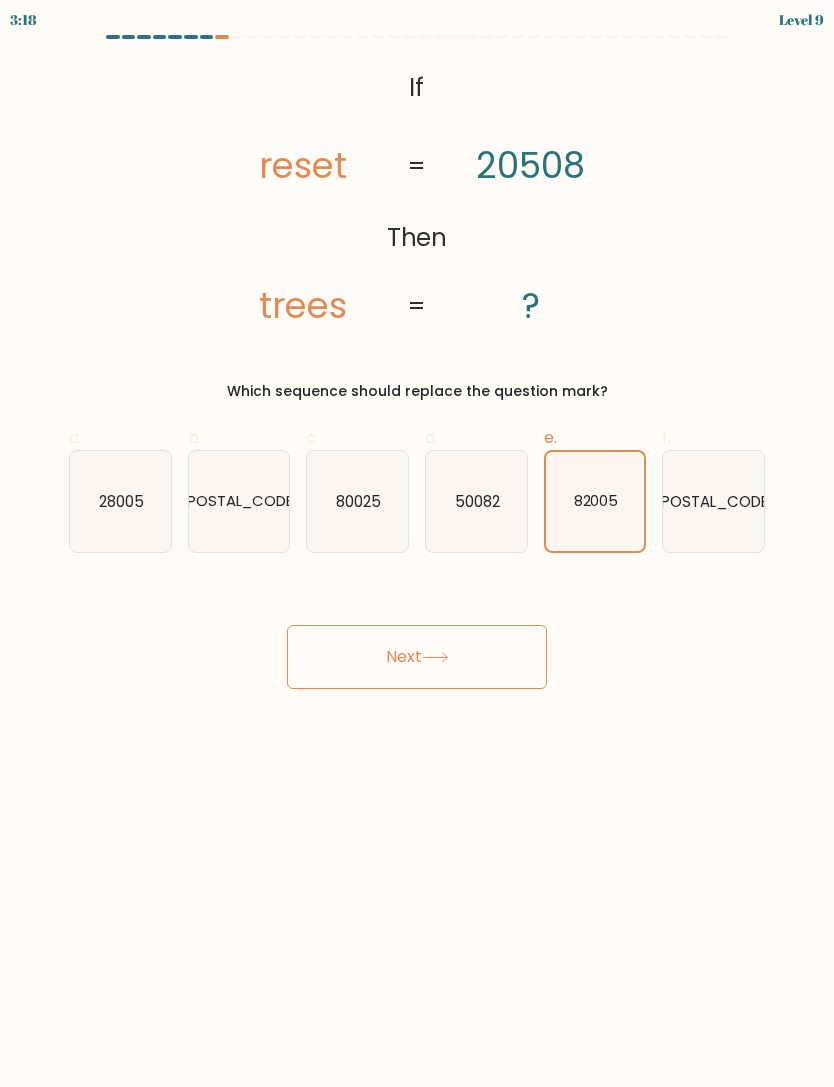 click on "Next" at bounding box center (417, 657) 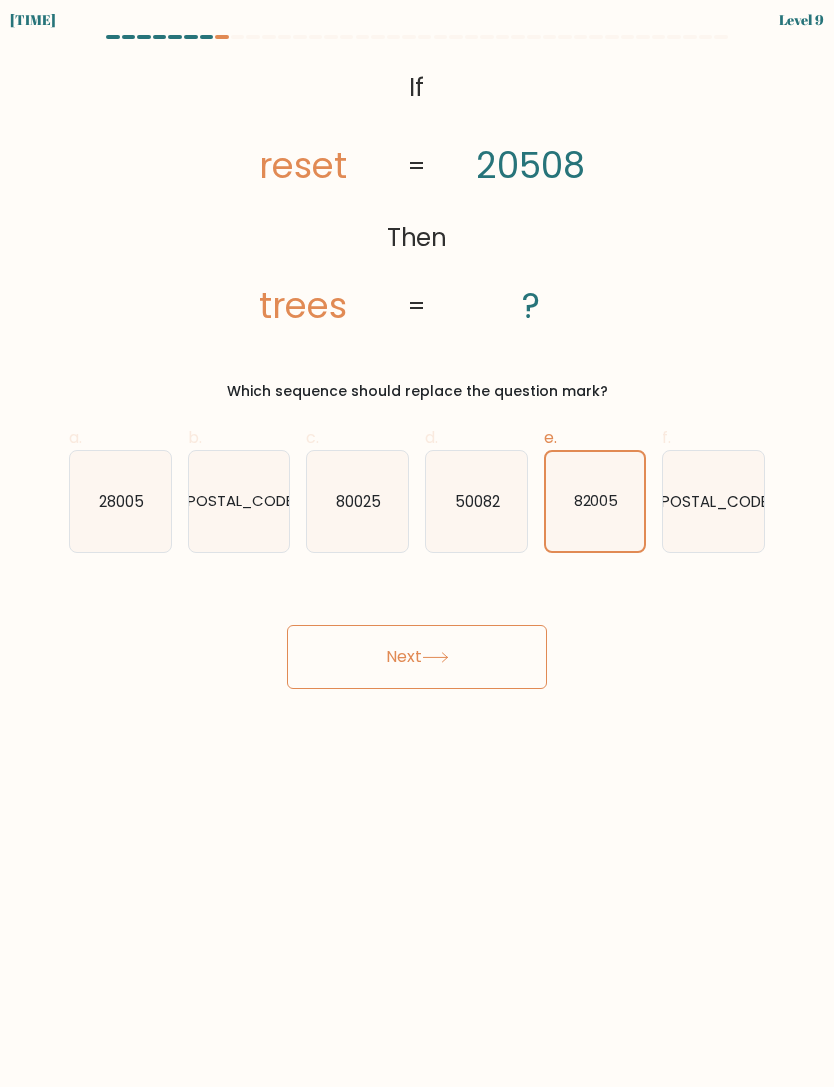 click on "Next" at bounding box center [417, 657] 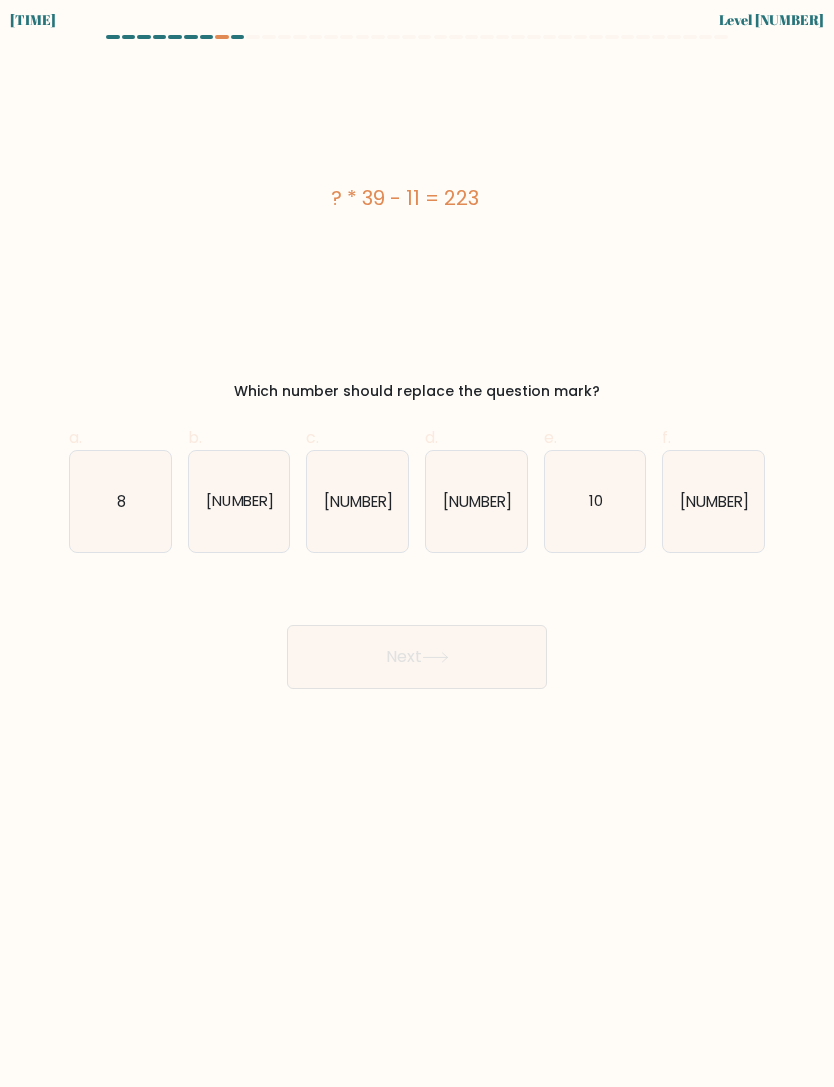 click on "[NUMBER]" at bounding box center (357, 501) 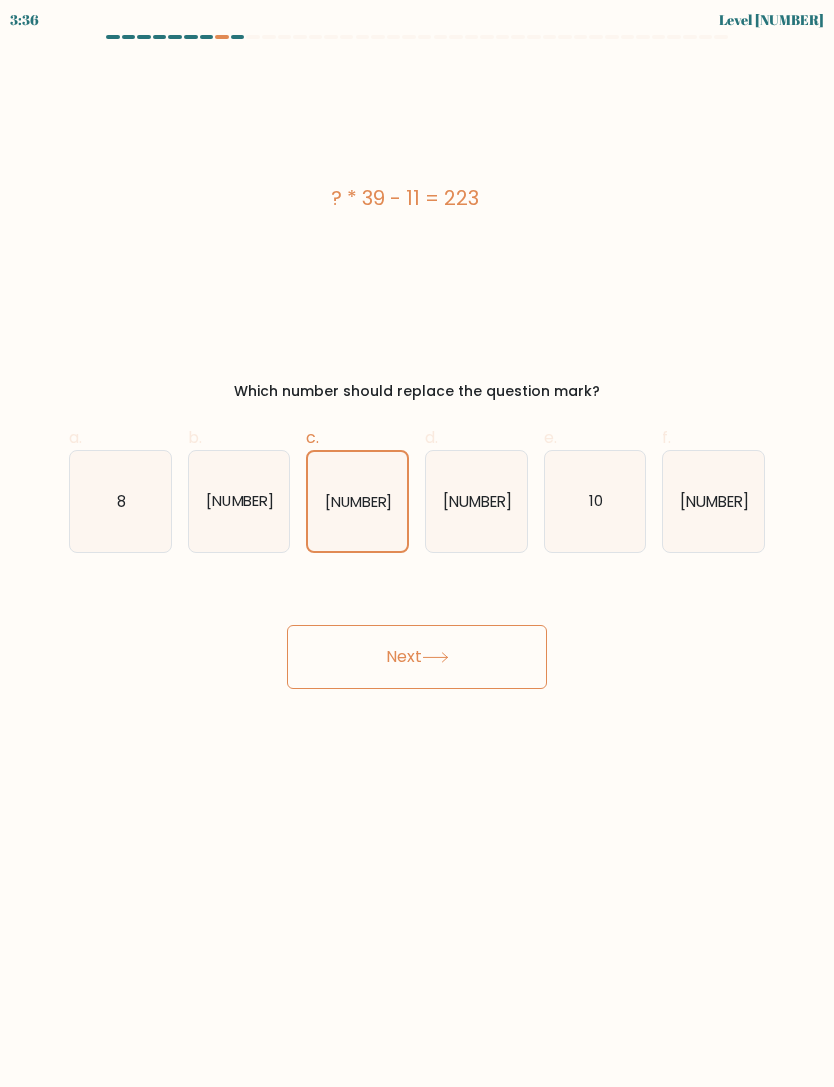 click on "Next" at bounding box center (417, 657) 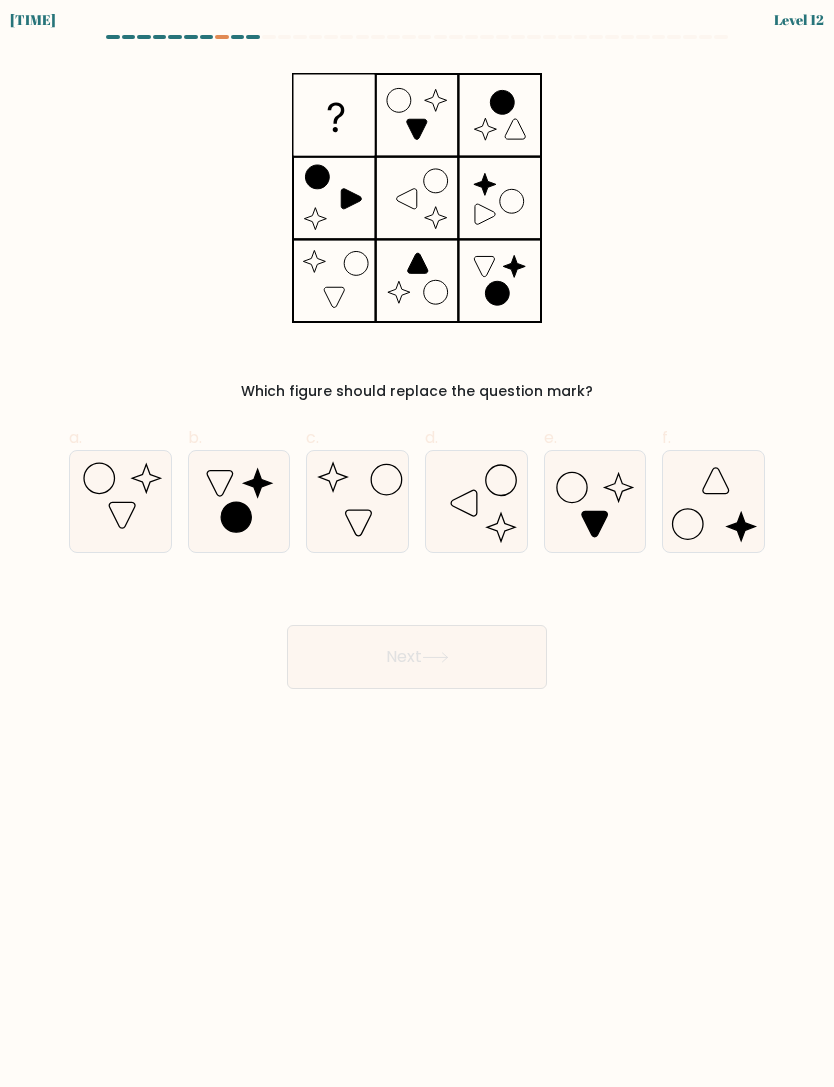 click at bounding box center (476, 501) 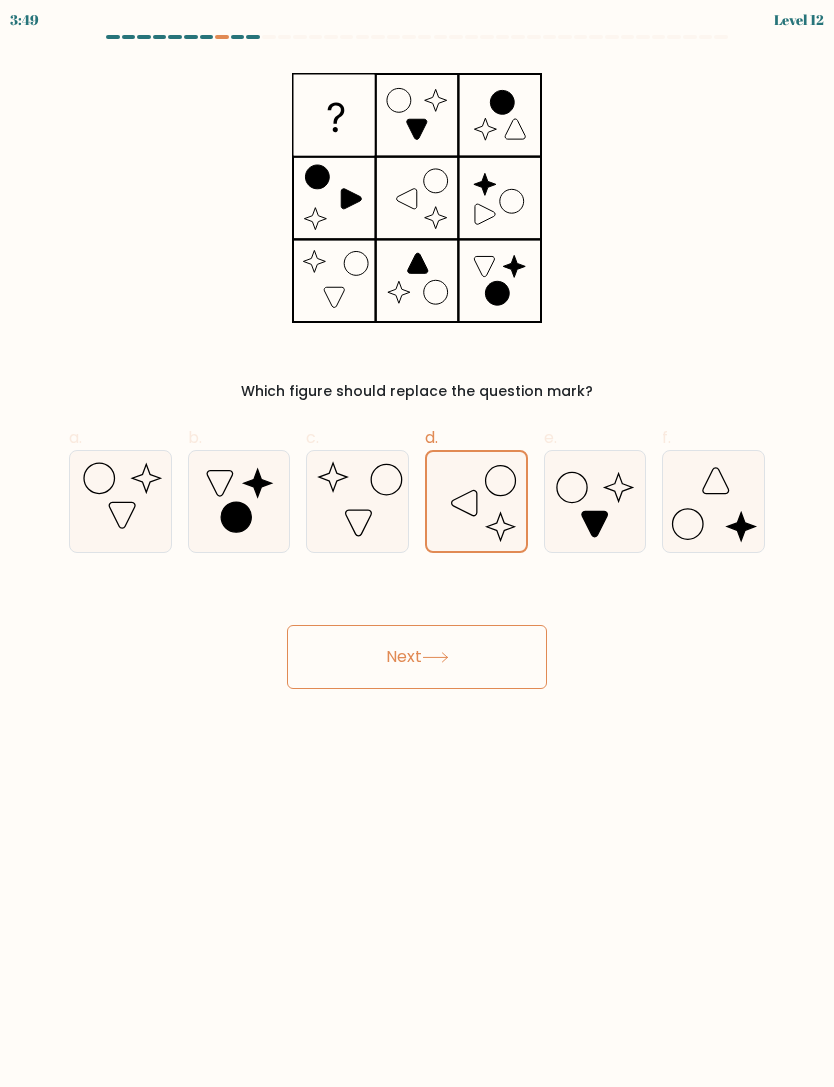 click on "Next" at bounding box center [417, 657] 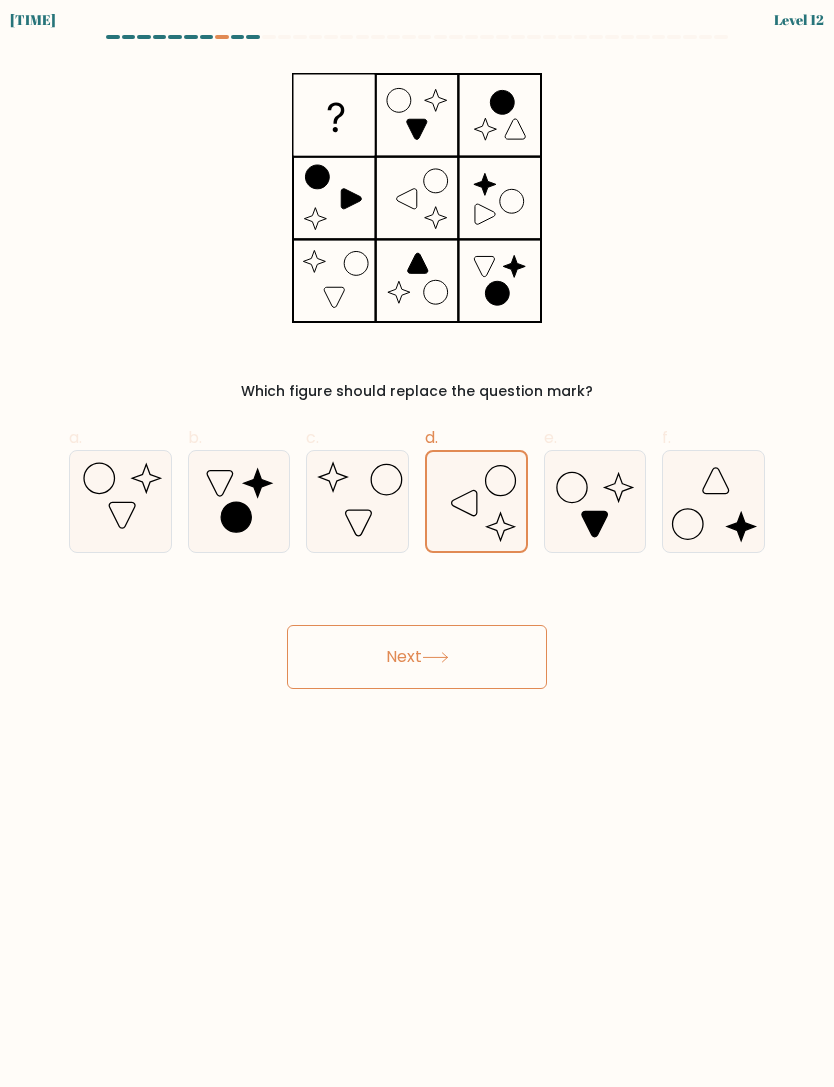 click at bounding box center [435, 657] 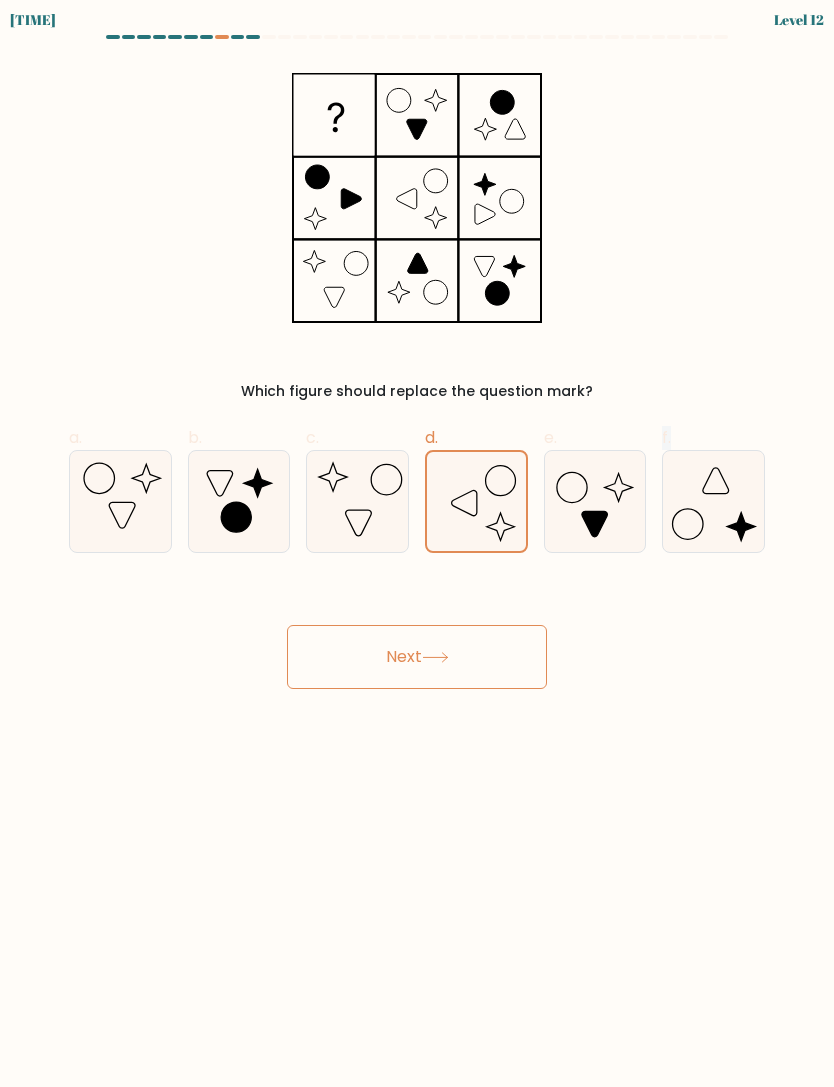 click on "Which figure should replace the question mark?" at bounding box center [417, 232] 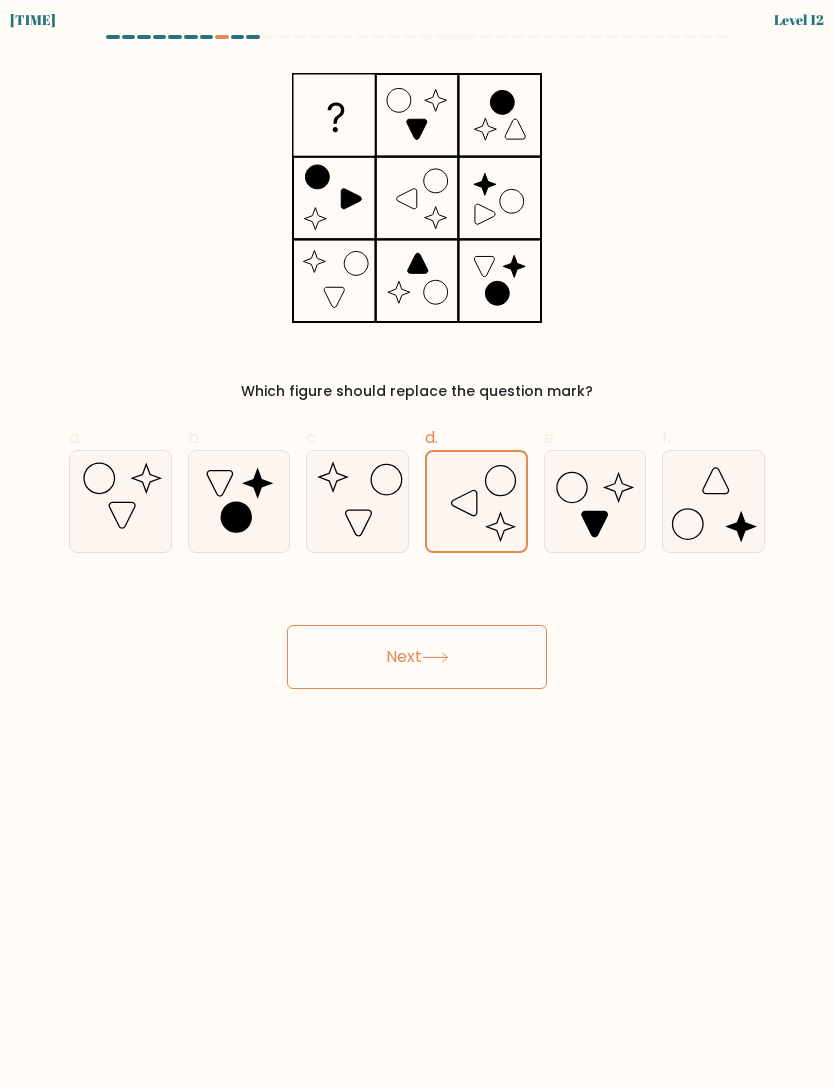 click on "Next" at bounding box center [417, 657] 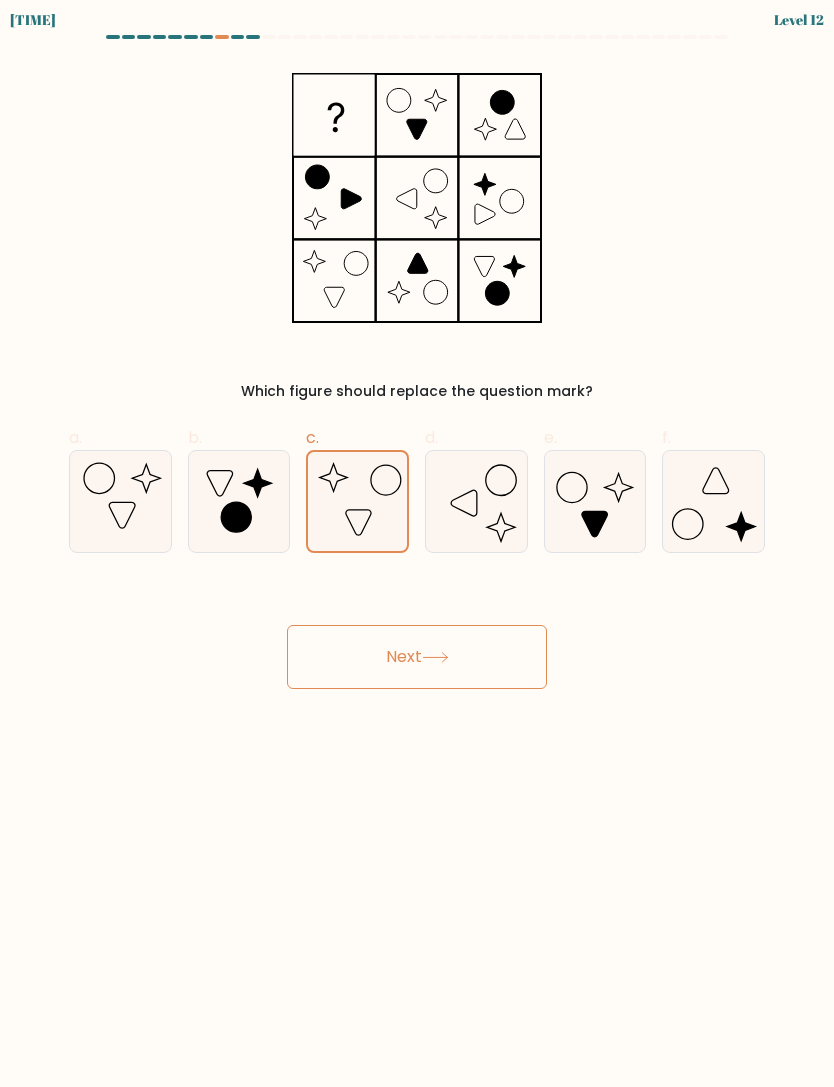 click at bounding box center [476, 501] 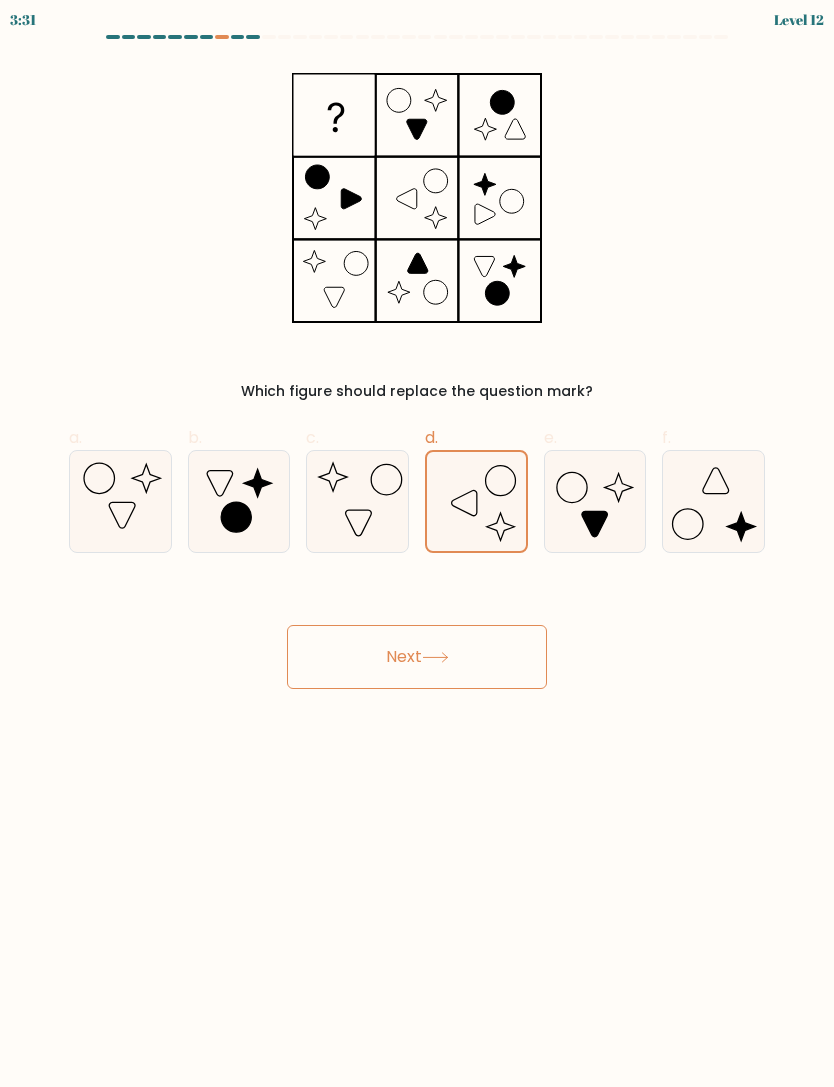 click at bounding box center (476, 501) 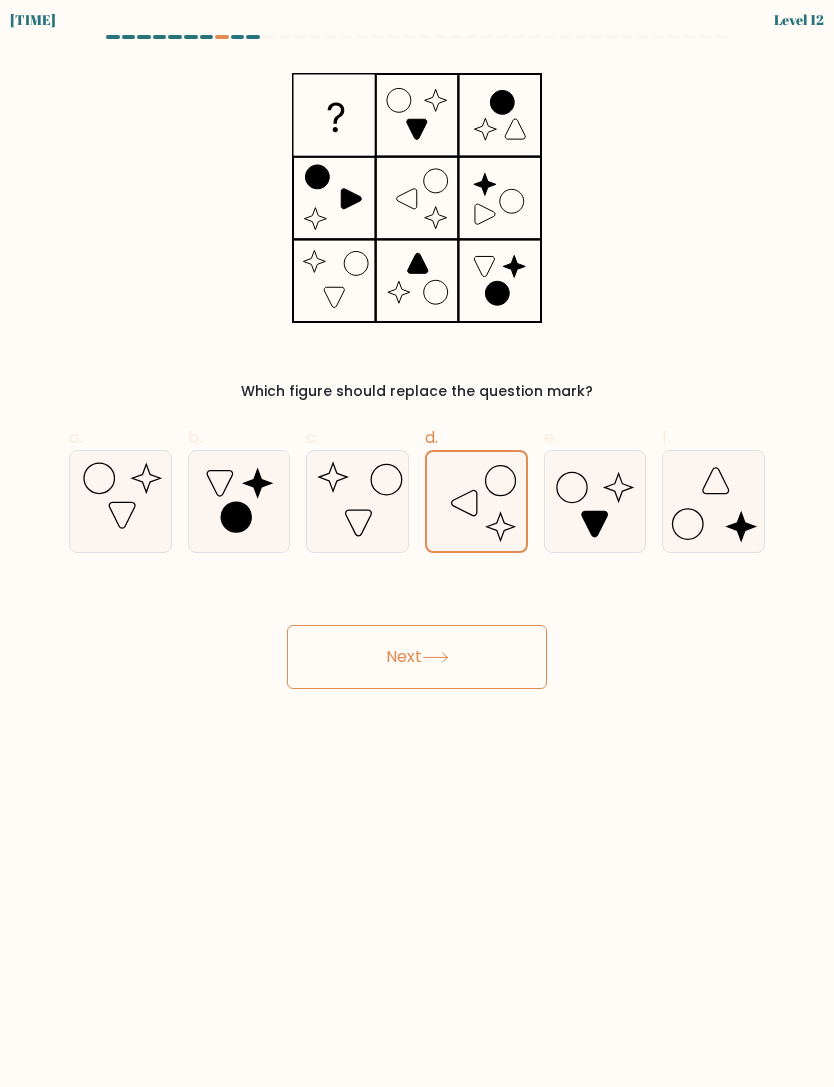 click at bounding box center (435, 657) 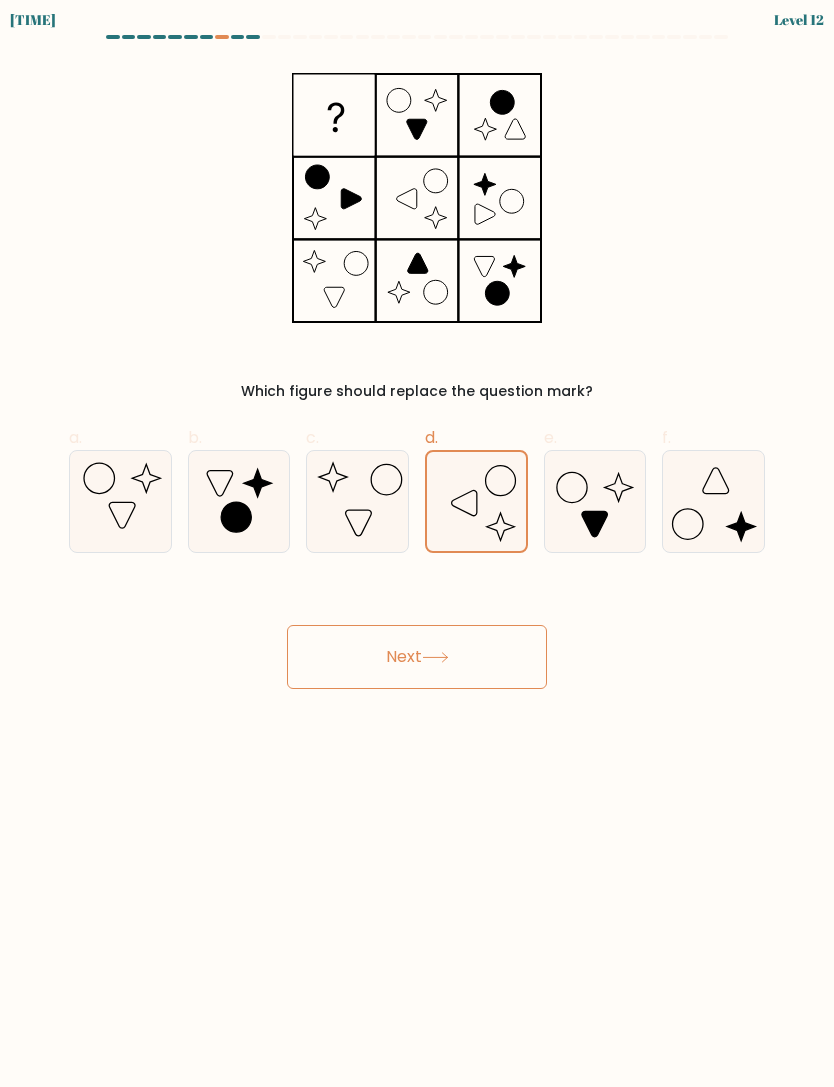 click on "Next" at bounding box center [417, 657] 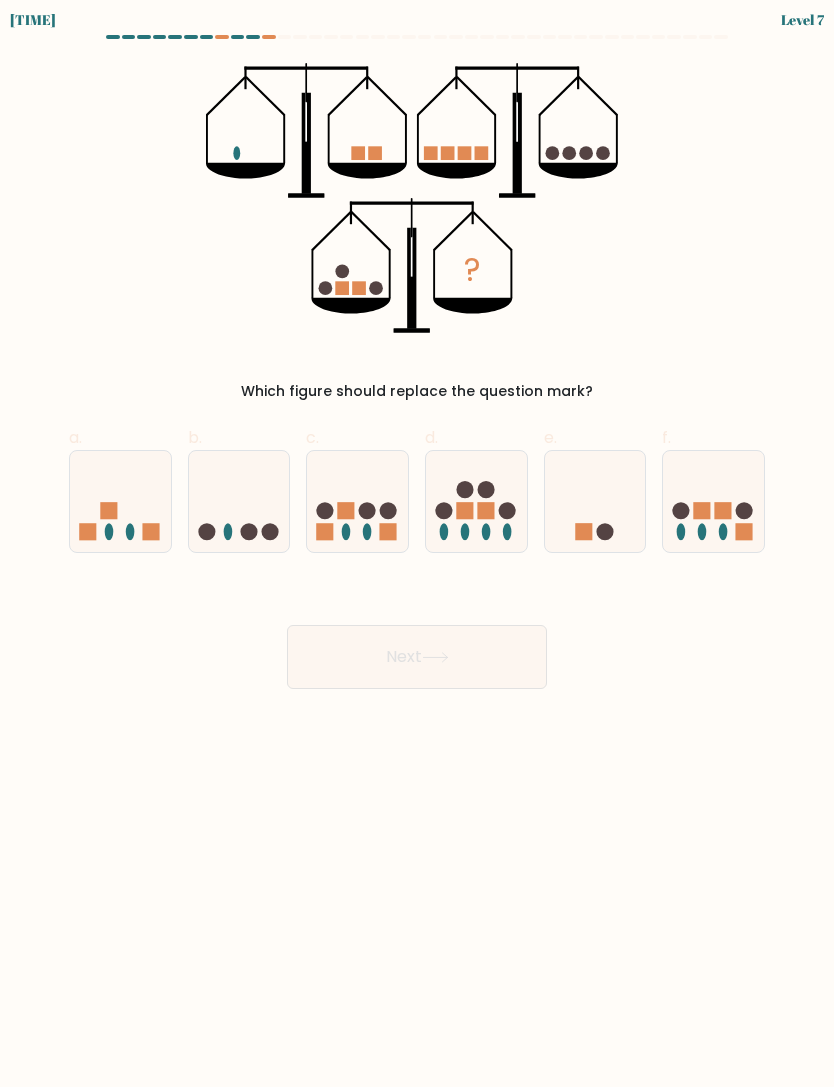 click at bounding box center [435, 657] 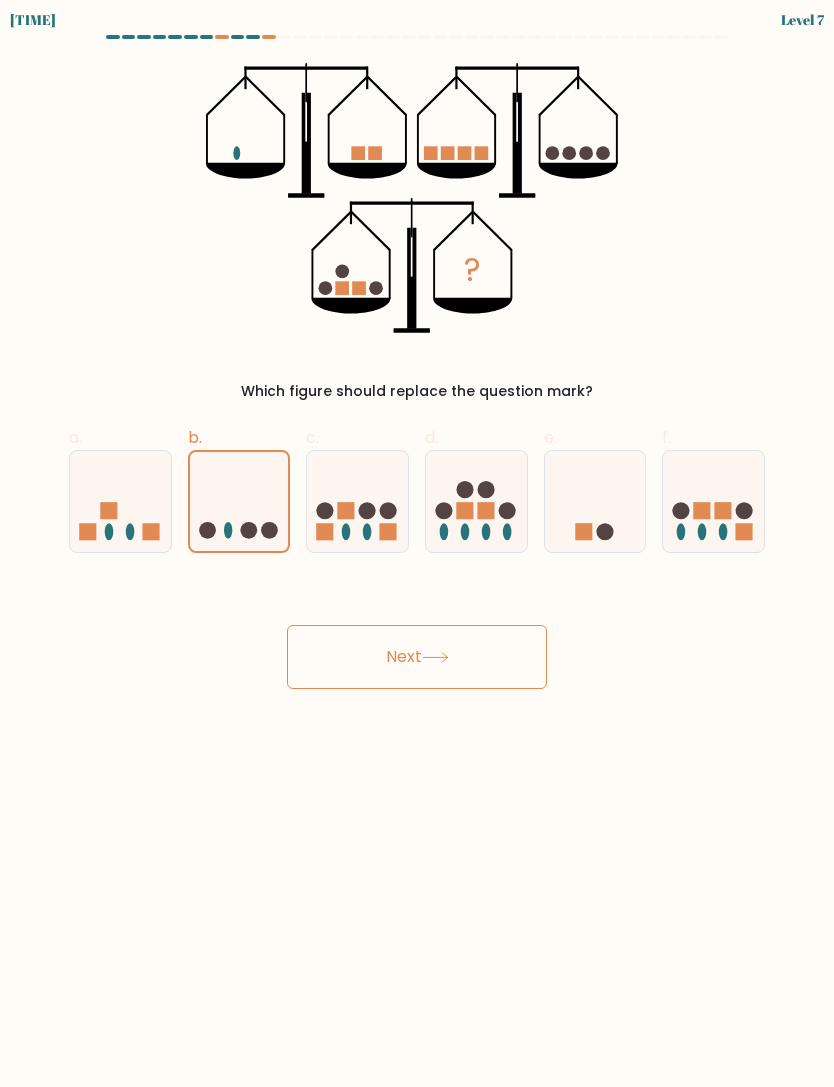 click at bounding box center [435, 657] 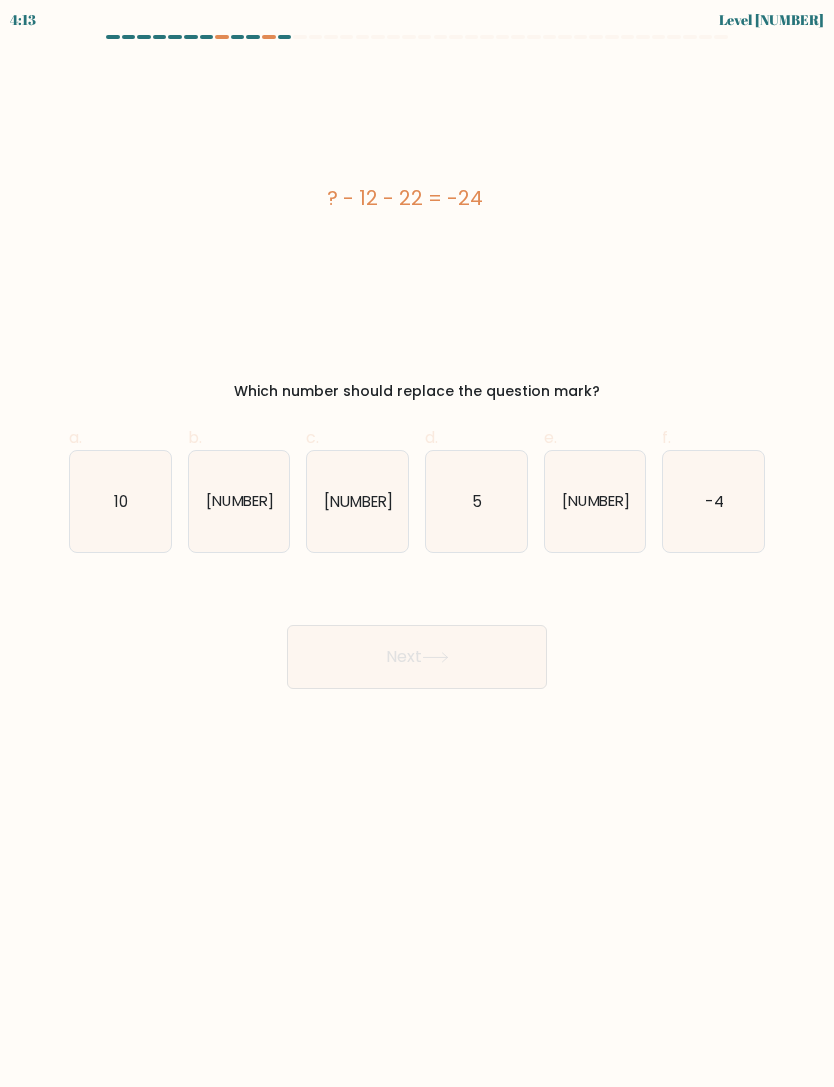 click on "10" at bounding box center (120, 501) 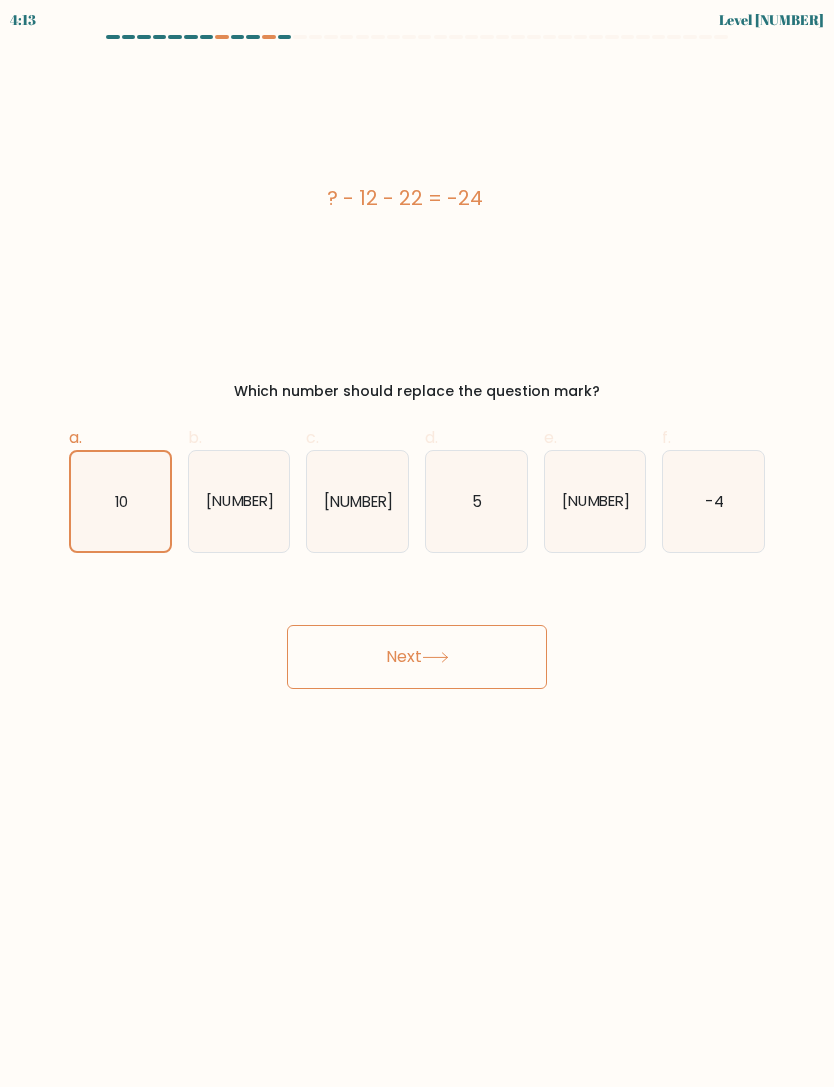 click at bounding box center [435, 657] 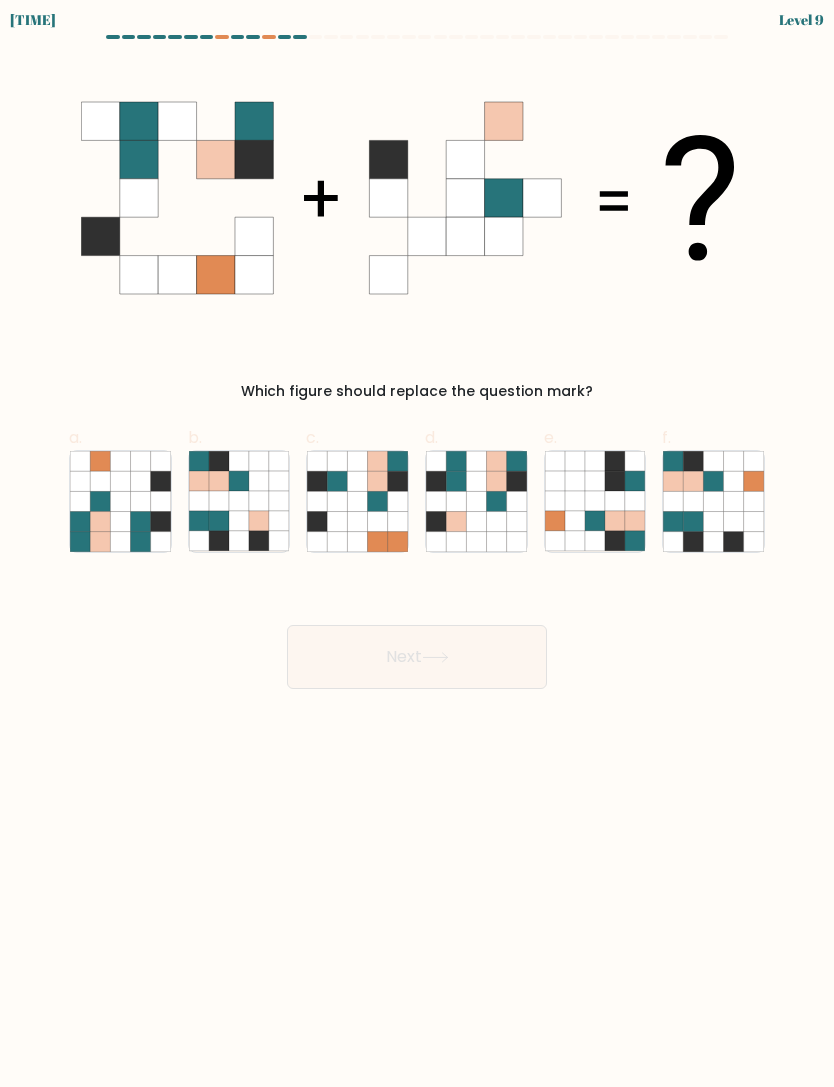click at bounding box center [378, 501] 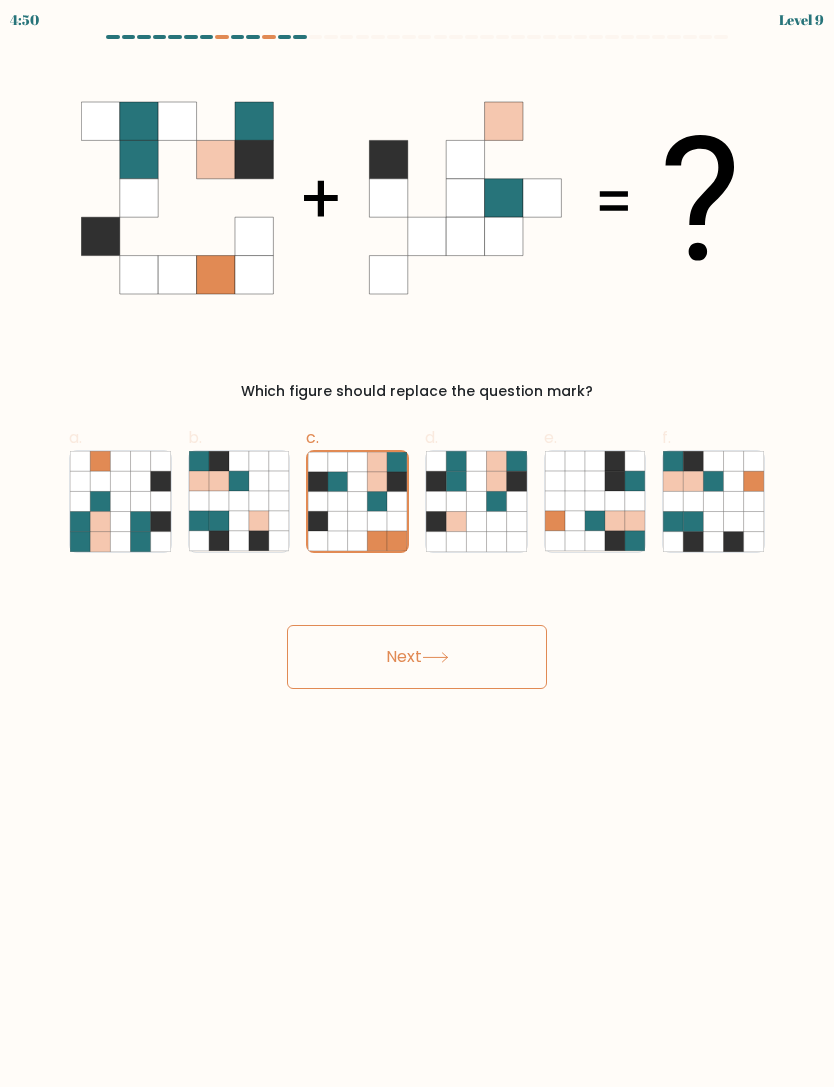 click on "Next" at bounding box center [417, 657] 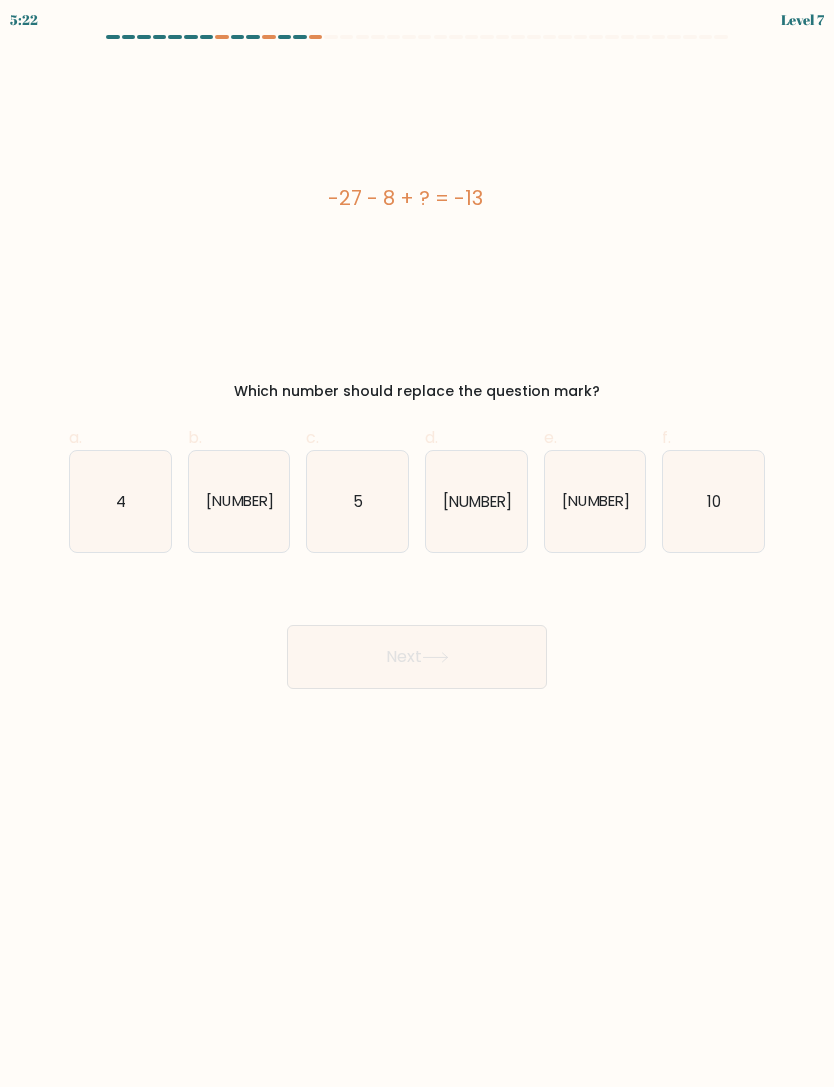 click on "[NUMBER]" at bounding box center [239, 501] 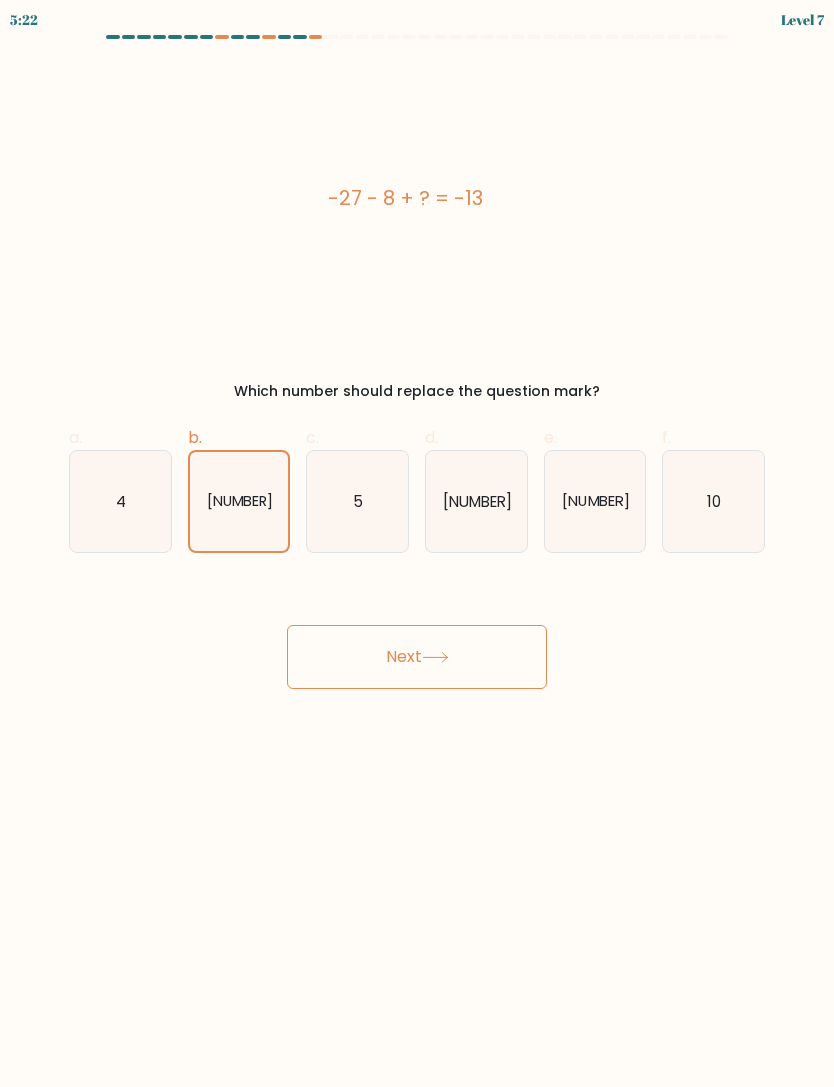 click on "Next" at bounding box center [417, 657] 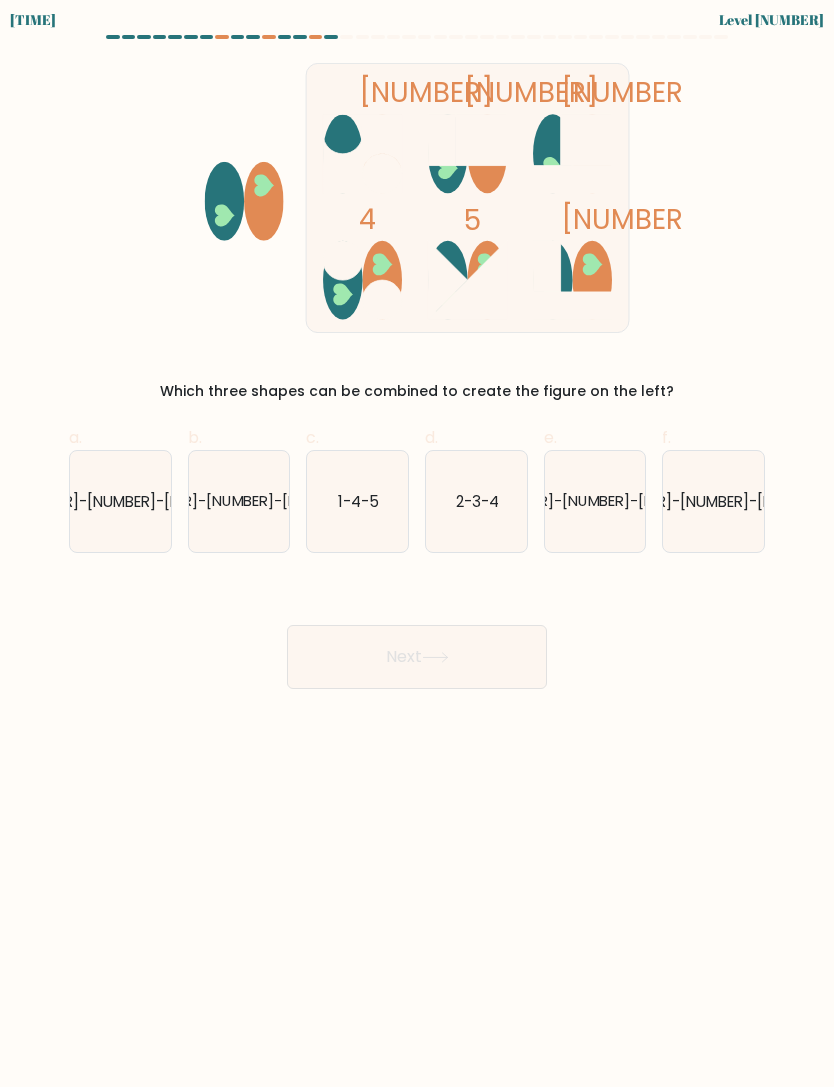 click on "[NUMBER]-[NUMBER]-[NUMBER]" at bounding box center [239, 500] 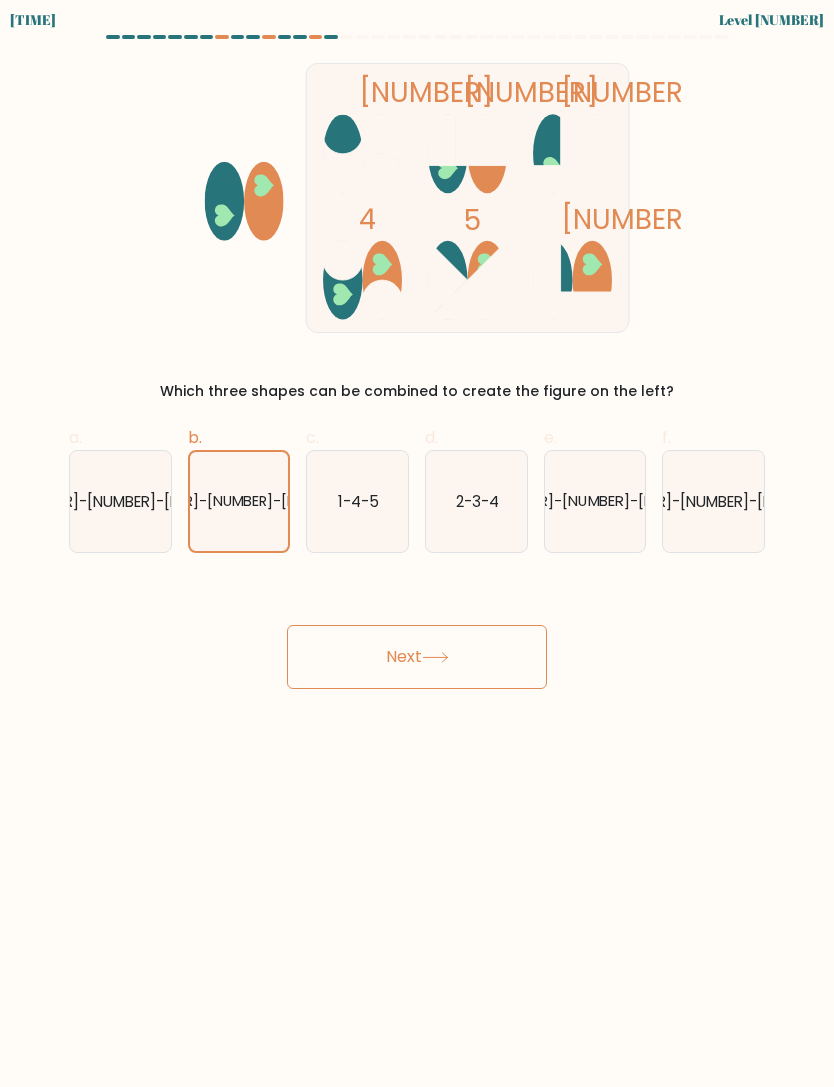 click at bounding box center [435, 657] 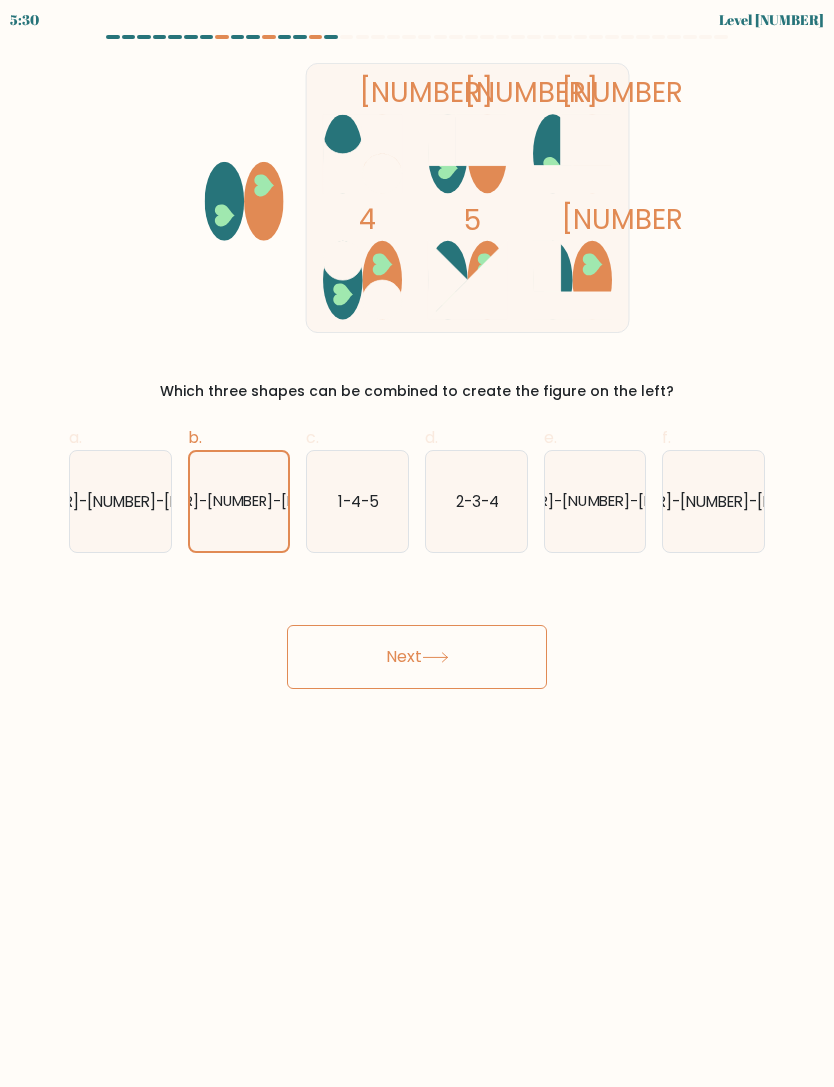click on "Next" at bounding box center [417, 657] 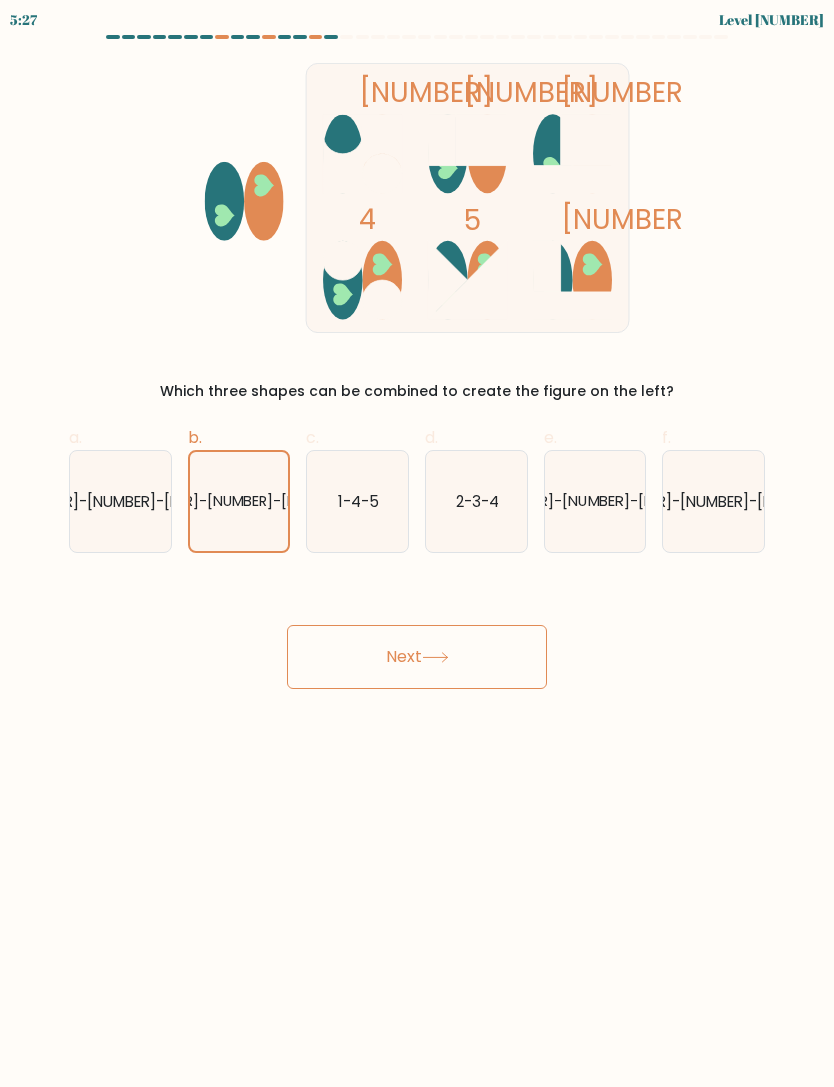 click on "Next" at bounding box center [417, 657] 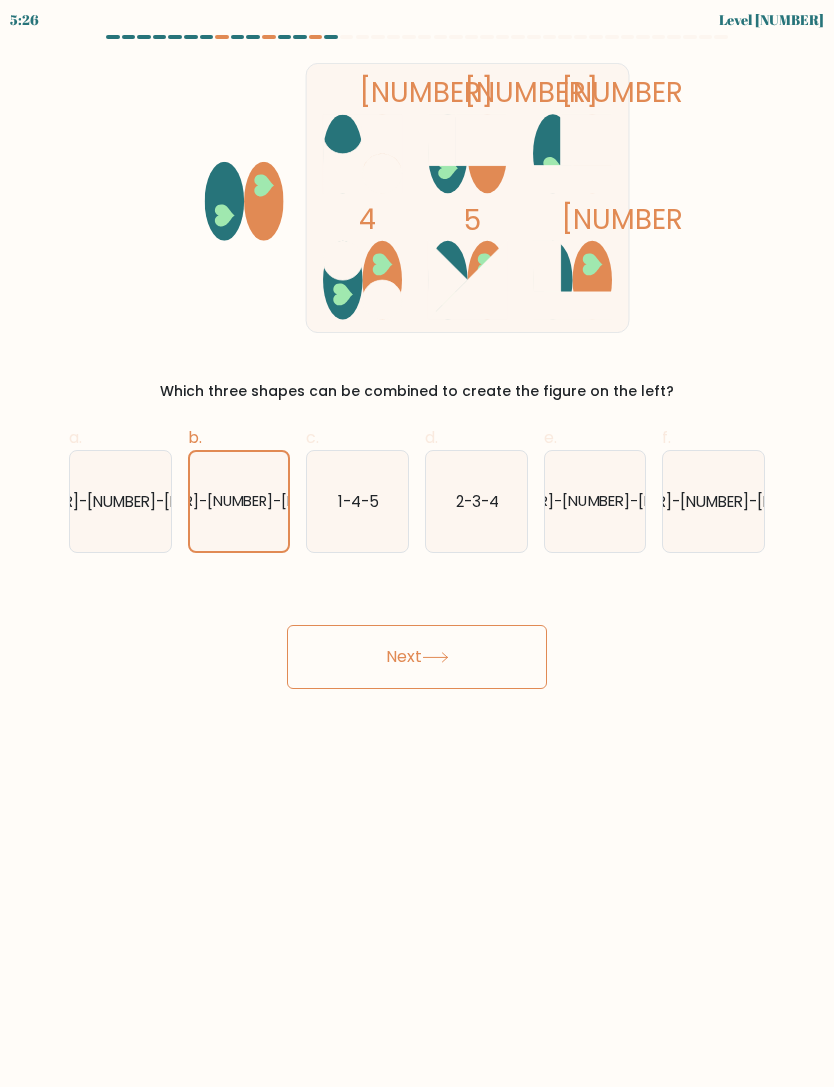 click on "Next" at bounding box center [417, 657] 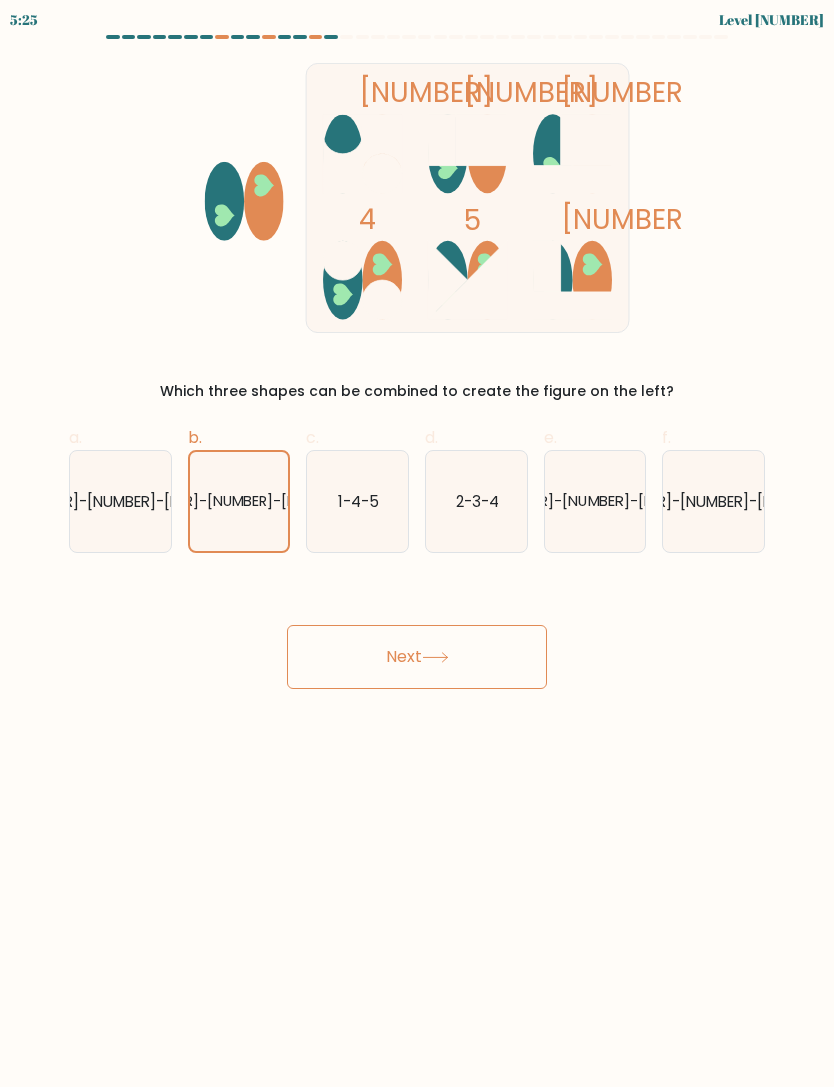 click on "Next" at bounding box center [417, 657] 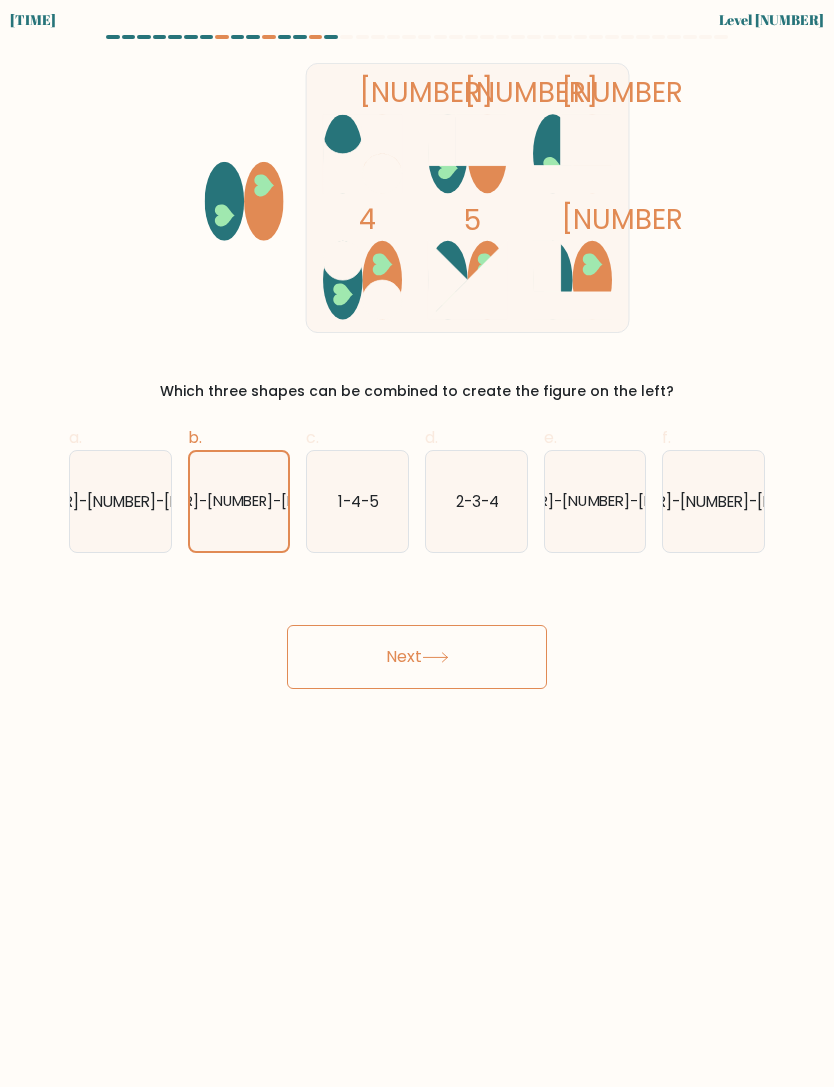 click on "[NUMBER]-[NUMBER]-[NUMBER]" at bounding box center [239, 501] 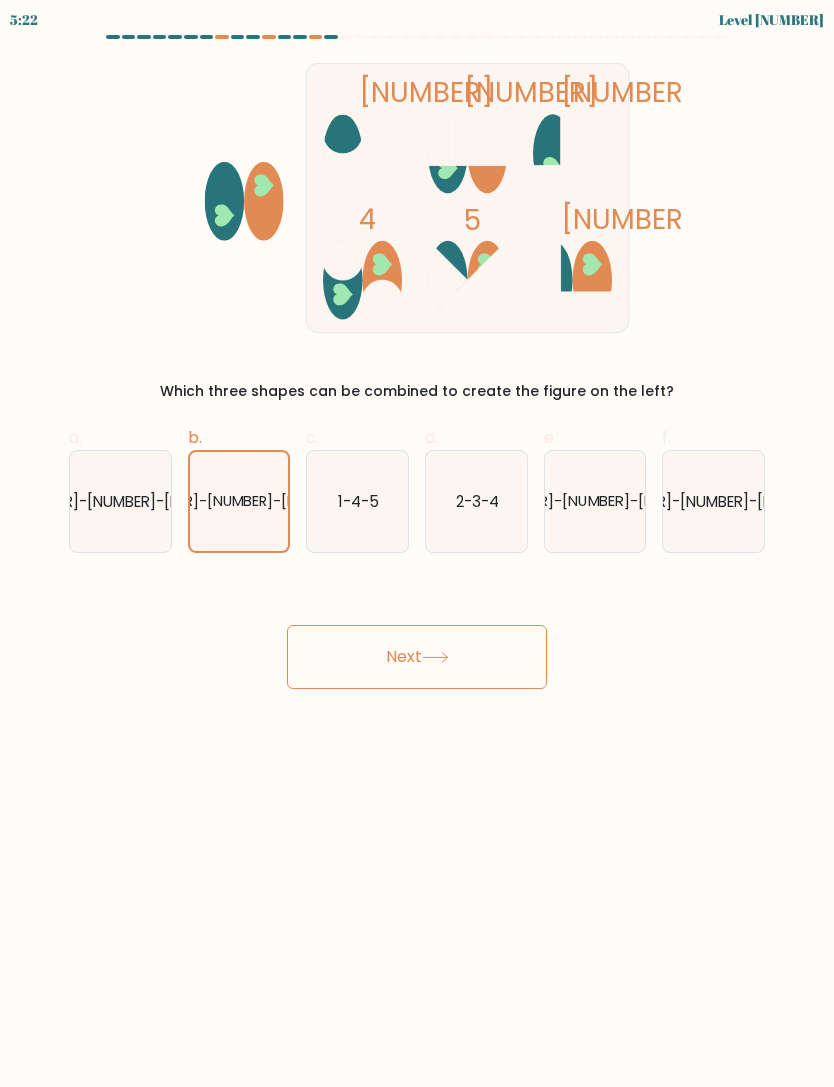 click on "[NUMBER]-[NUMBER]-[NUMBER]" at bounding box center (239, 501) 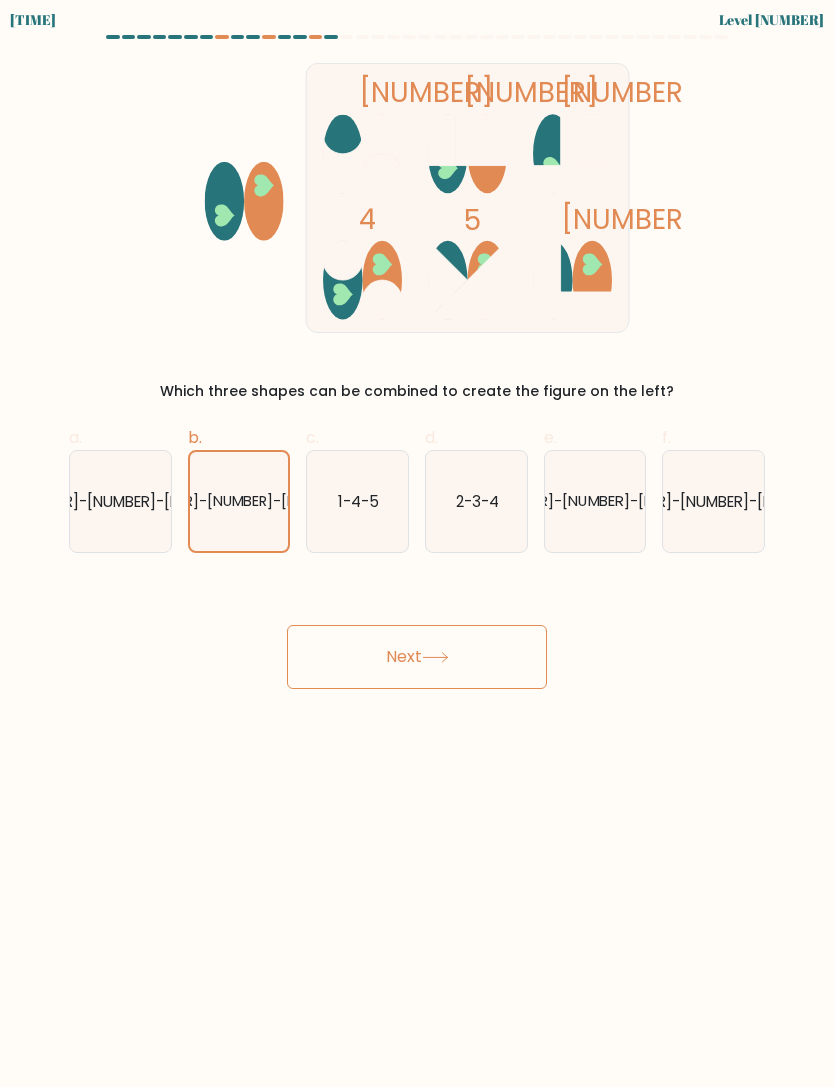 click on "Next" at bounding box center [417, 657] 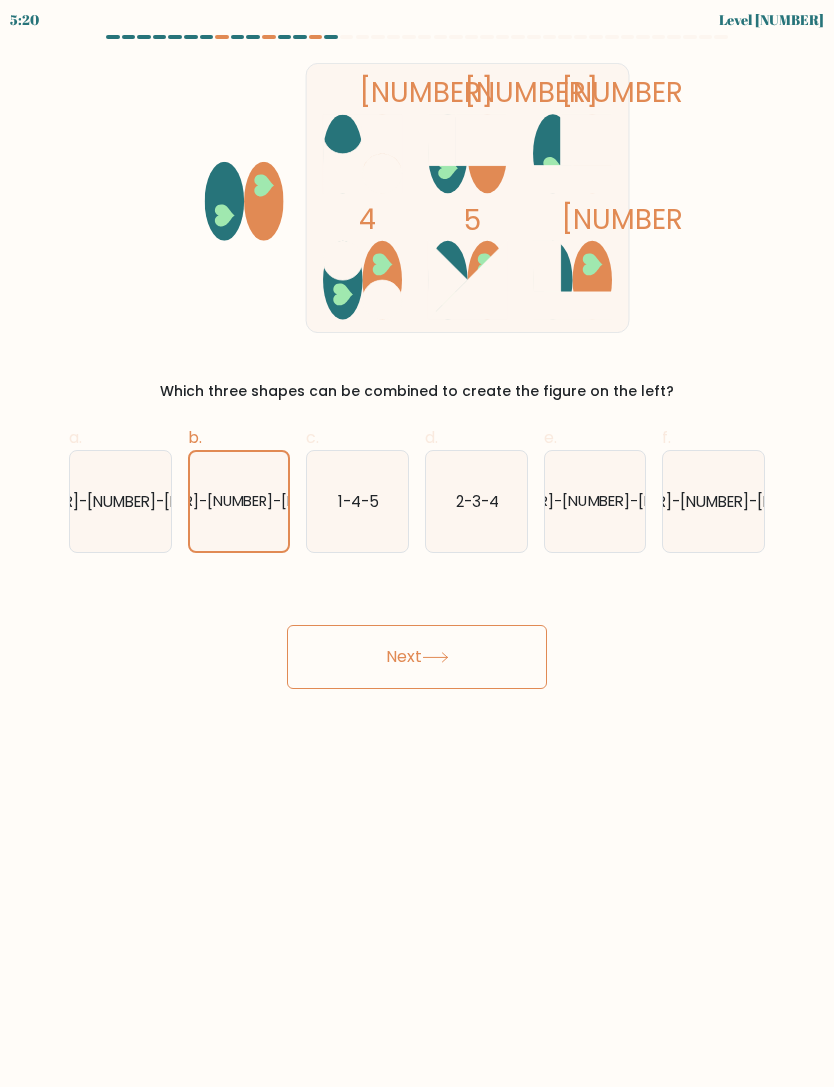 click at bounding box center (435, 657) 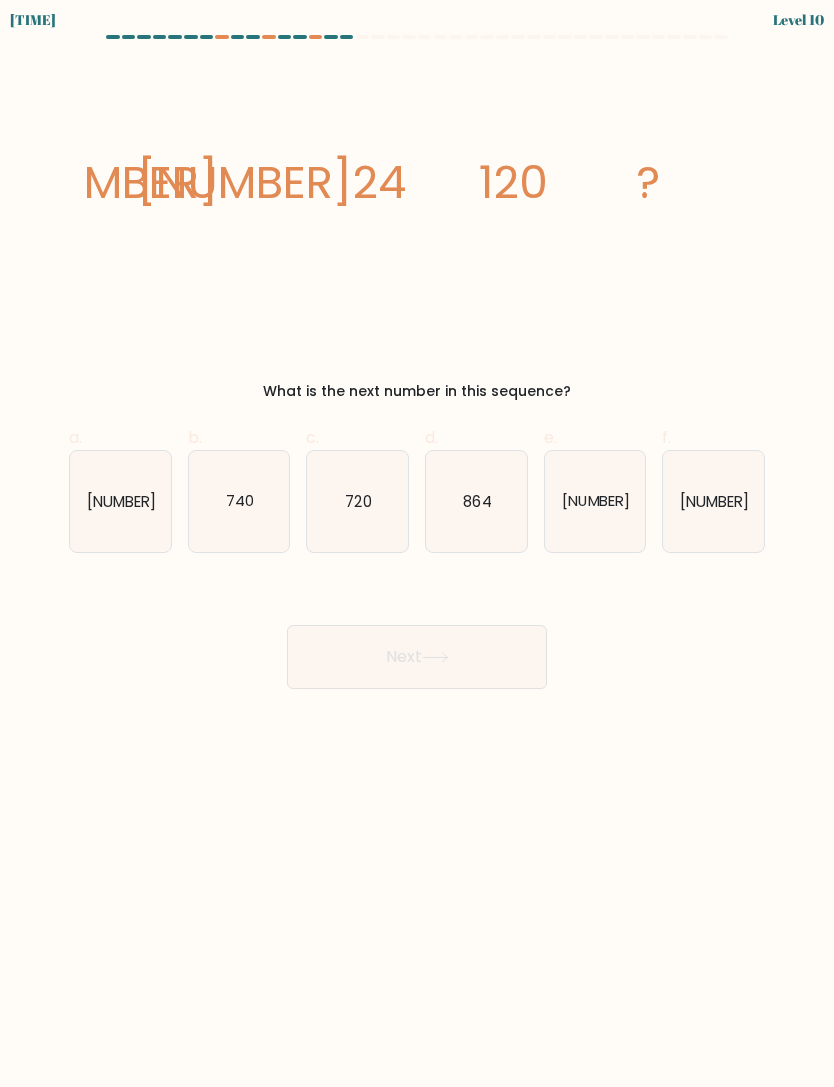 click on "6:02
Level 10" at bounding box center [417, 543] 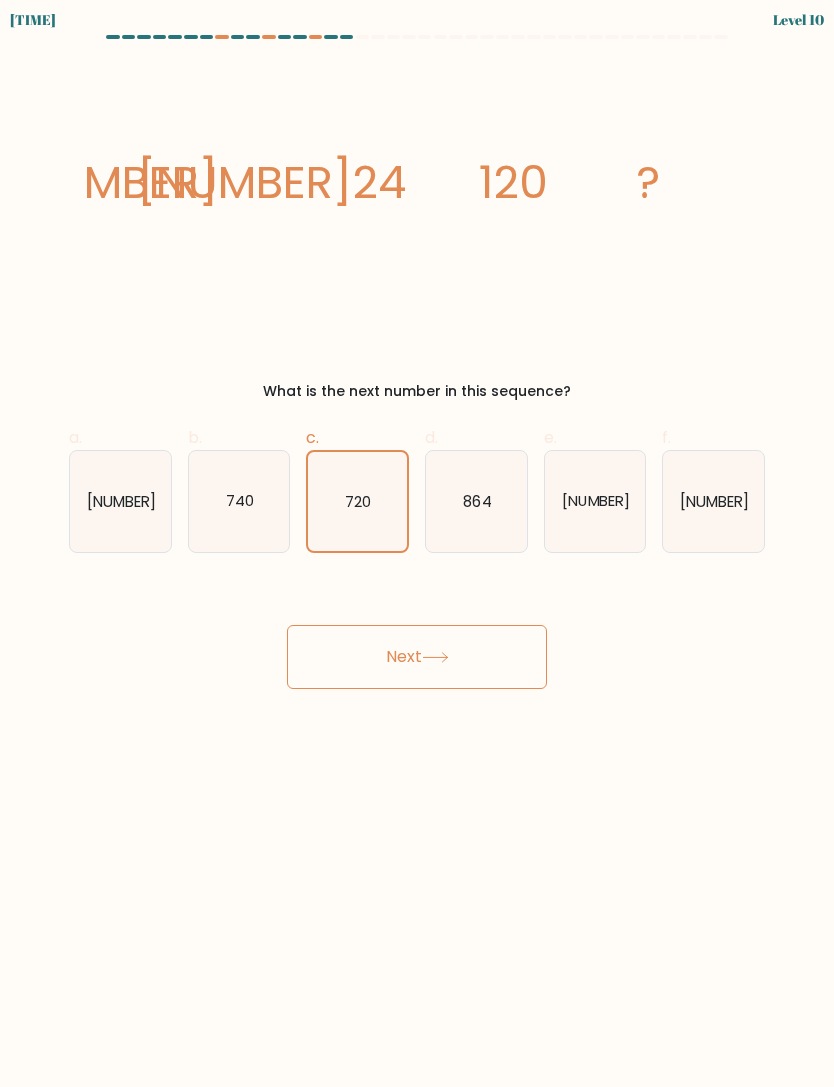 click on "Next" at bounding box center (417, 657) 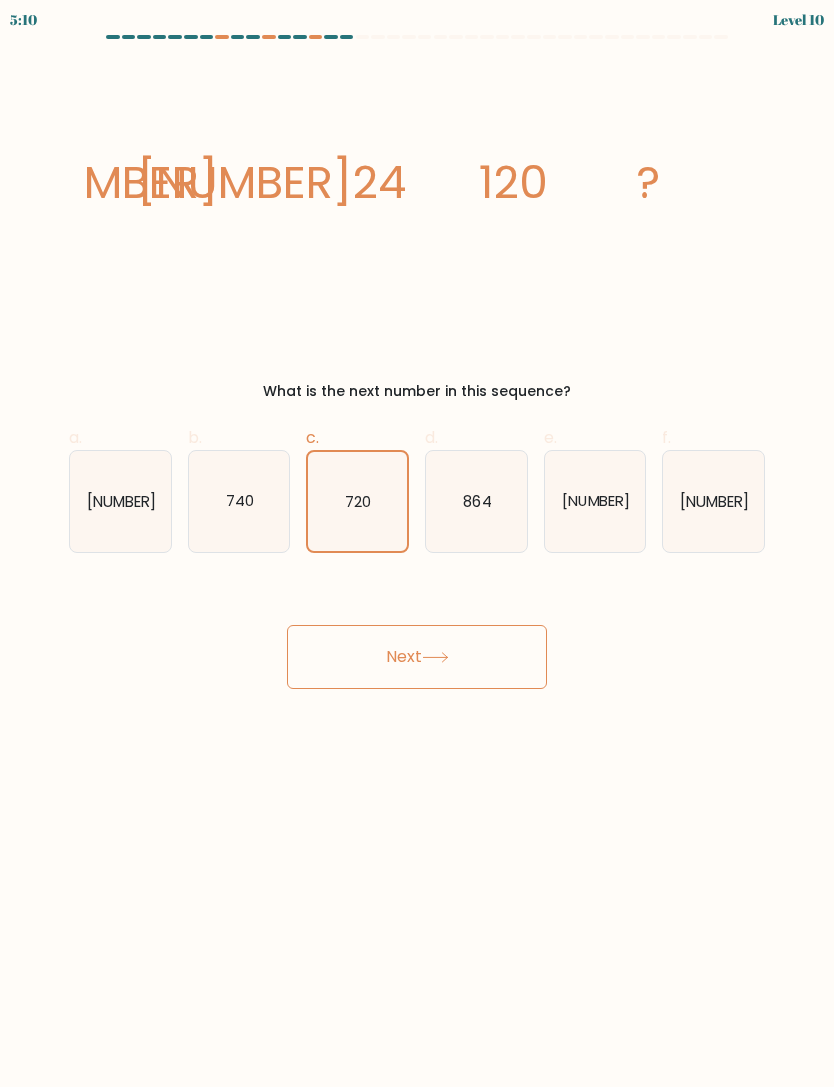 click on "Next" at bounding box center [417, 657] 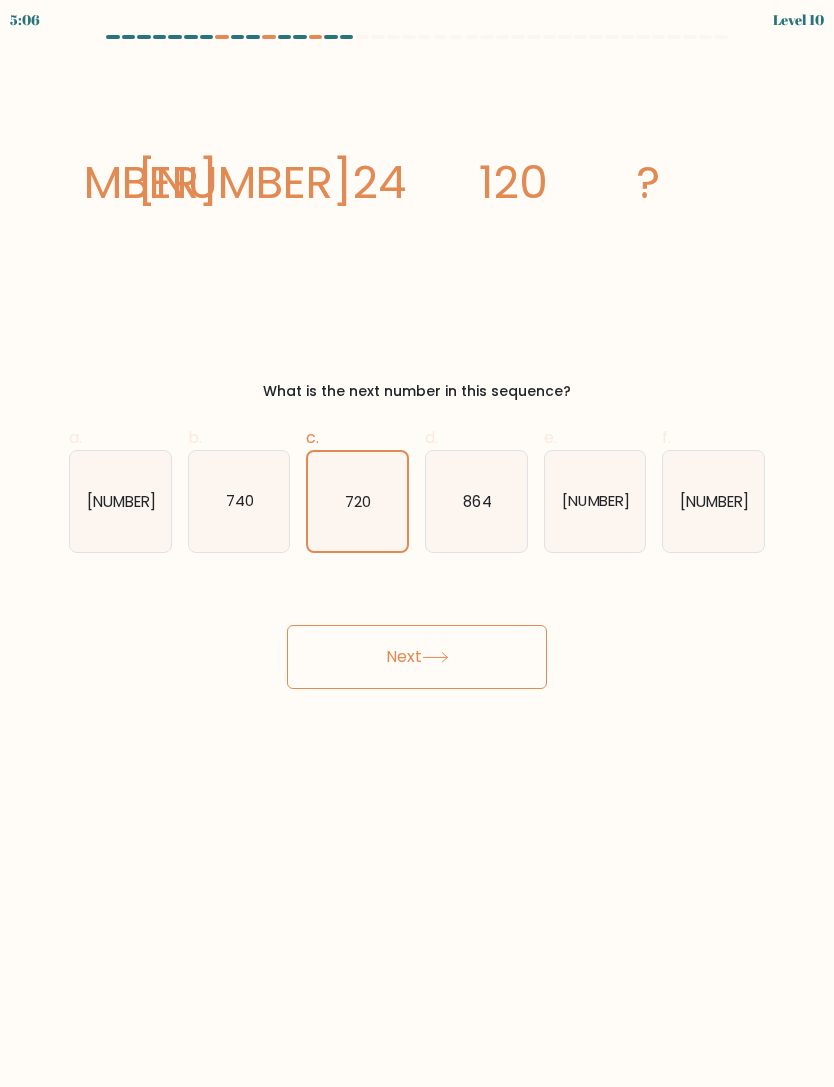 click on "720" at bounding box center [359, 501] 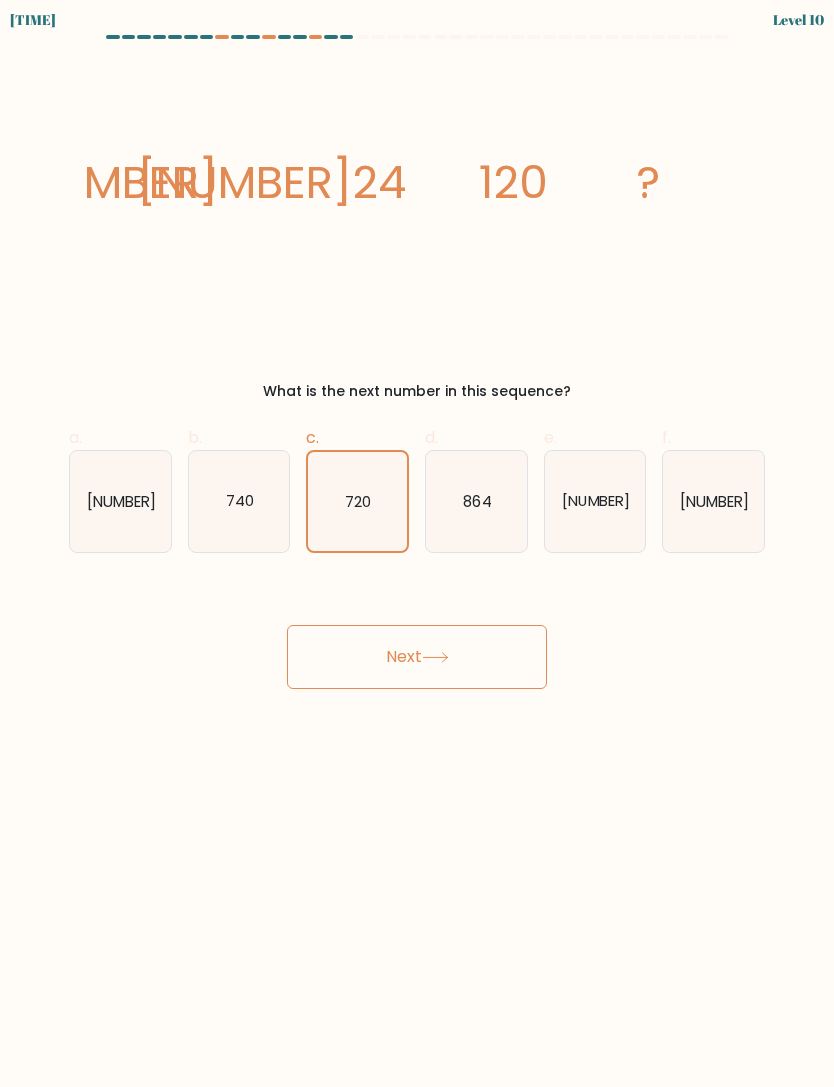 click on "Next" at bounding box center (417, 657) 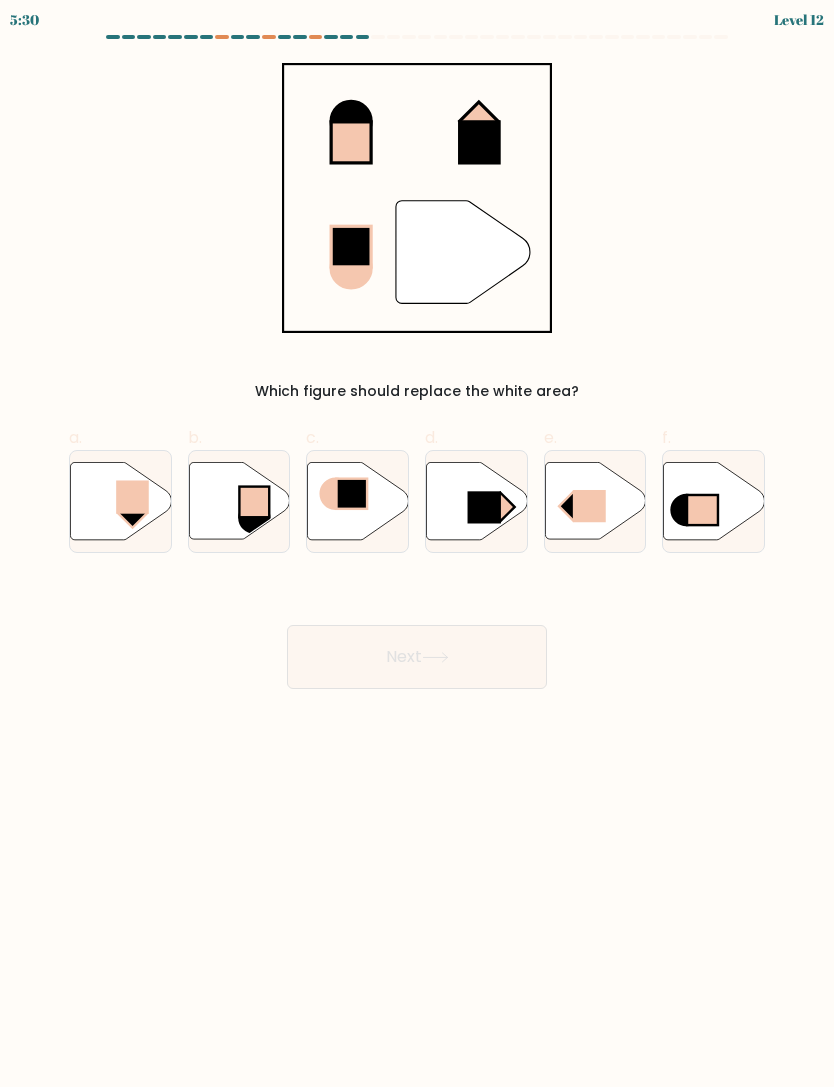click at bounding box center [132, 496] 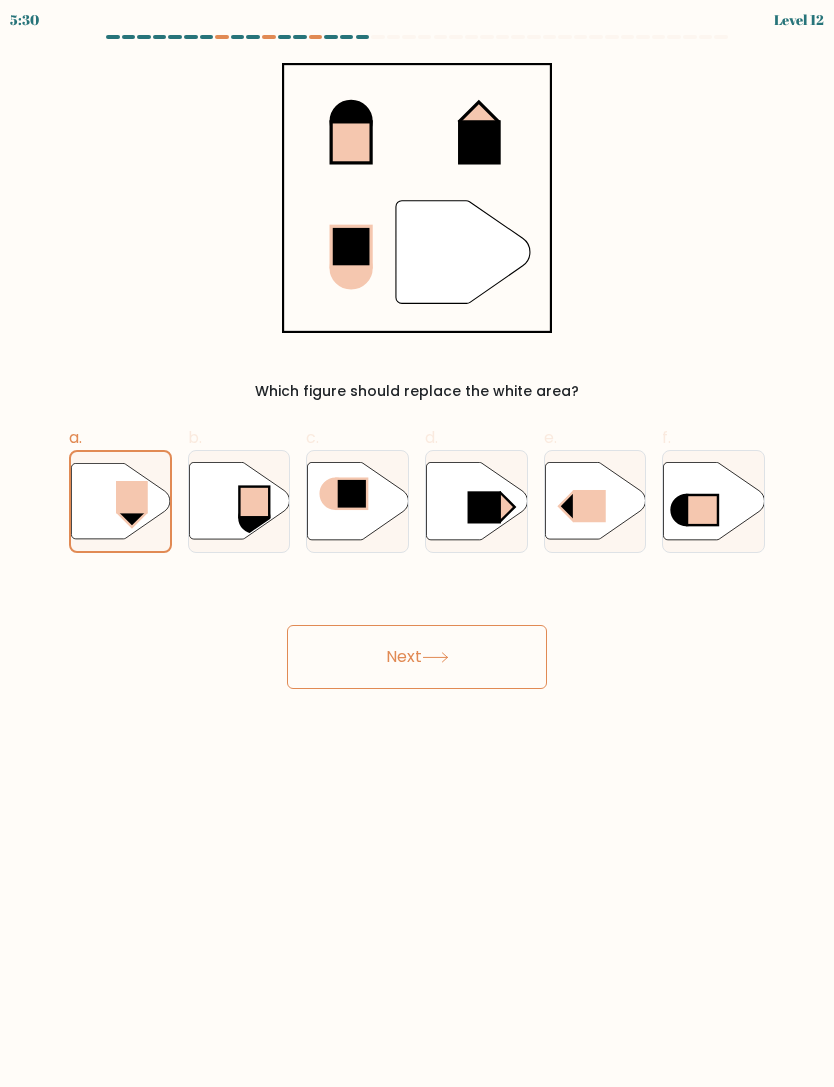 click at bounding box center (435, 657) 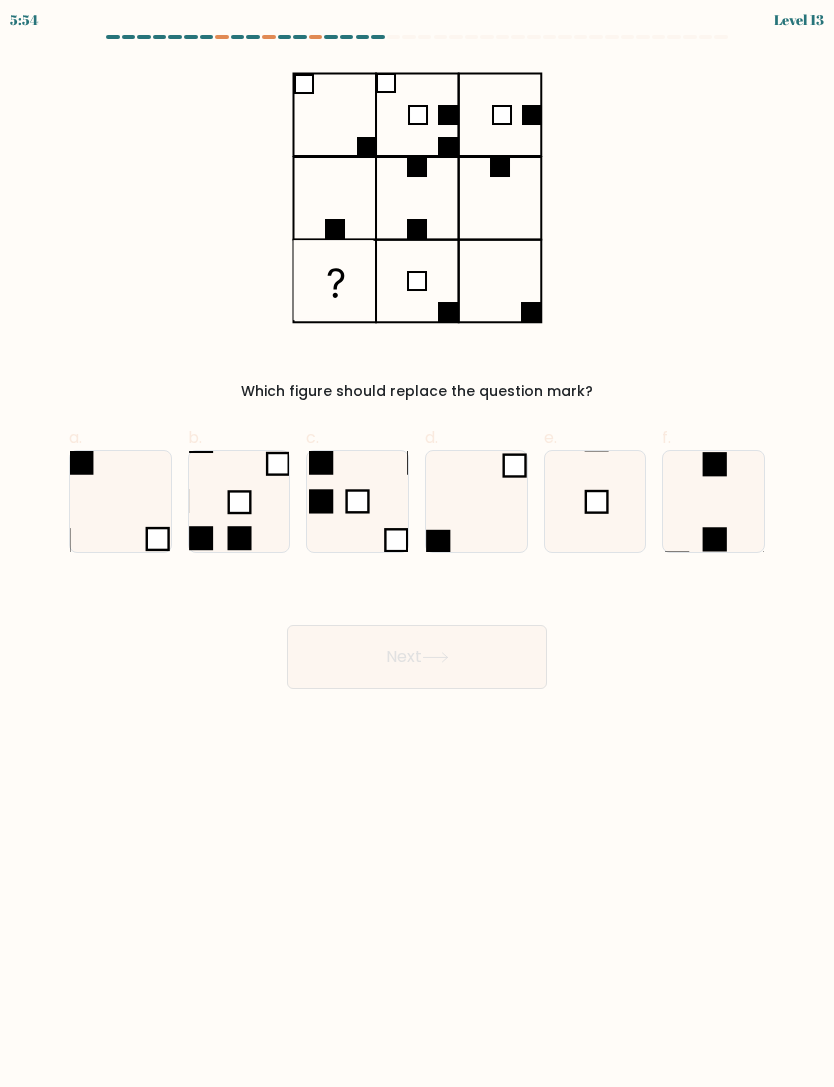 click at bounding box center (595, 501) 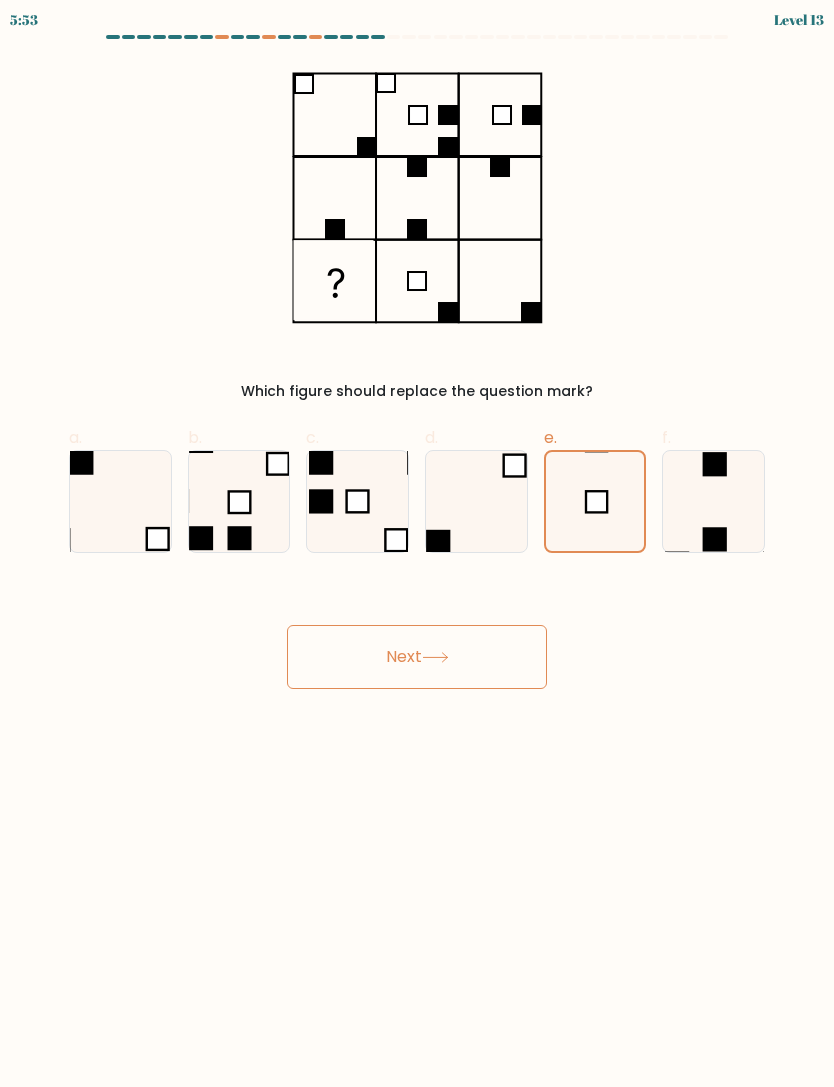 click on "Next" at bounding box center (417, 657) 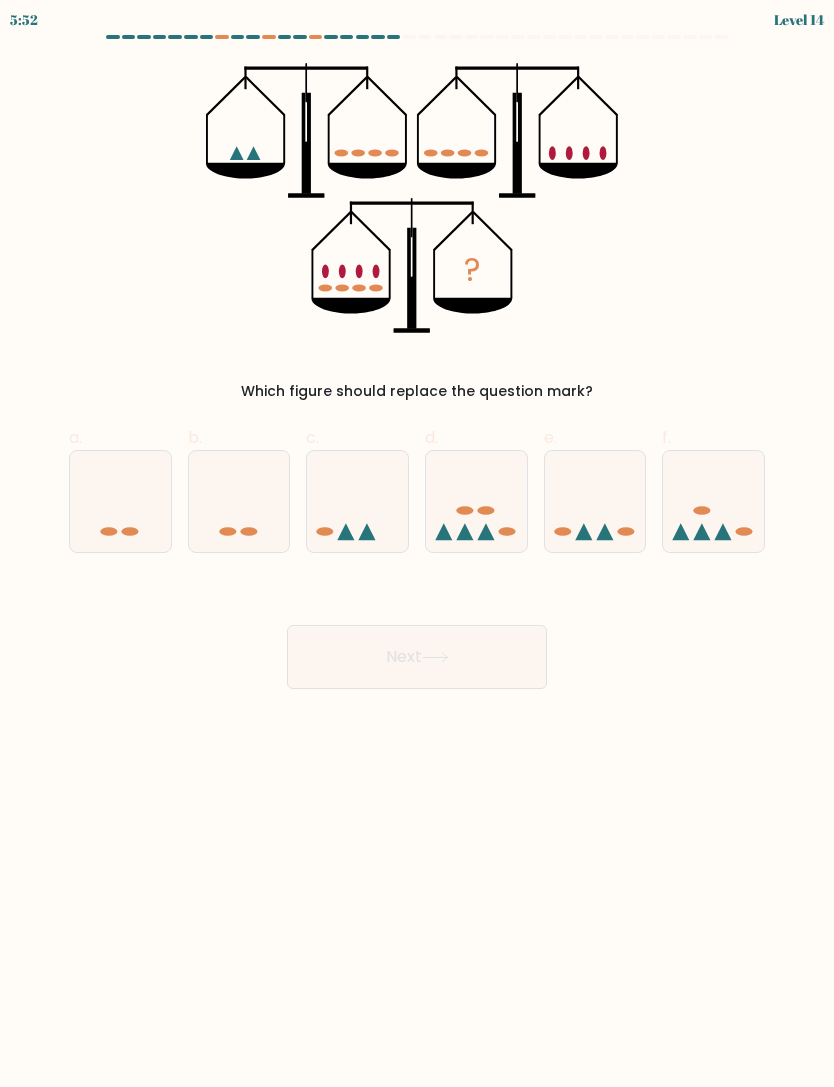 click at bounding box center (713, 501) 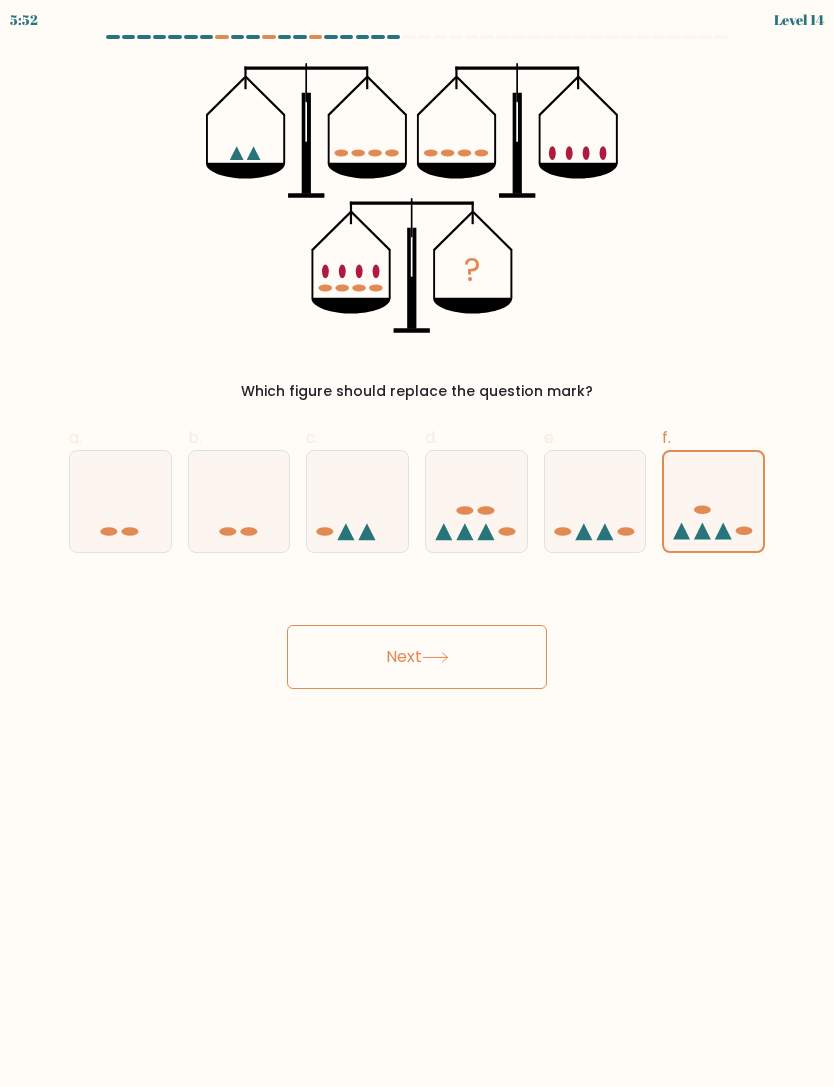 click on "Next" at bounding box center (417, 657) 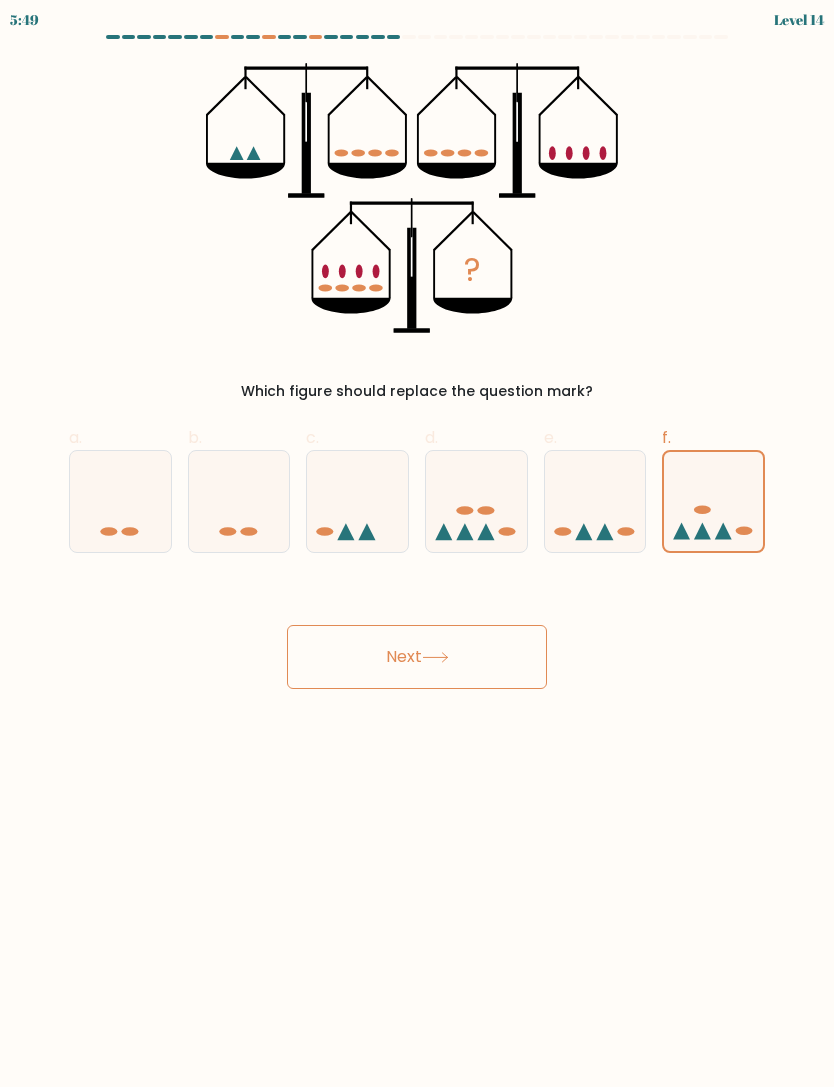 click at bounding box center (435, 657) 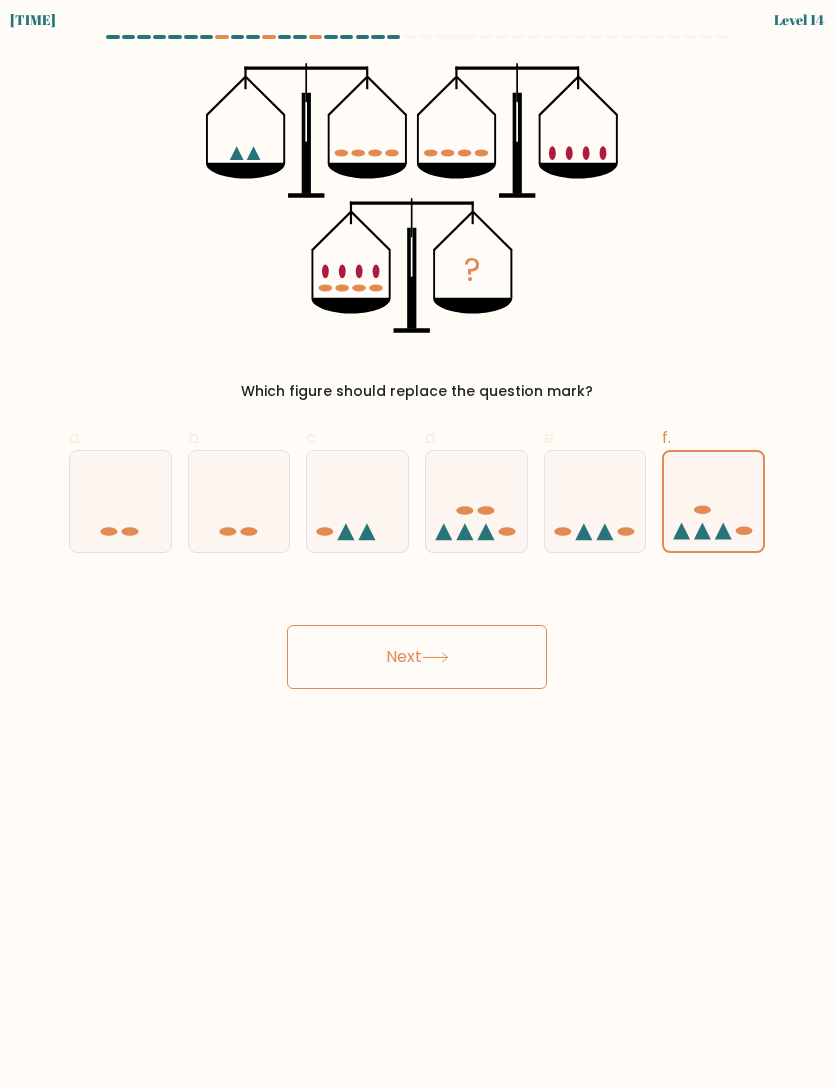 click on "Next" at bounding box center (417, 657) 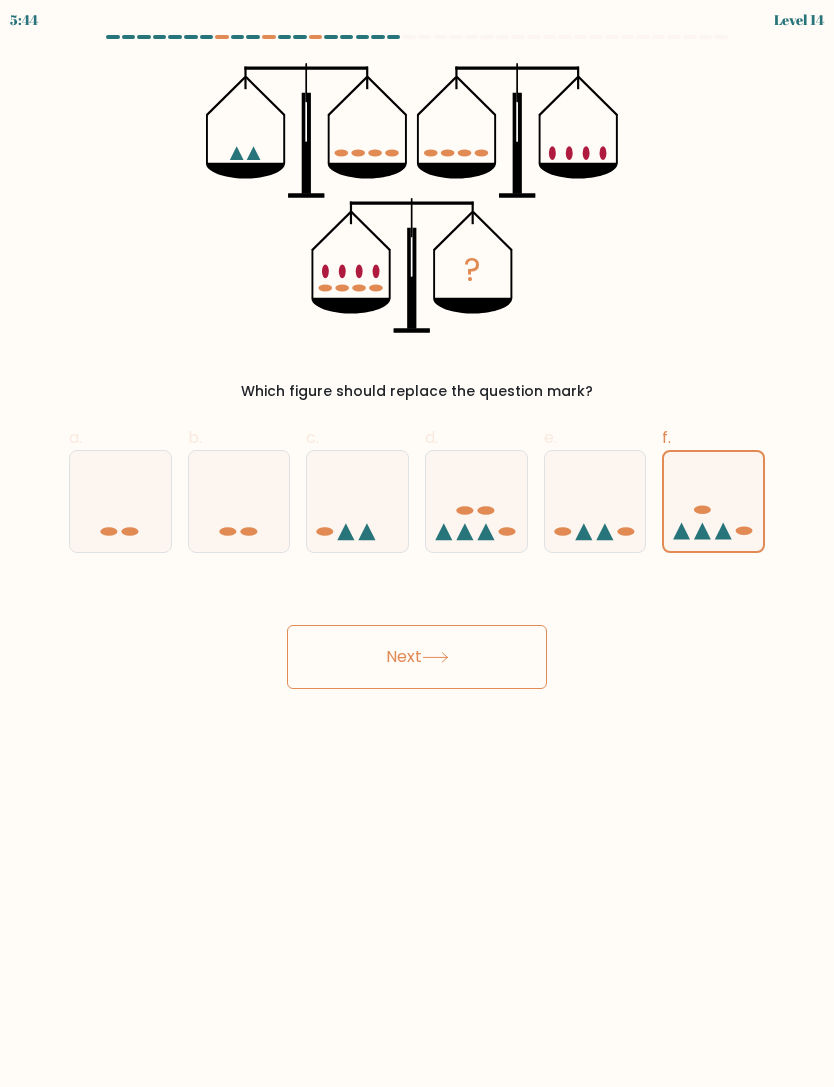 click on "Next" at bounding box center (417, 657) 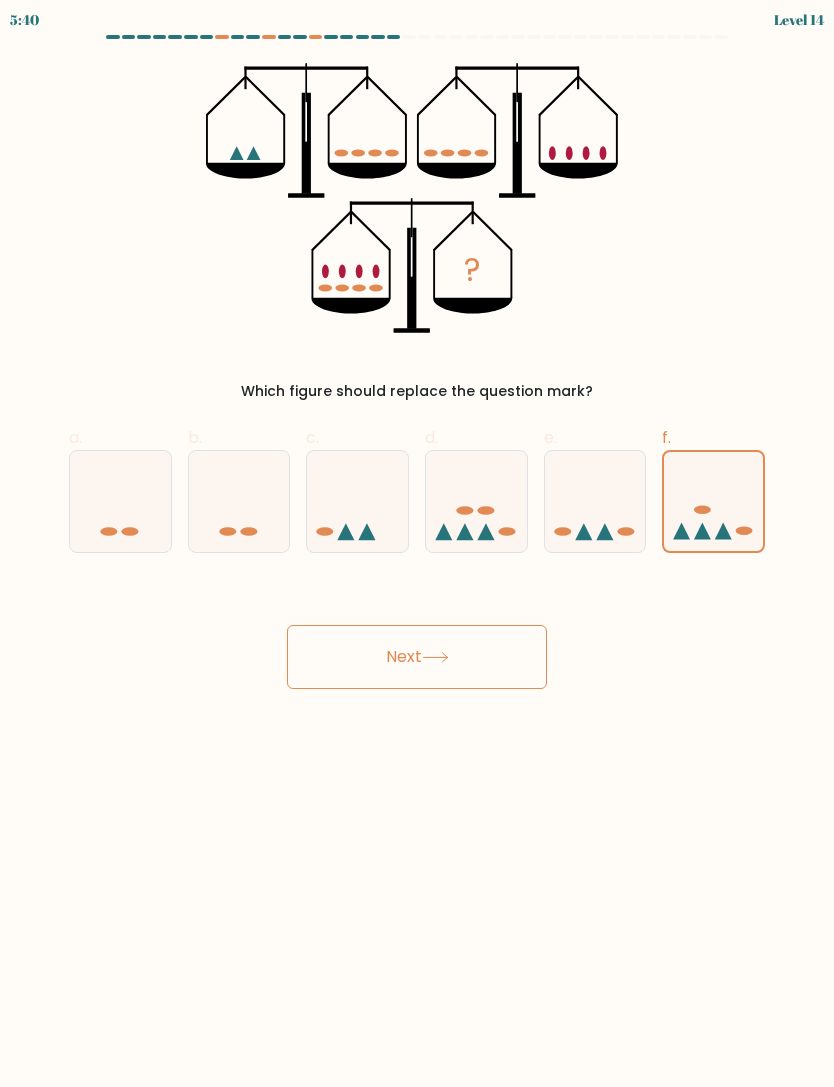 click on "Next" at bounding box center [417, 657] 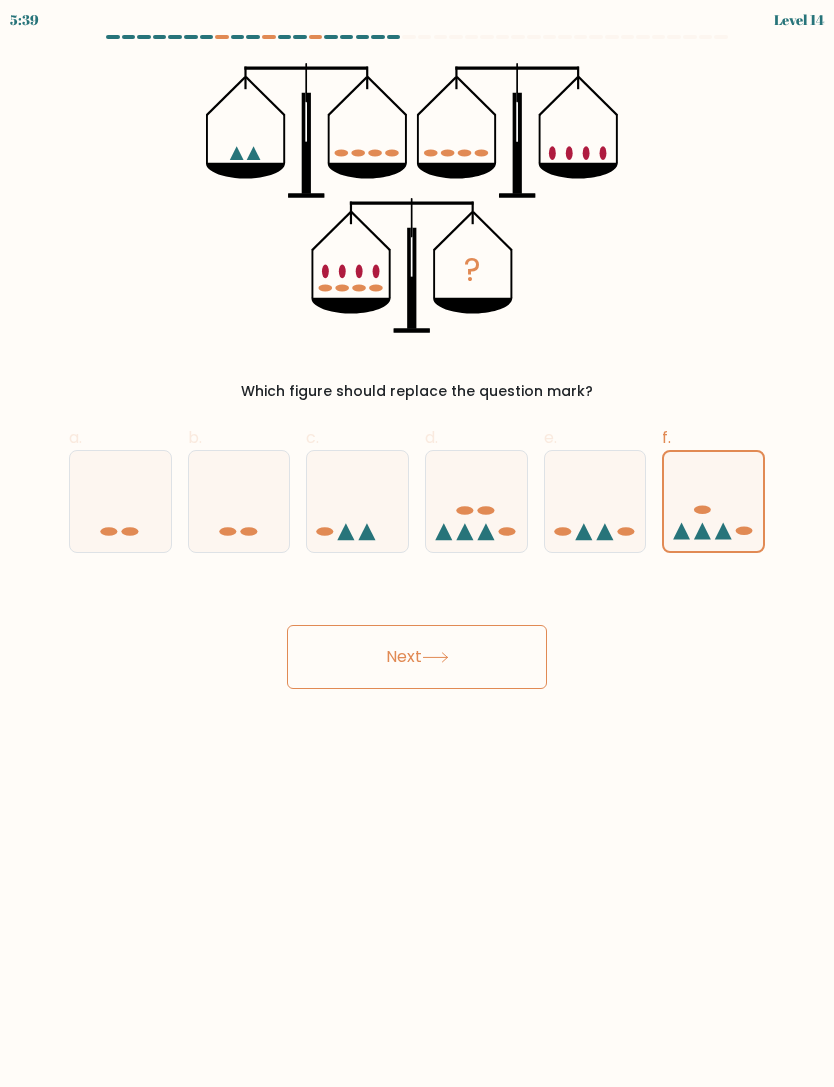 click at bounding box center (435, 657) 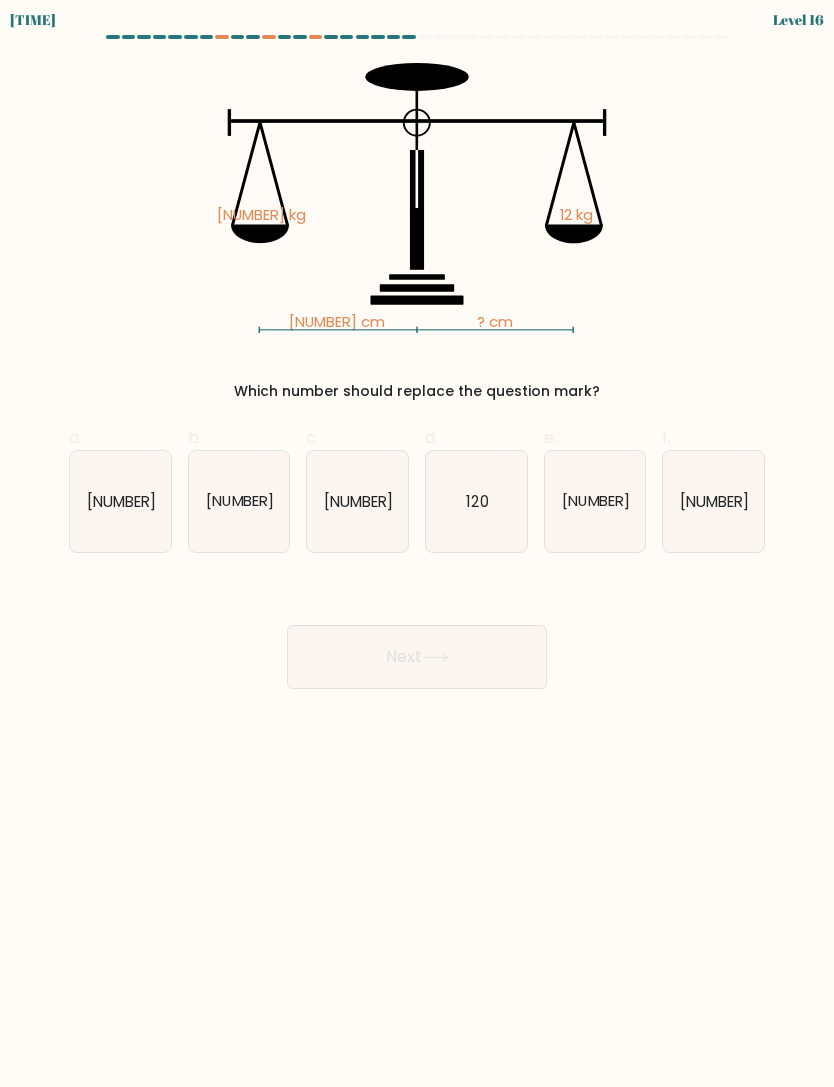 click on "[NUMBER]" at bounding box center (239, 501) 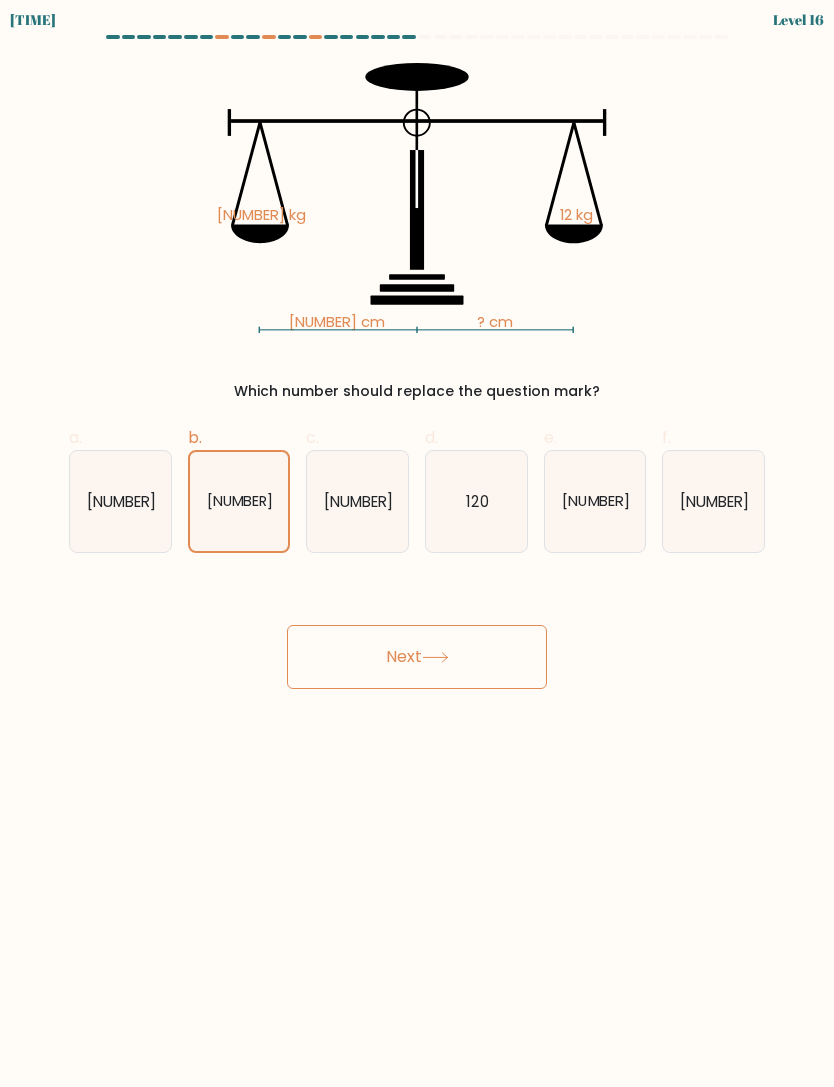 click on "Next" at bounding box center (417, 657) 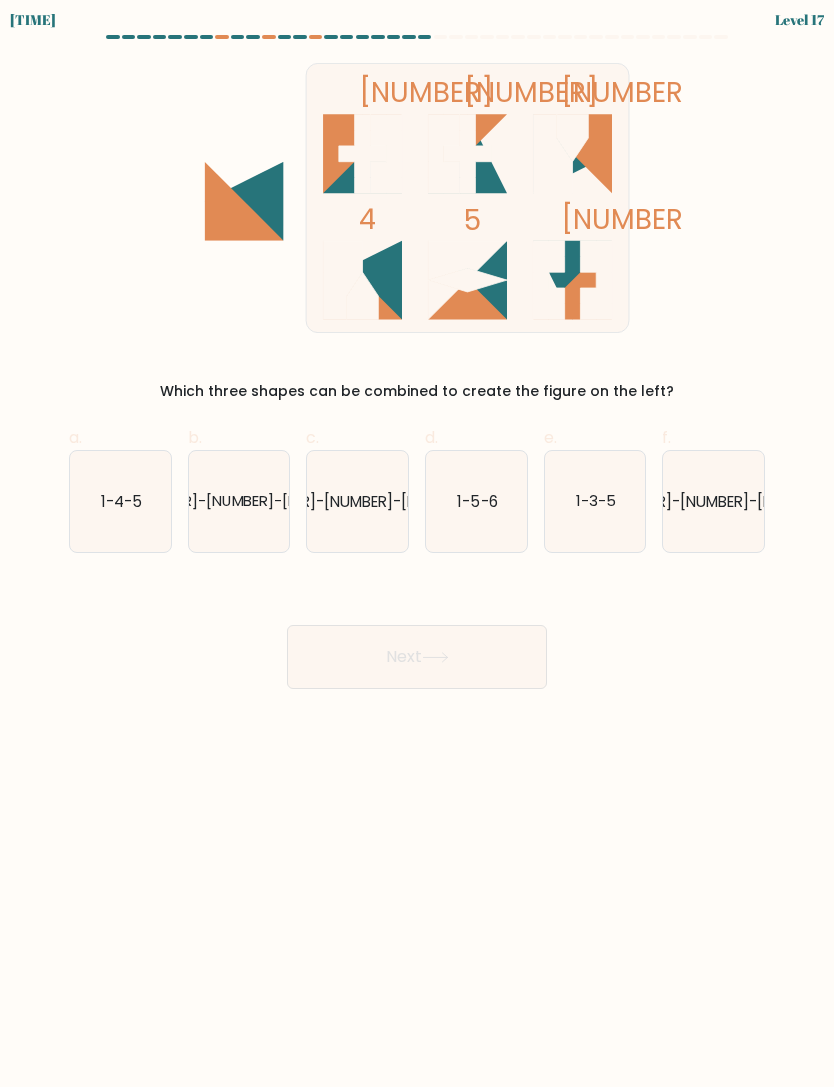 click at bounding box center [362, 153] 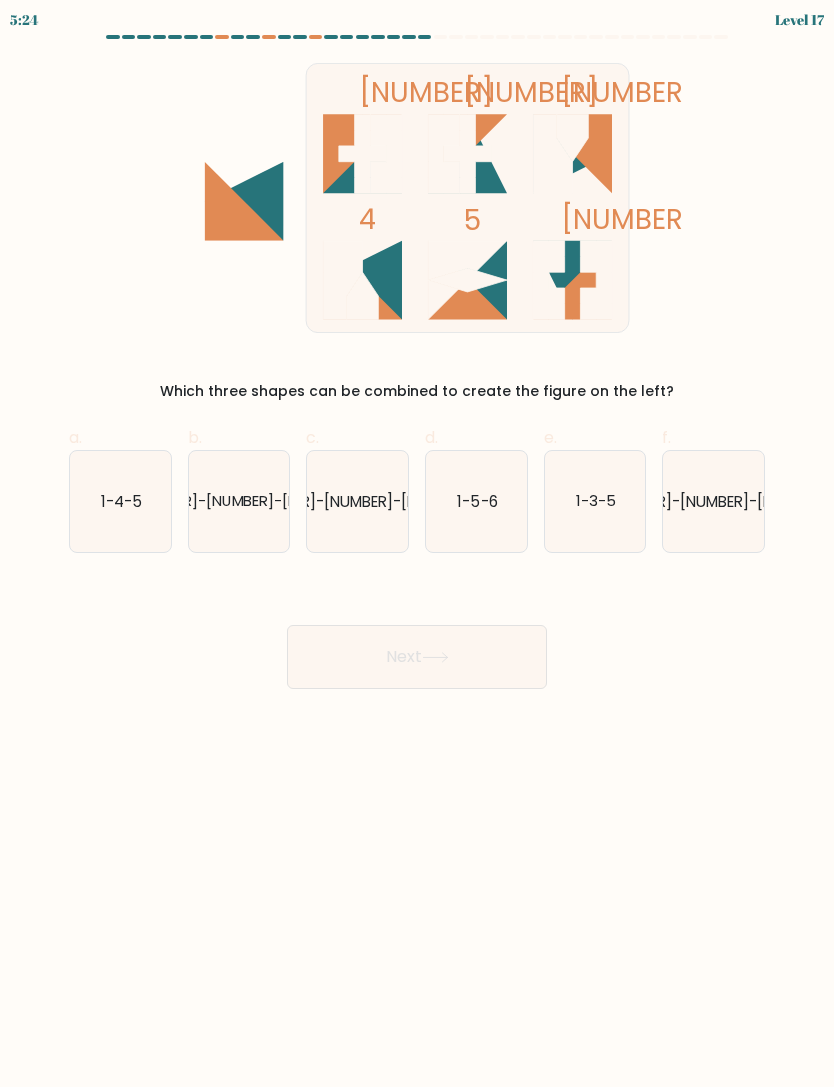 click on "[NUMBER]-[NUMBER]-[NUMBER]" at bounding box center [713, 501] 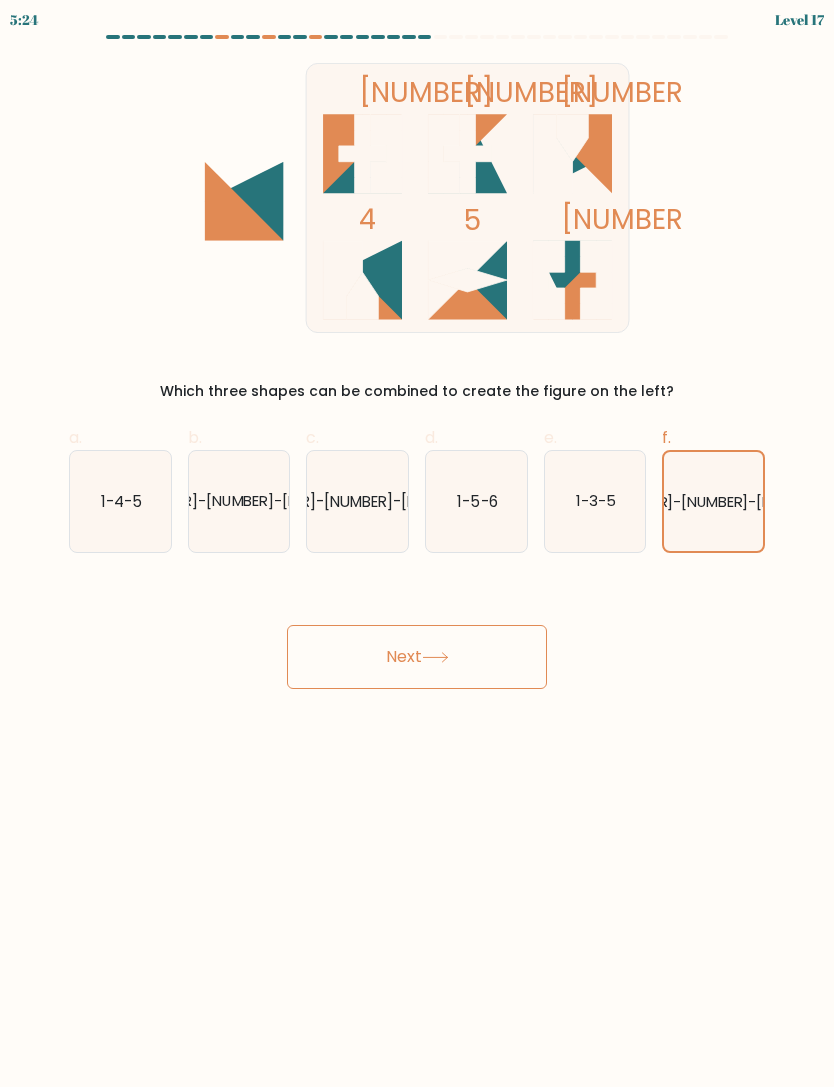 click on "Next" at bounding box center (417, 657) 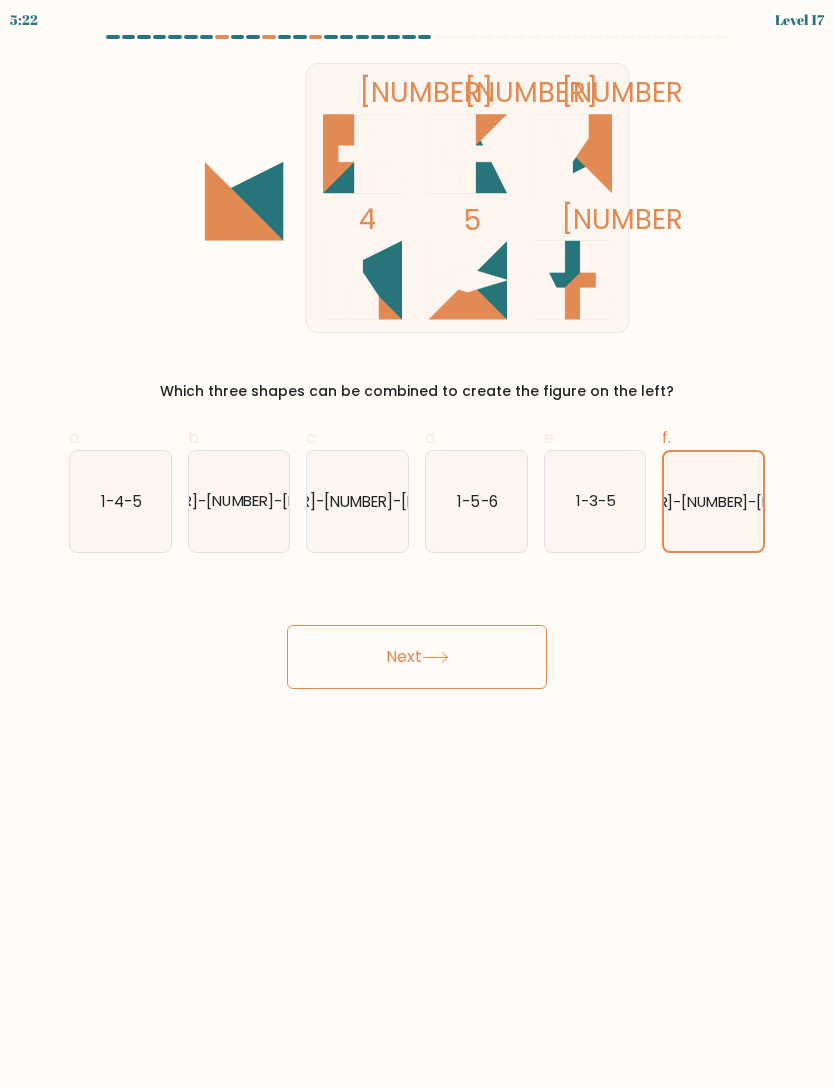 click at bounding box center (435, 657) 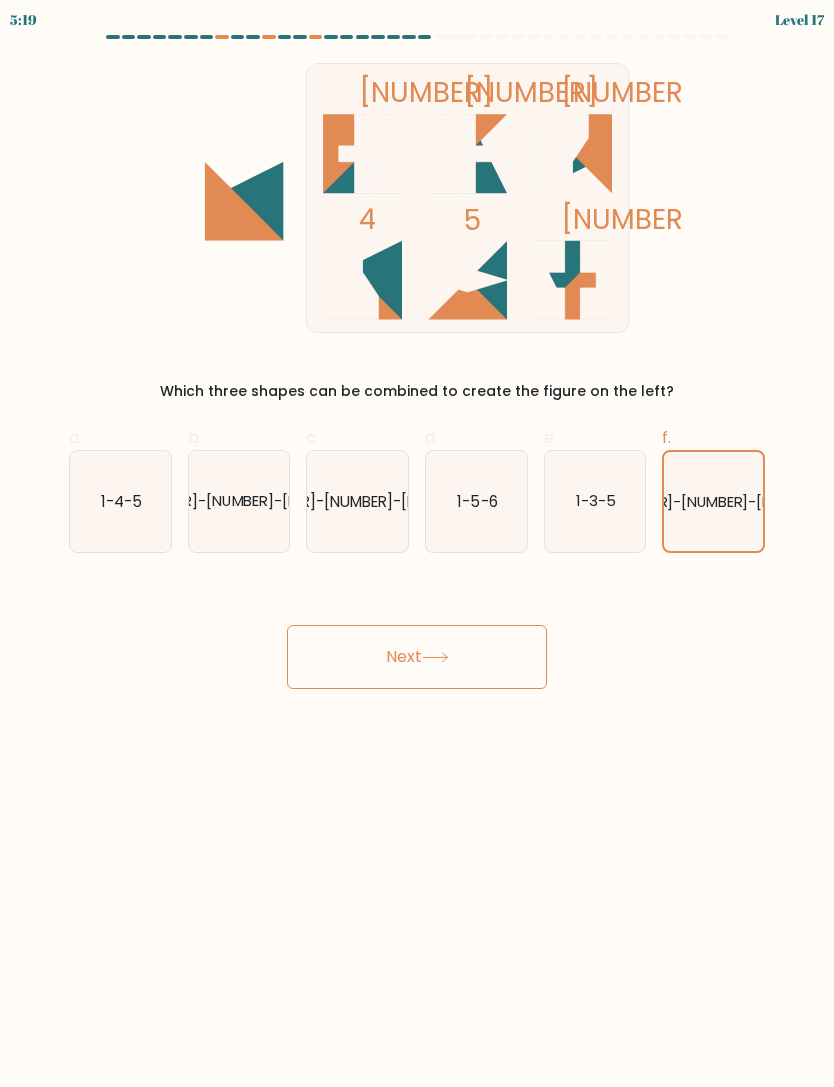 click at bounding box center (435, 657) 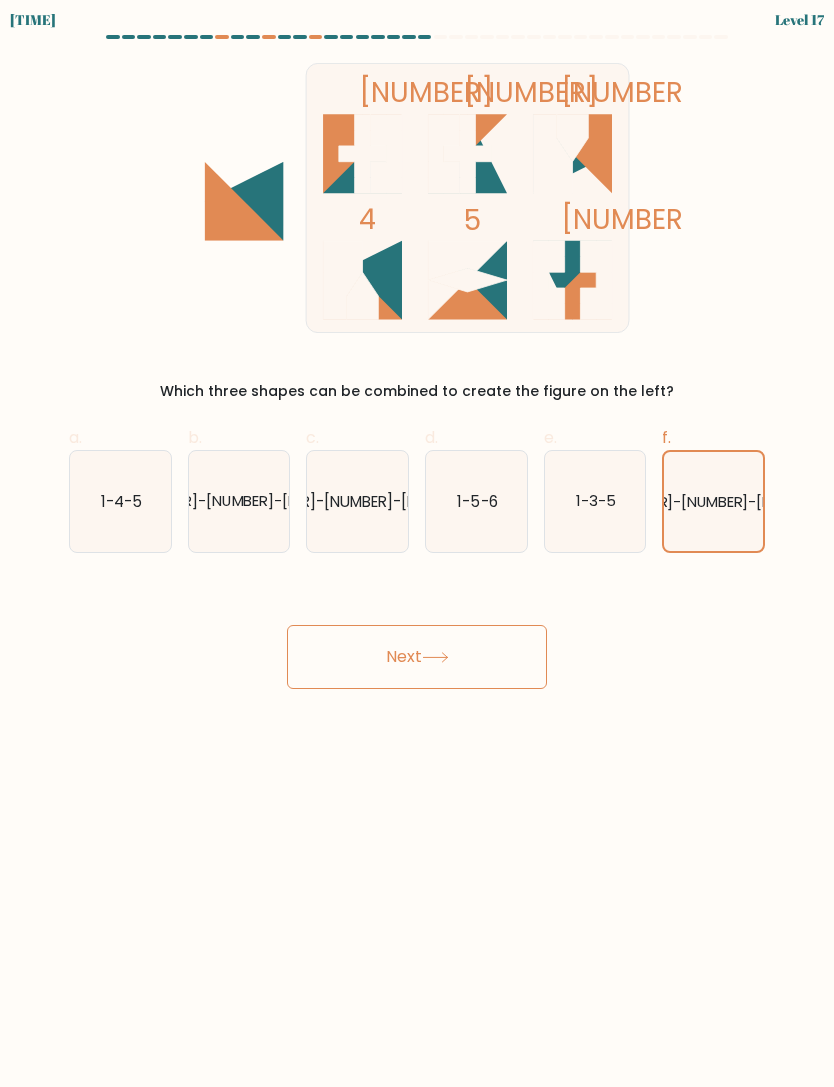 click on "Next" at bounding box center (417, 657) 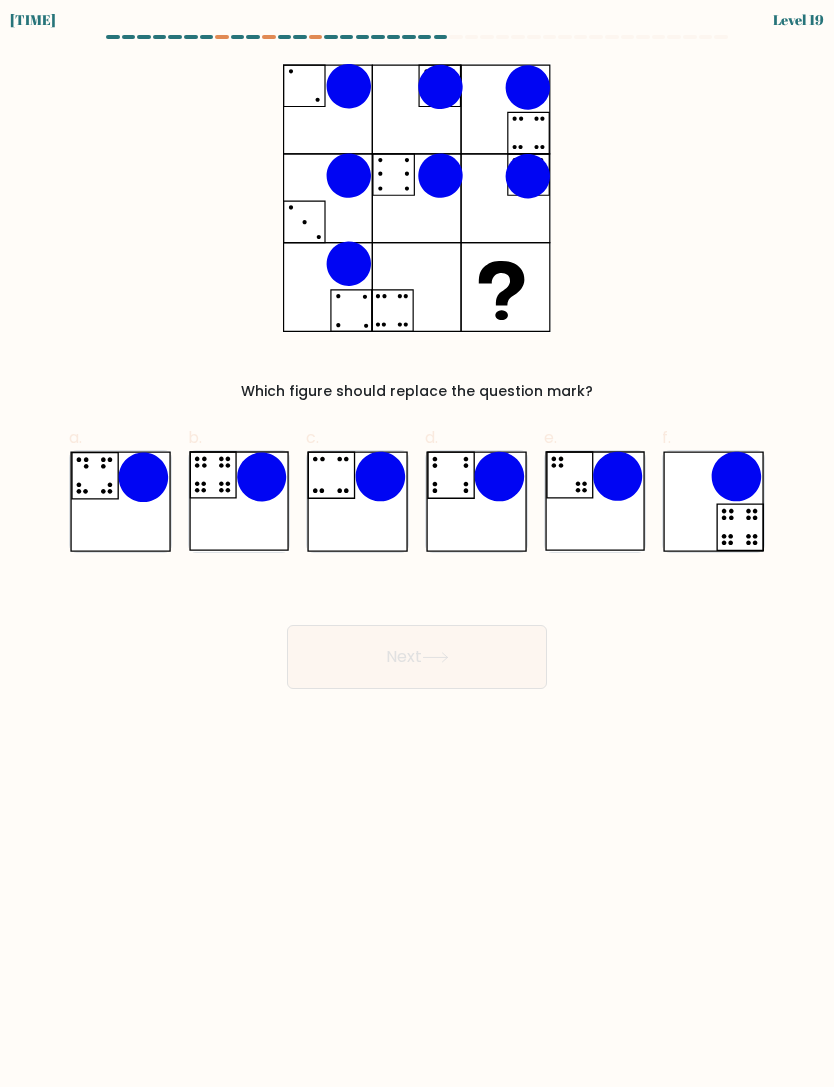 click at bounding box center [617, 476] 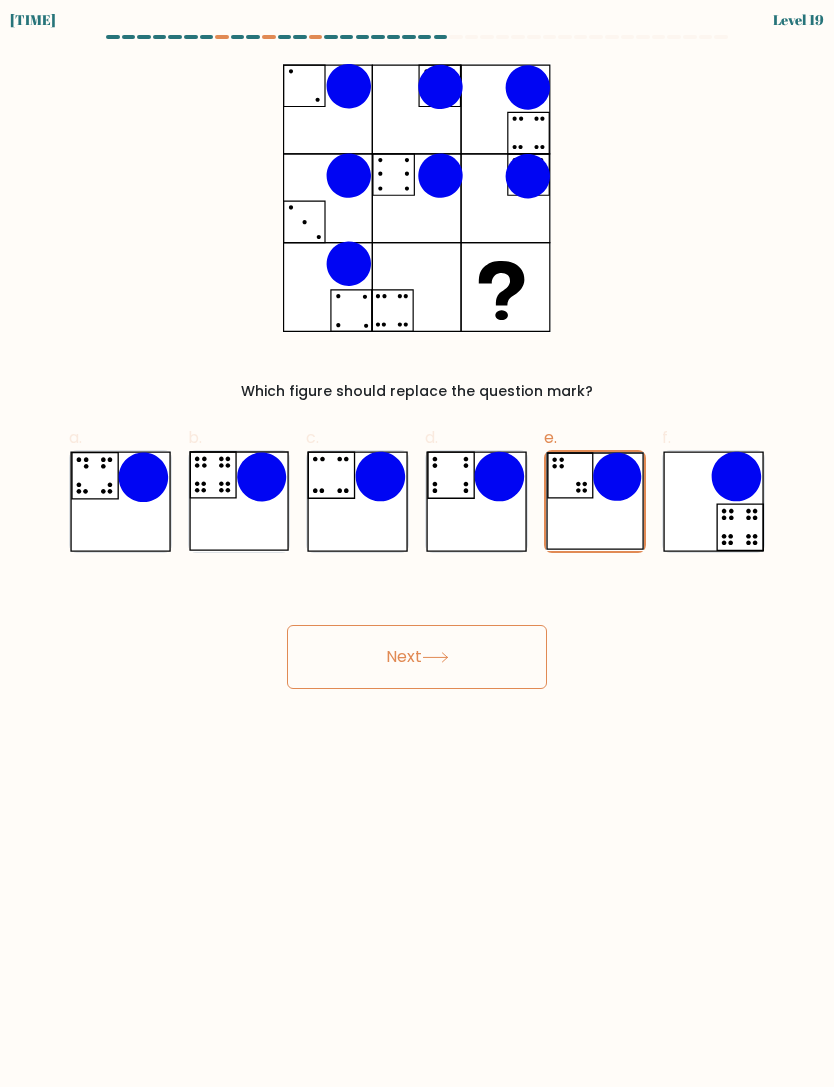 click on "Next" at bounding box center (417, 657) 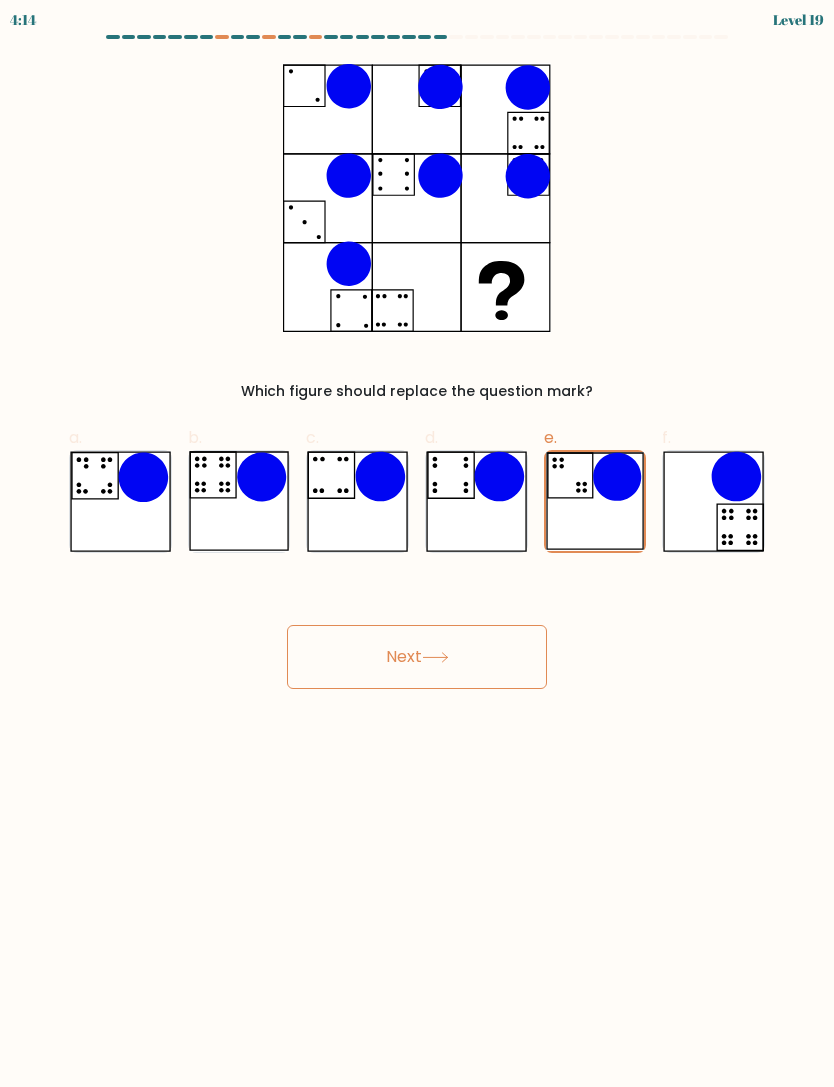 click on "Next" at bounding box center [417, 657] 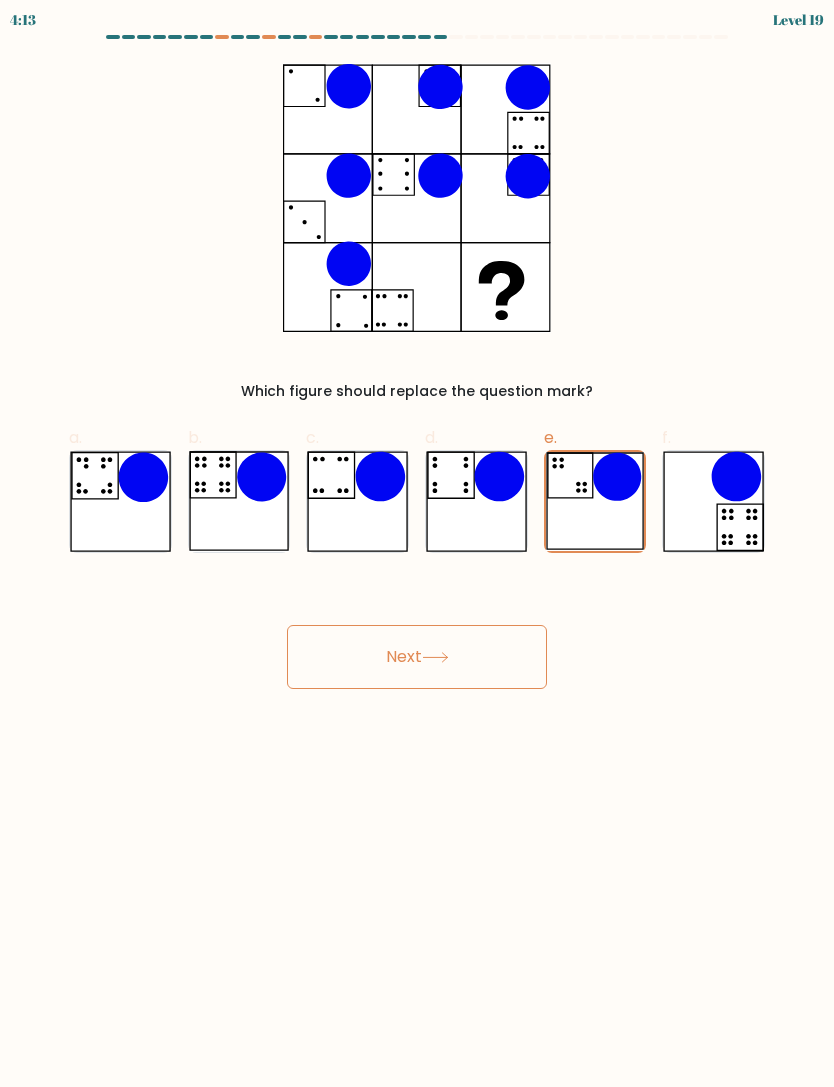 click on "Next" at bounding box center (417, 657) 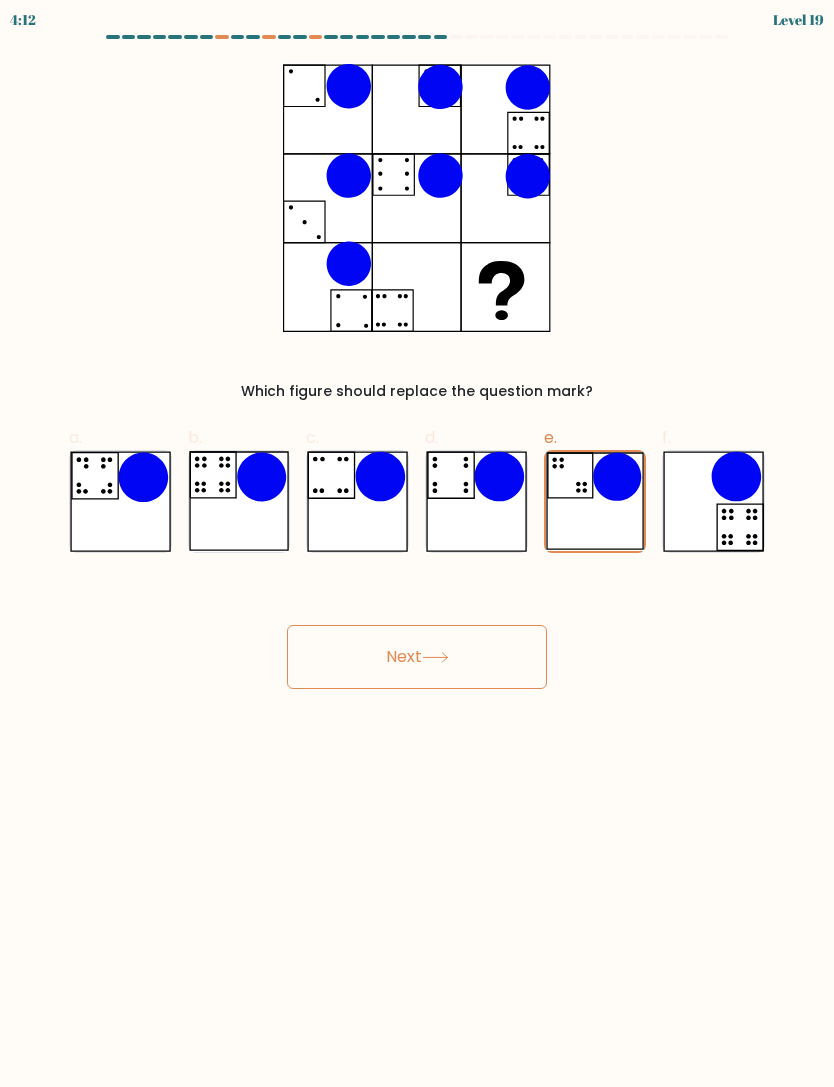click on "Next" at bounding box center (417, 657) 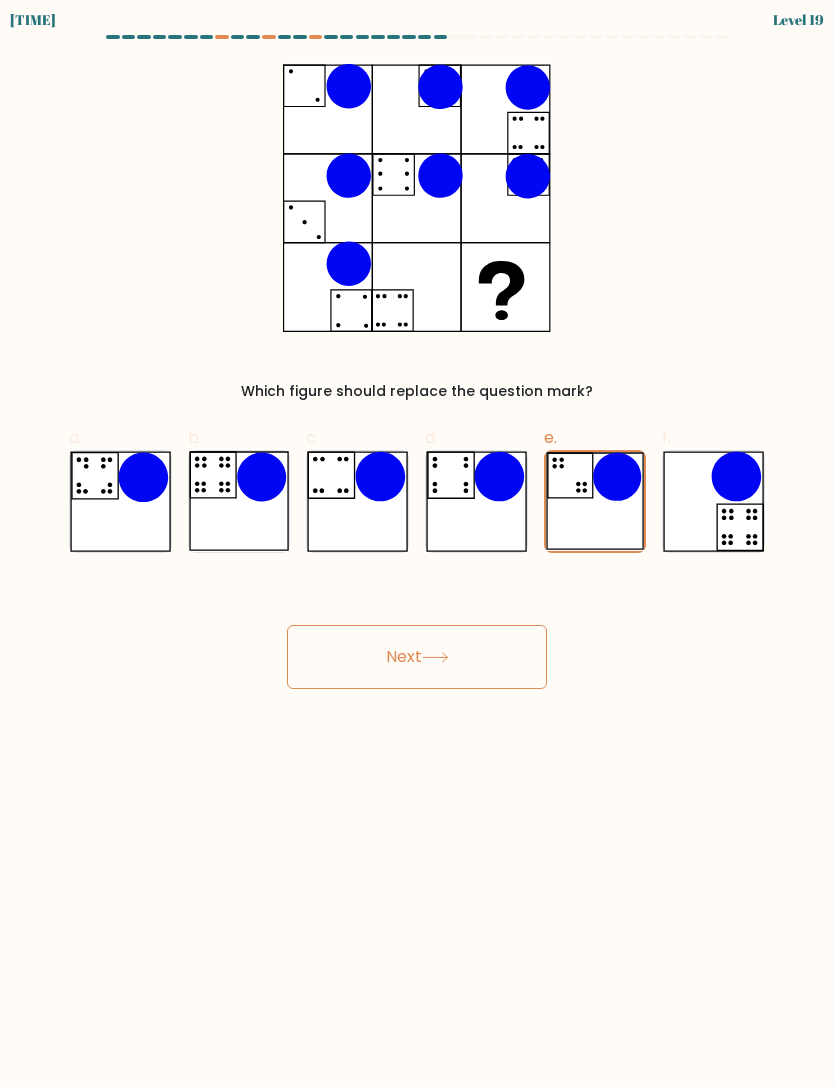 click on "Next" at bounding box center [417, 657] 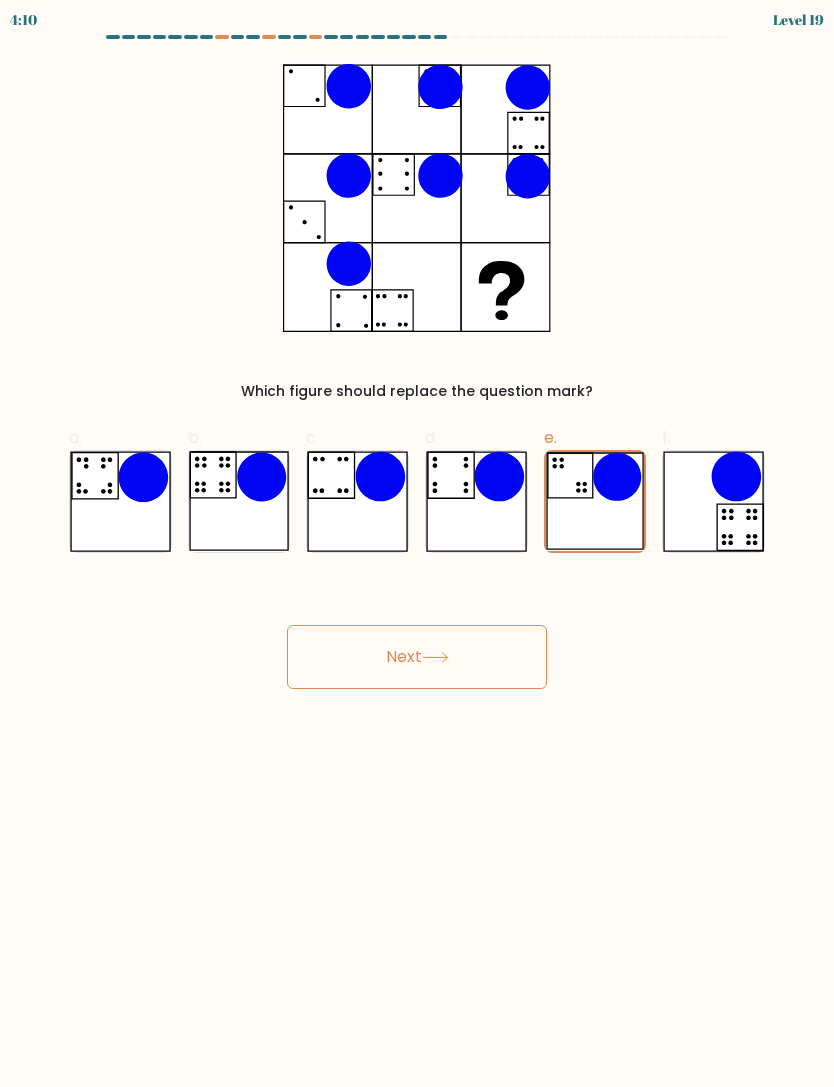 click on "Next" at bounding box center (417, 657) 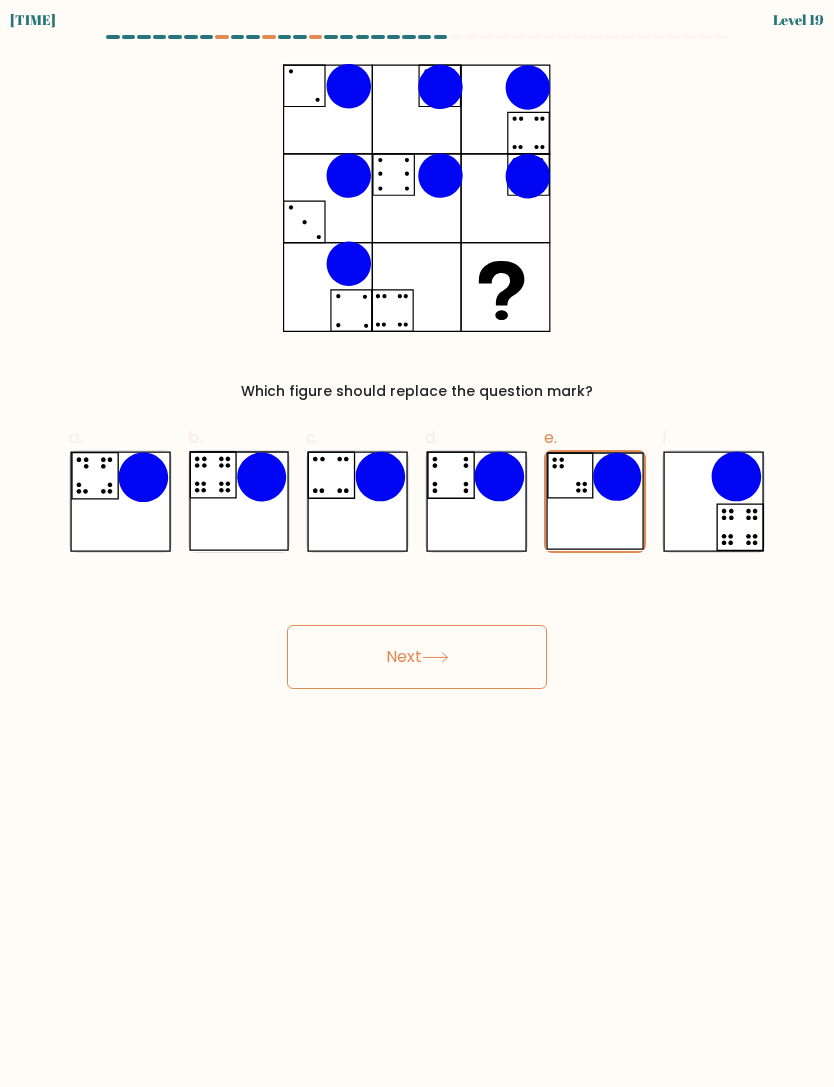 click on "Next" at bounding box center (417, 657) 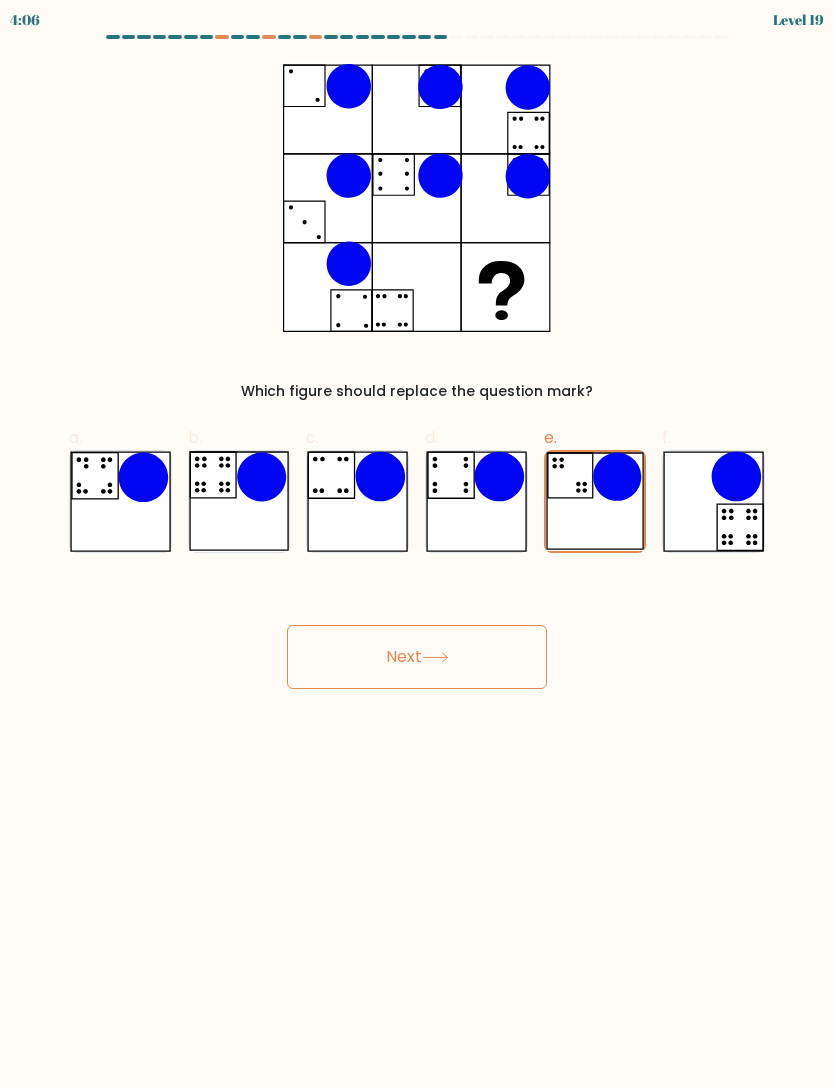 click on "Next" at bounding box center [417, 657] 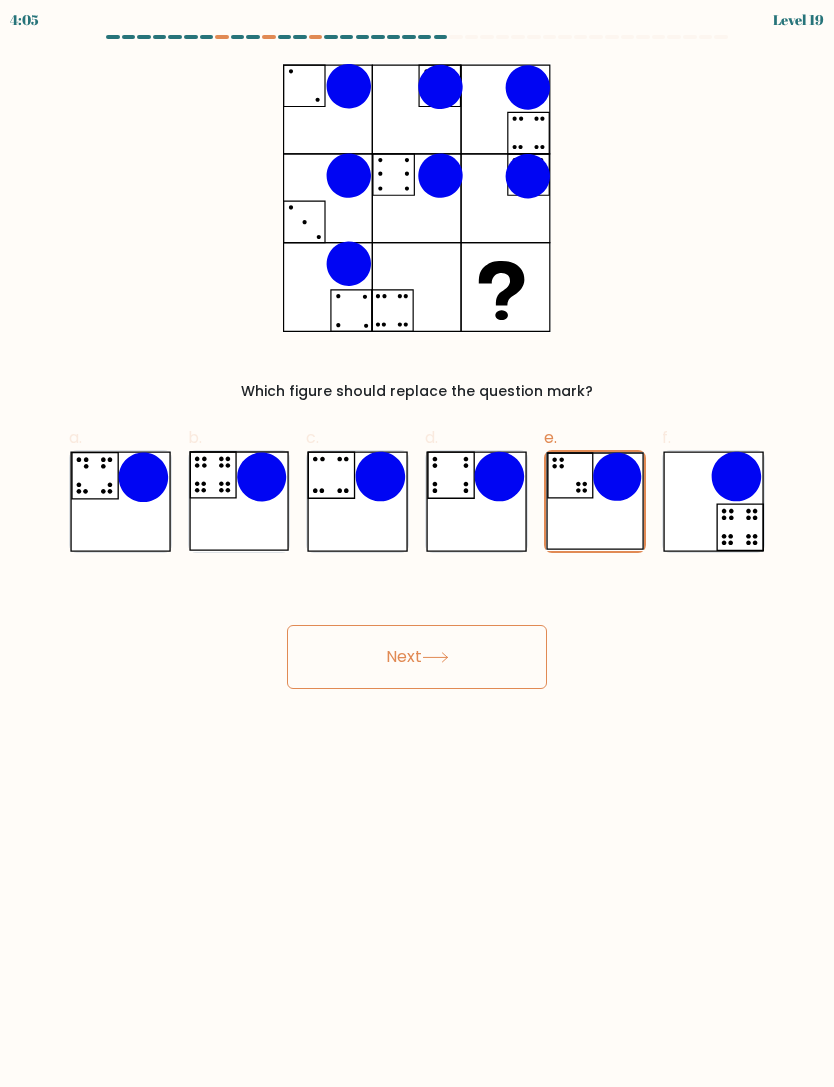 click at bounding box center [617, 477] 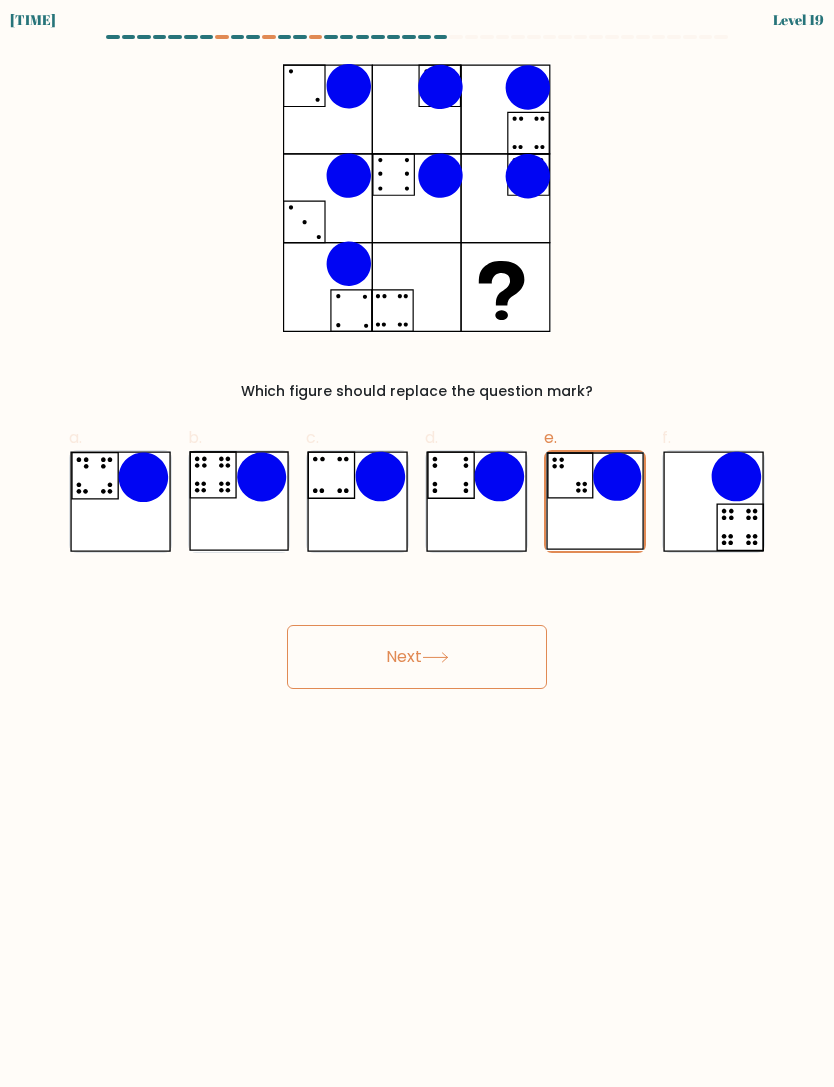 click on "Next" at bounding box center [417, 657] 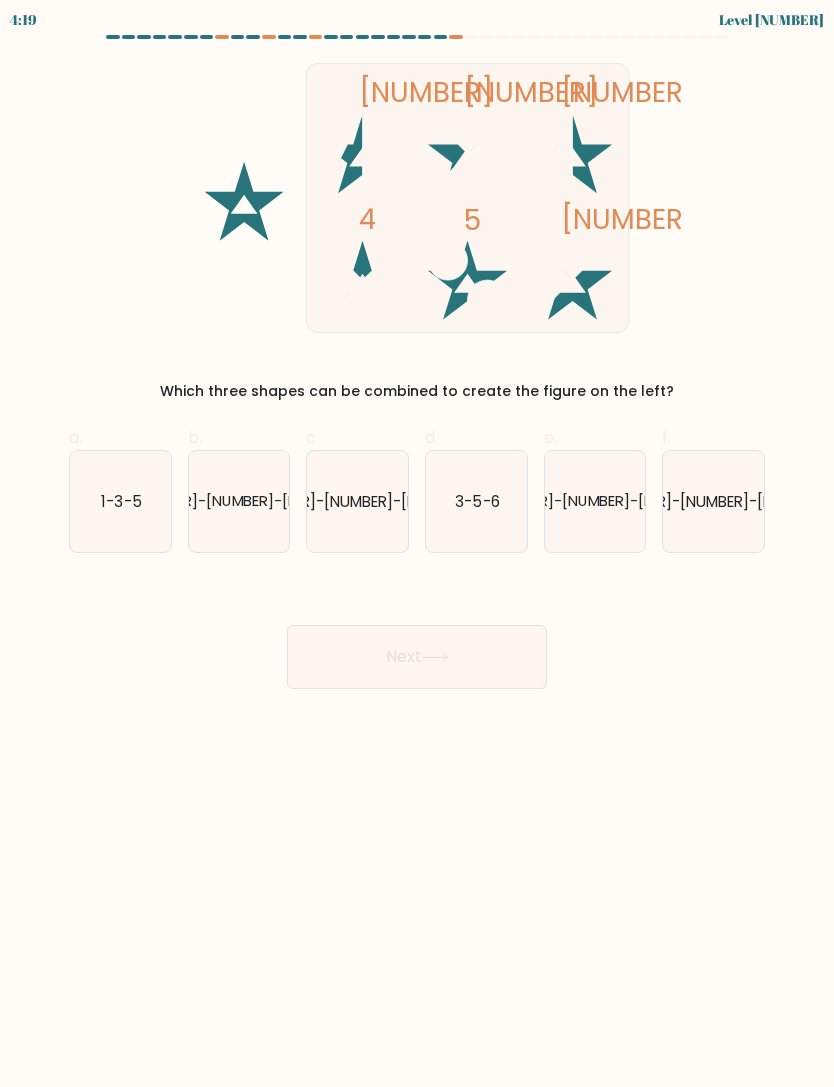 click on "[NUMBER]-[NUMBER]-[NUMBER]" at bounding box center (595, 500) 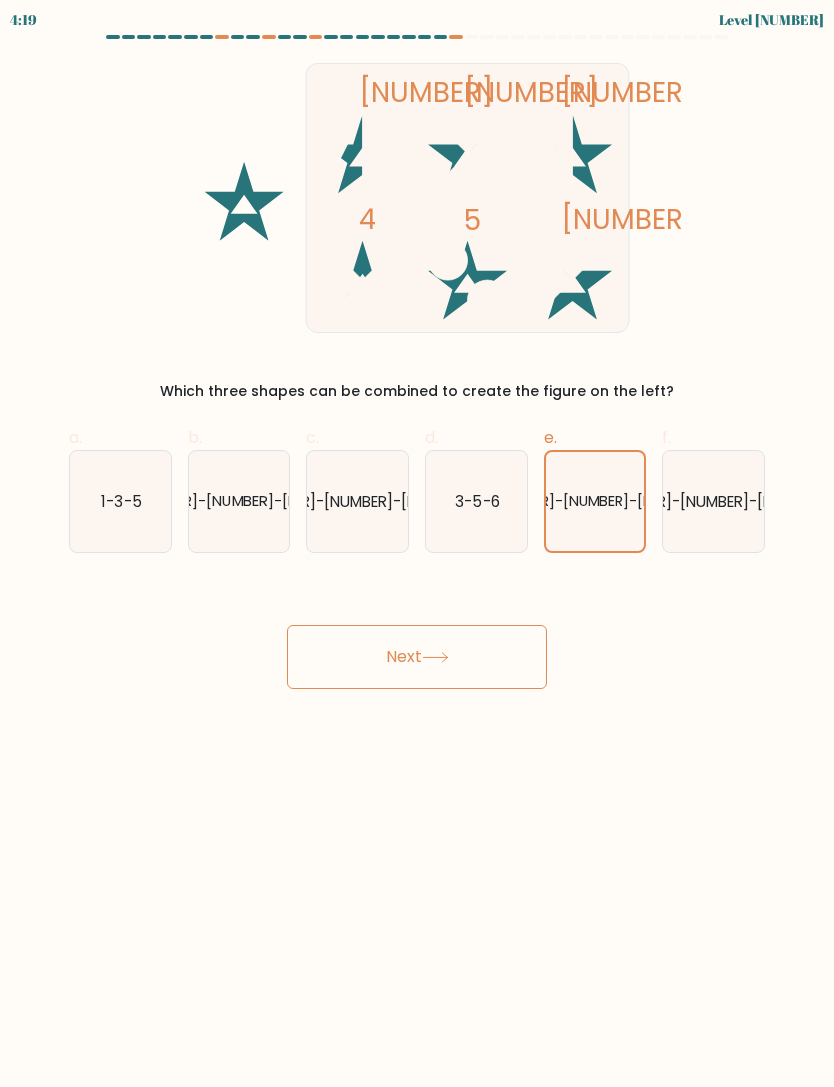 click on "Next" at bounding box center (417, 657) 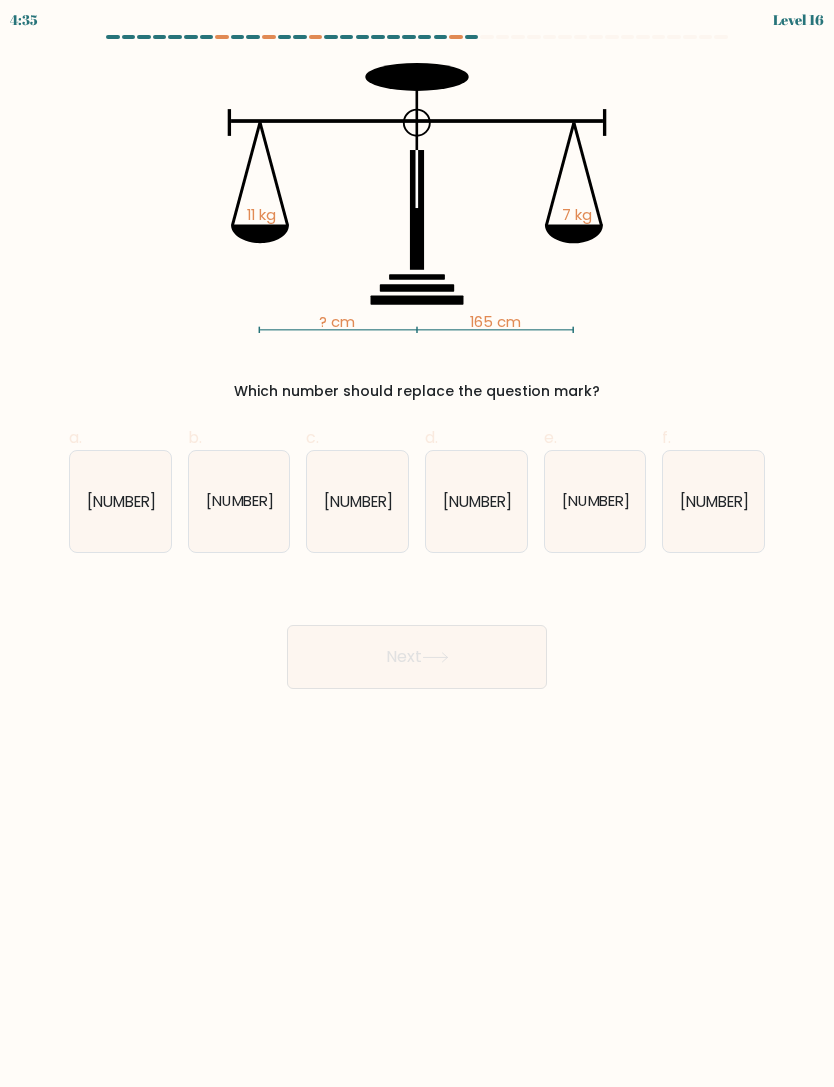 click on "[NUMBER]" at bounding box center [357, 501] 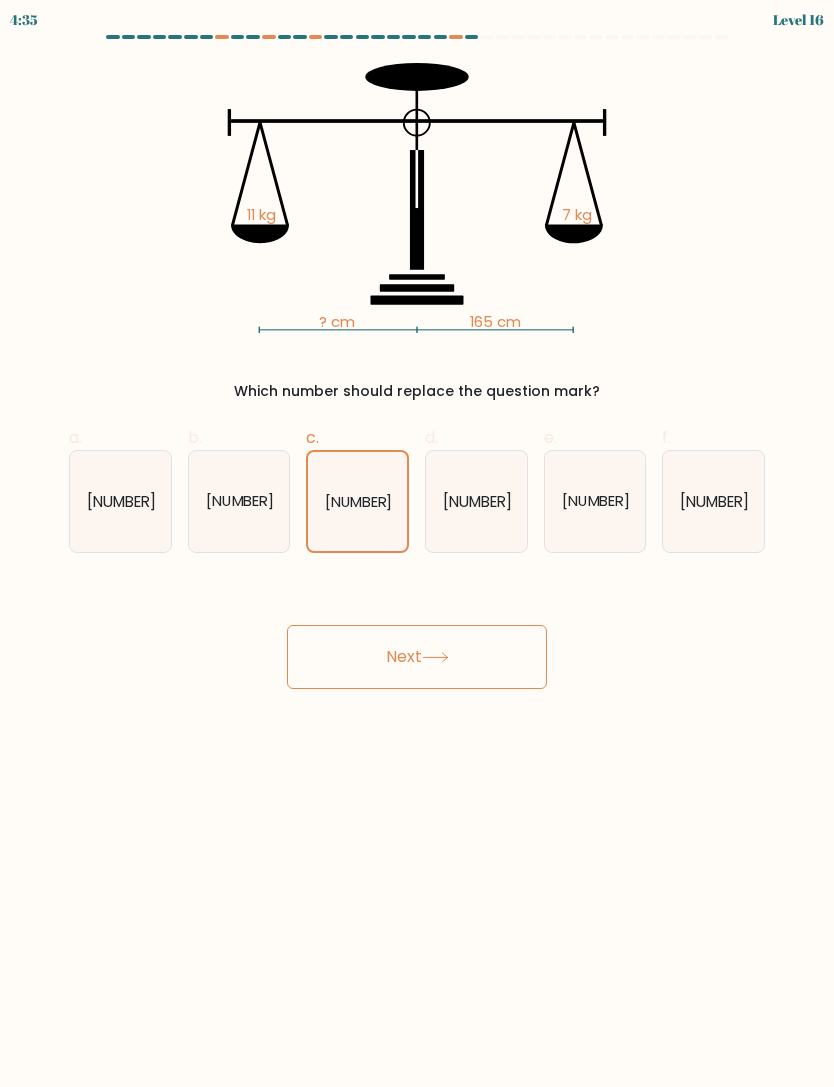 click on "Next" at bounding box center [417, 657] 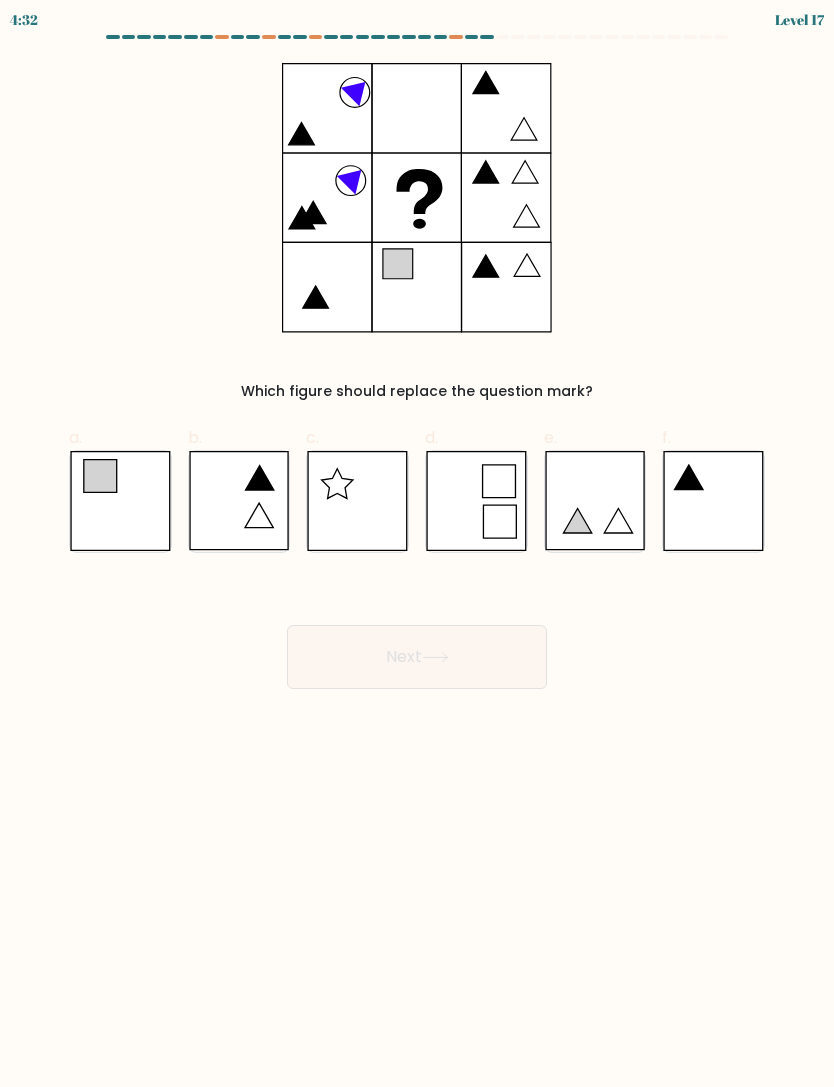 click at bounding box center [120, 501] 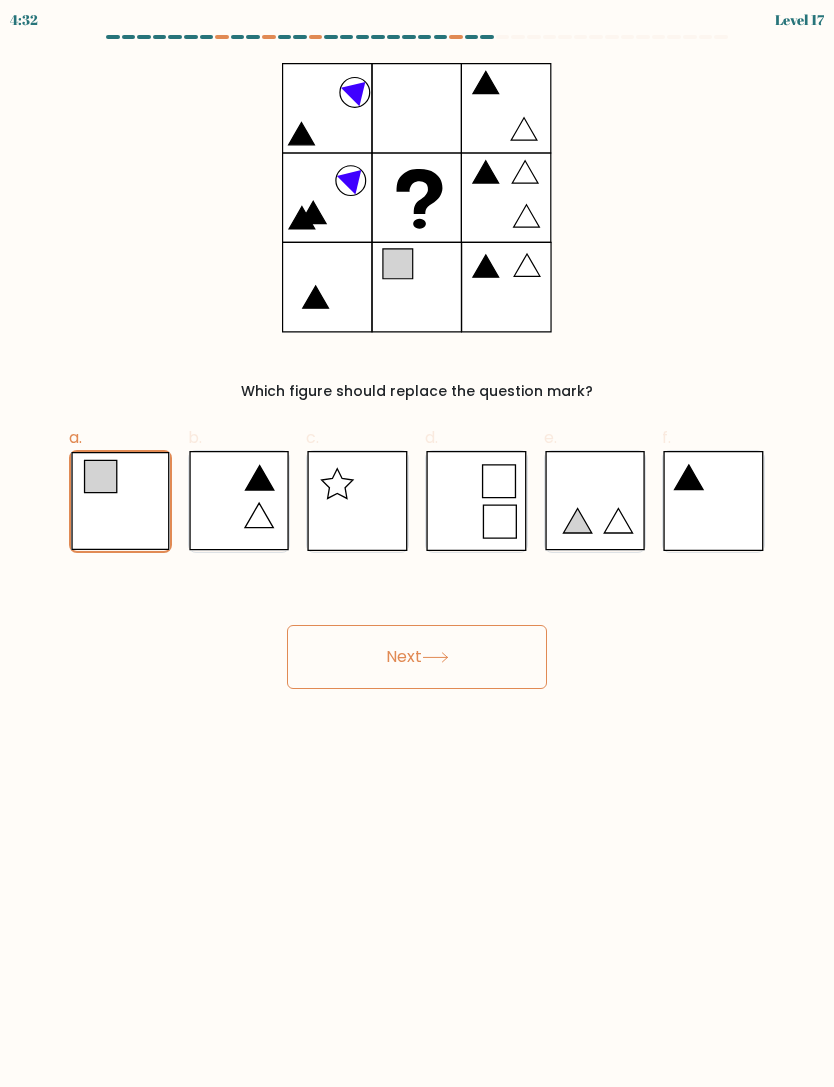 click on "Next" at bounding box center (417, 657) 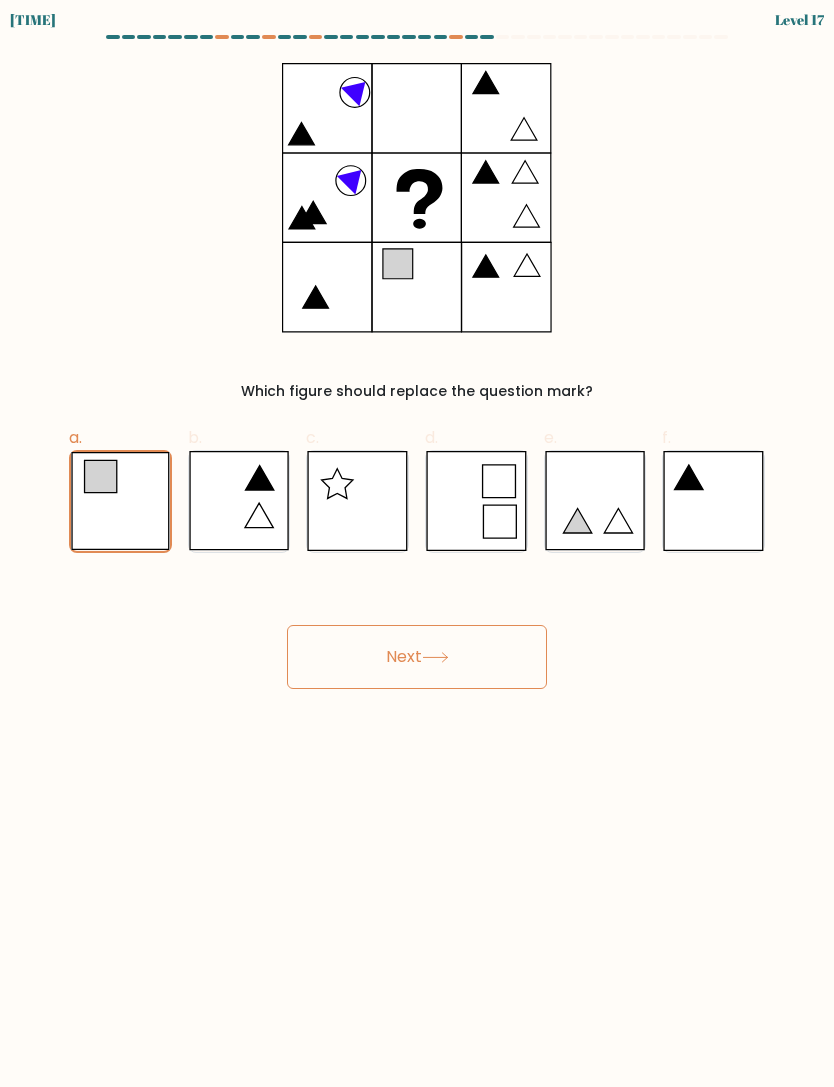 click on "Next" at bounding box center [417, 657] 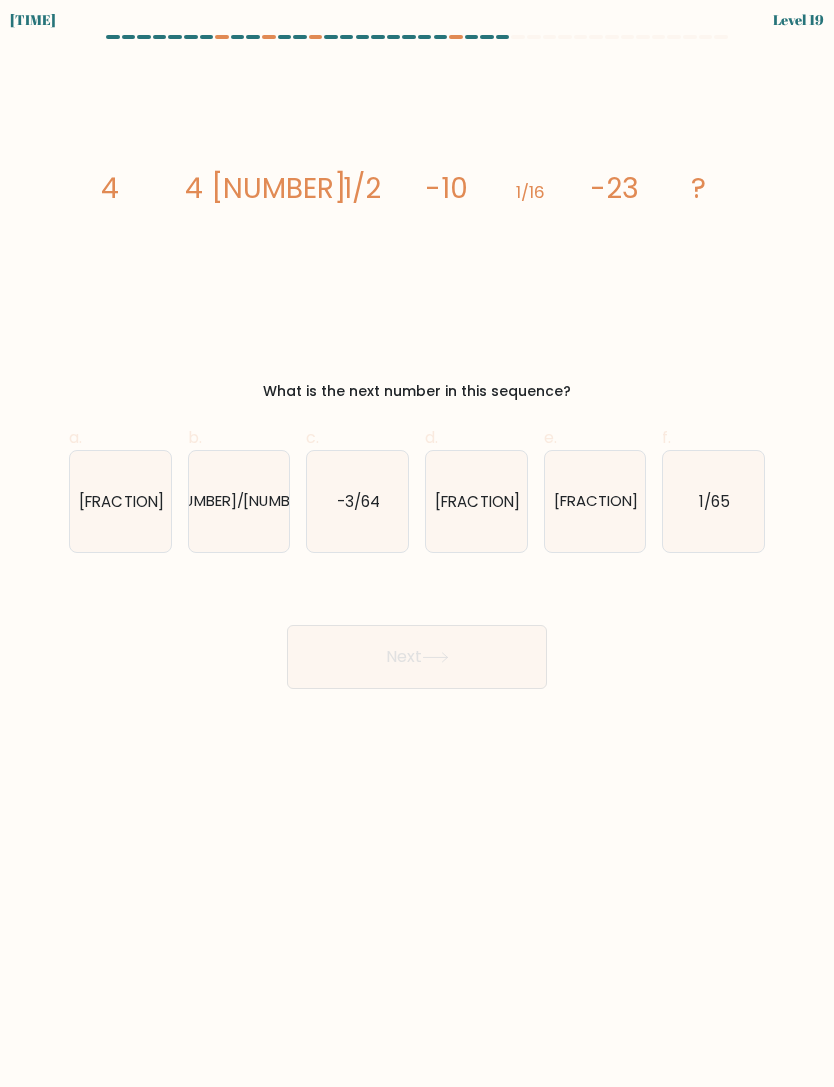 click on "1/65" at bounding box center [713, 501] 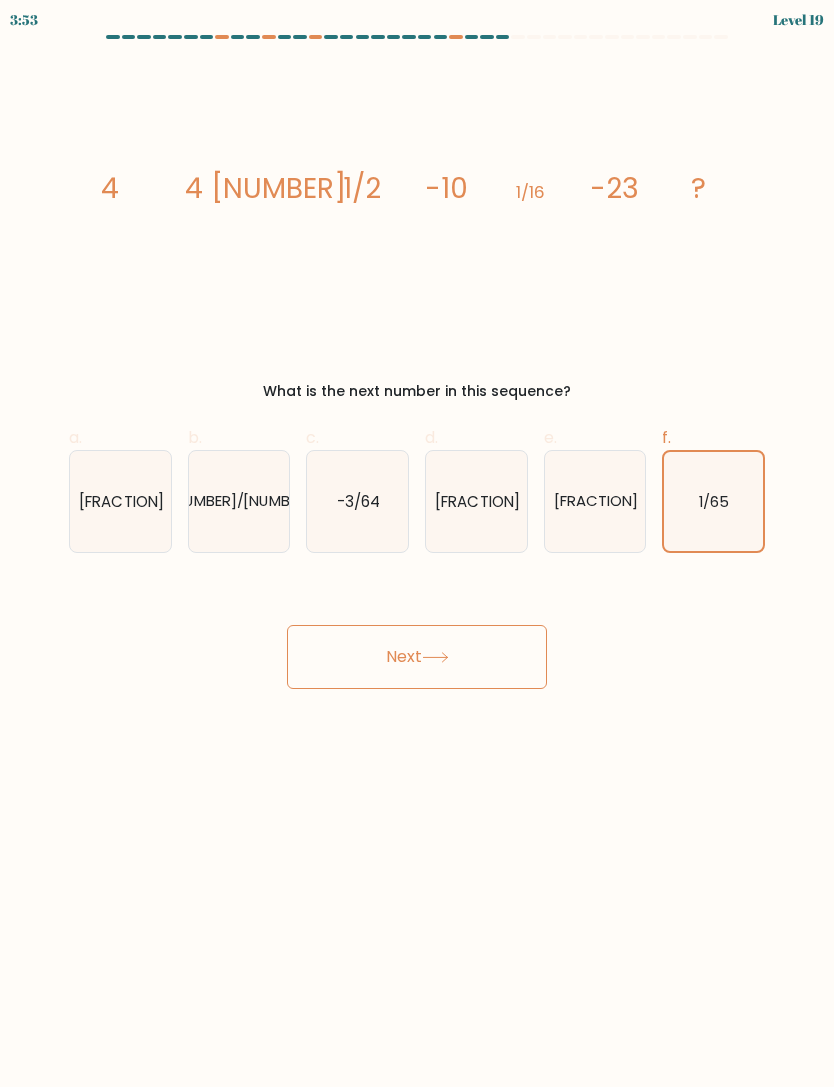 click on "Next" at bounding box center [417, 657] 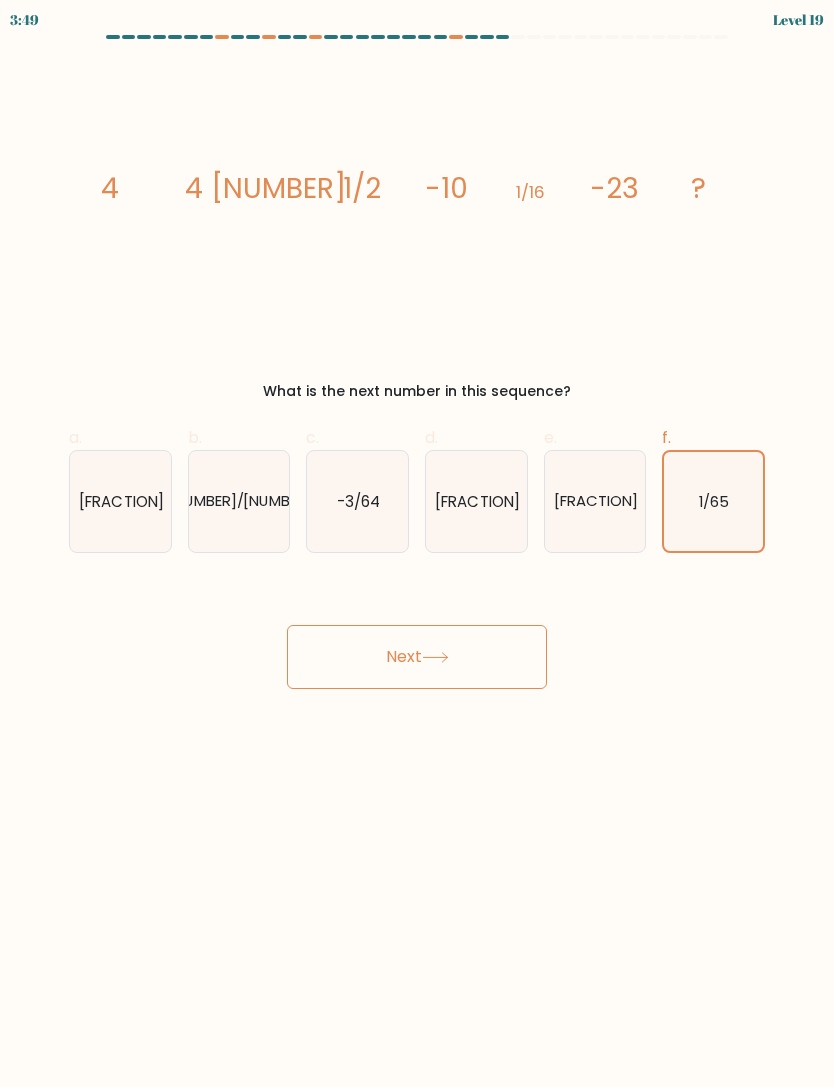 click on "-3/64" at bounding box center (358, 500) 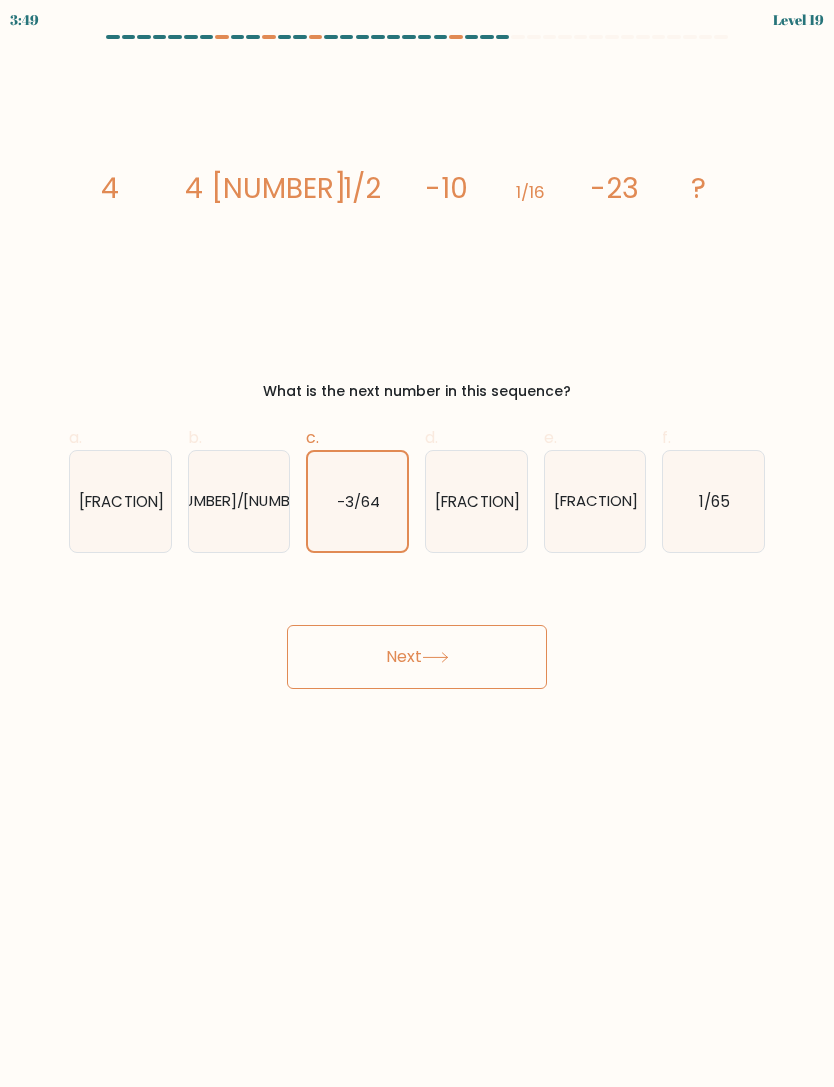 click on "Next" at bounding box center [417, 657] 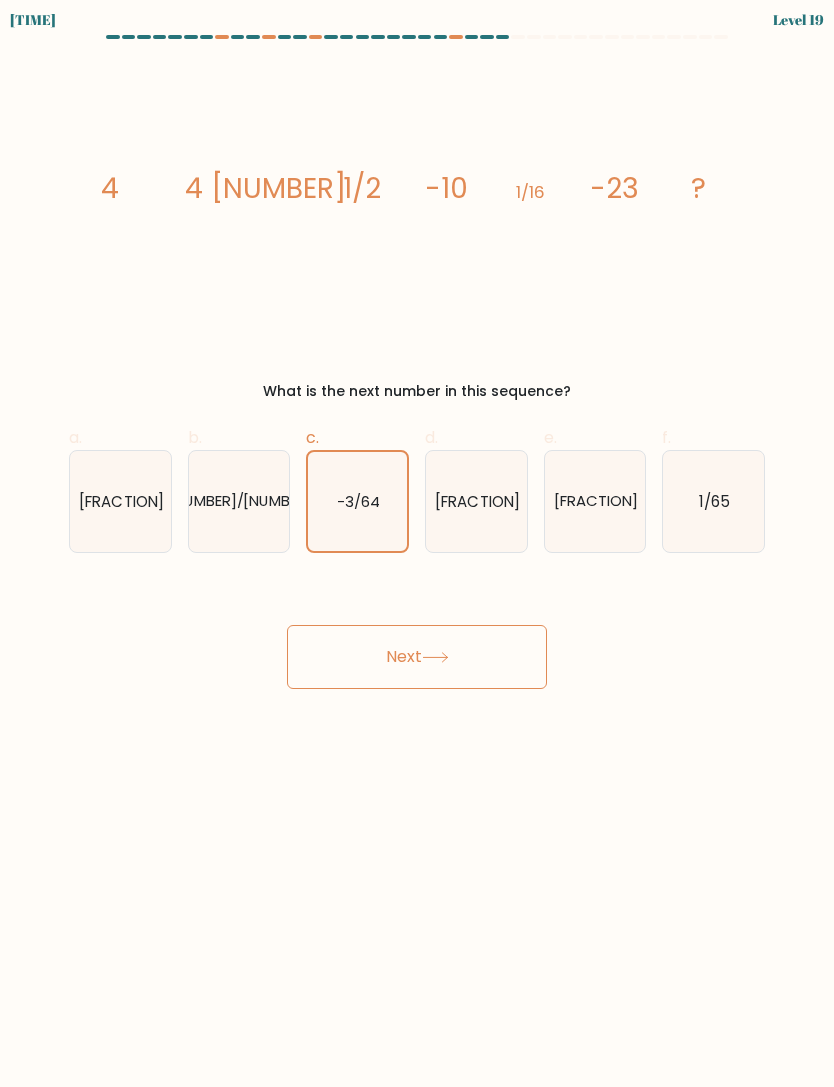 click on "Next" at bounding box center (417, 657) 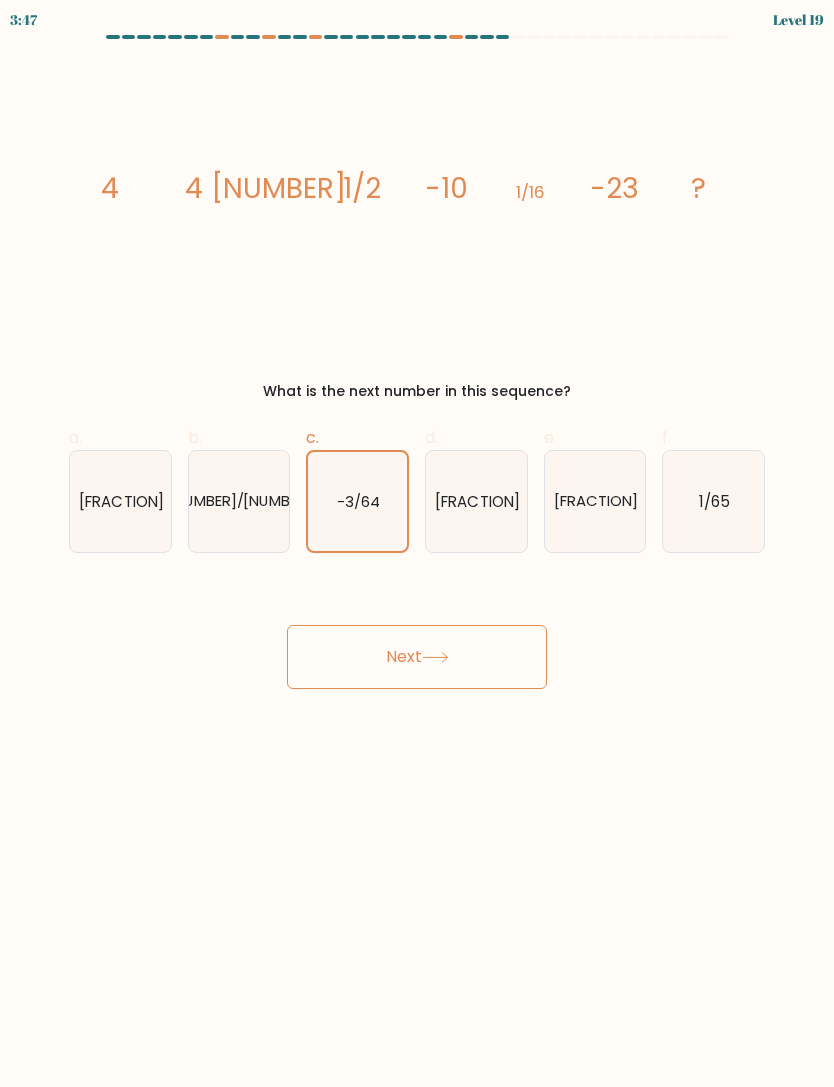 click on "Next" at bounding box center (417, 657) 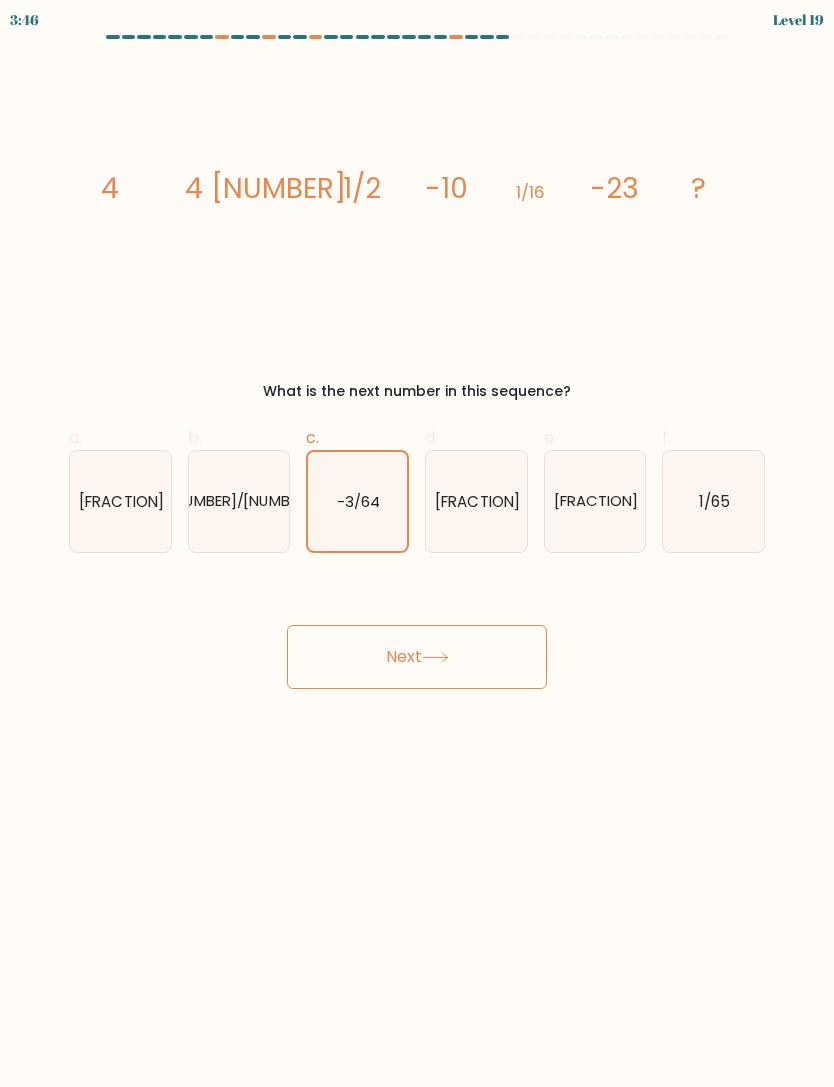 click on "Next" at bounding box center (417, 657) 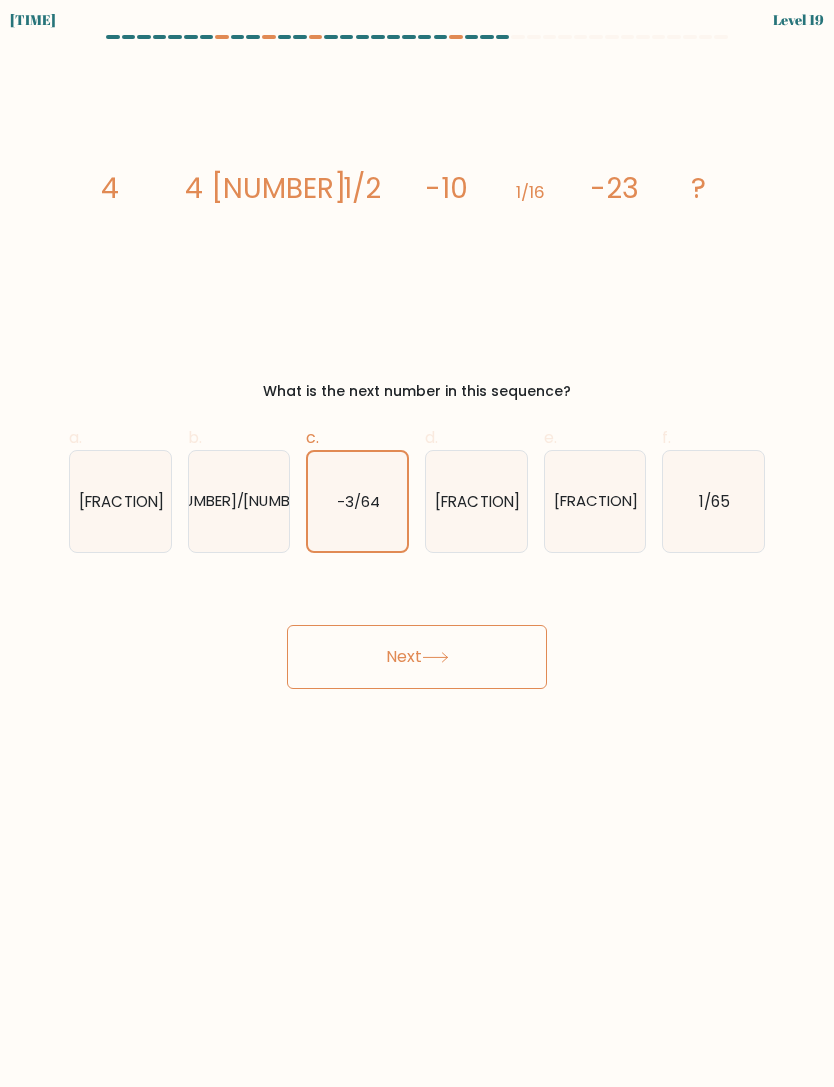 click on "Next" at bounding box center (417, 657) 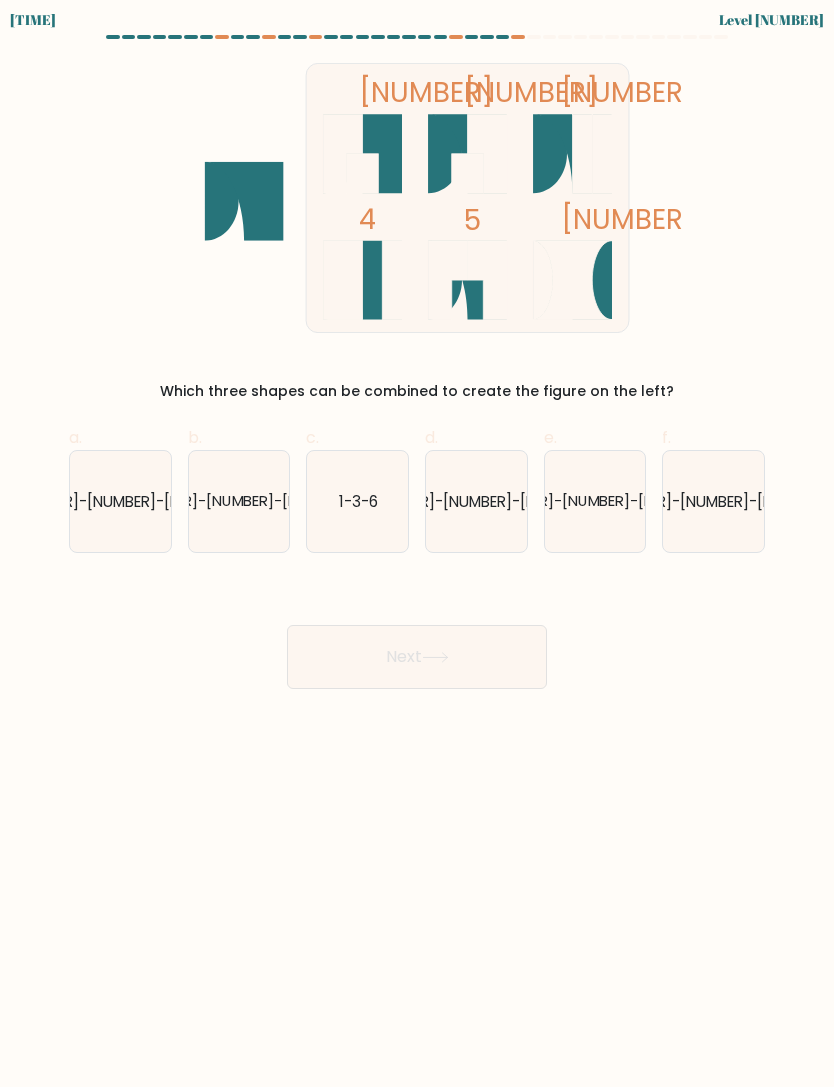 click on "Next" at bounding box center (417, 657) 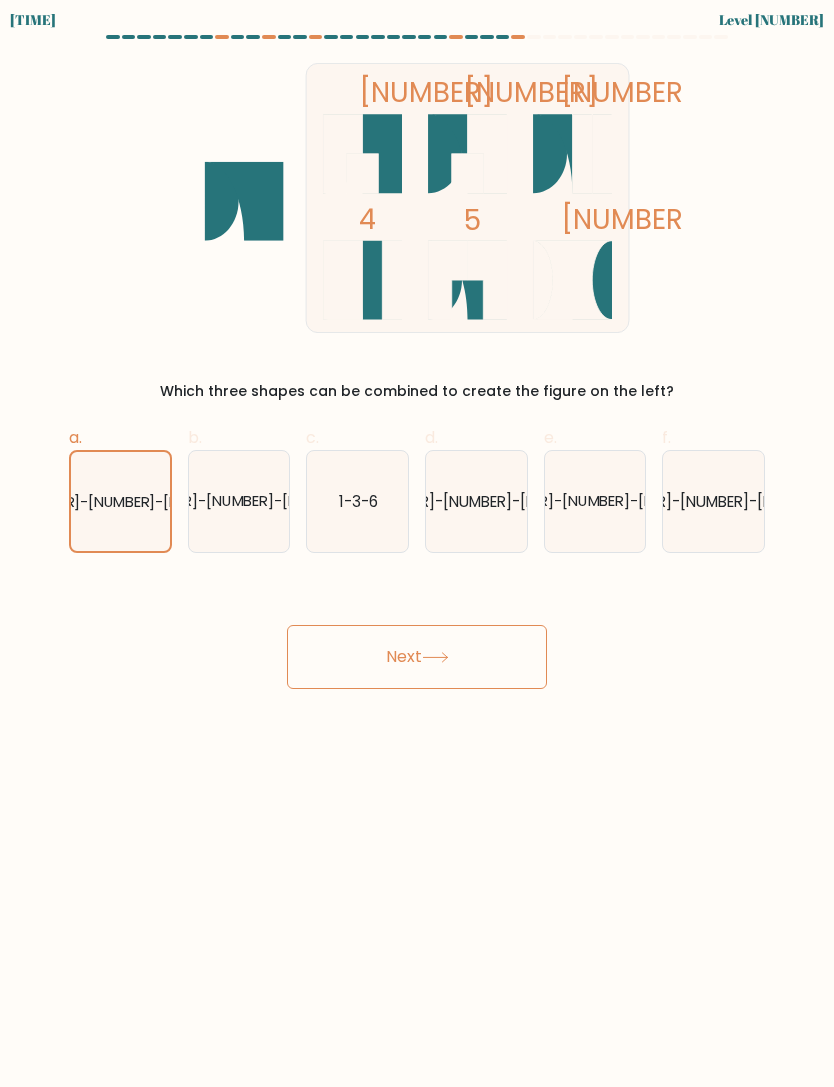 click on "Next" at bounding box center (417, 657) 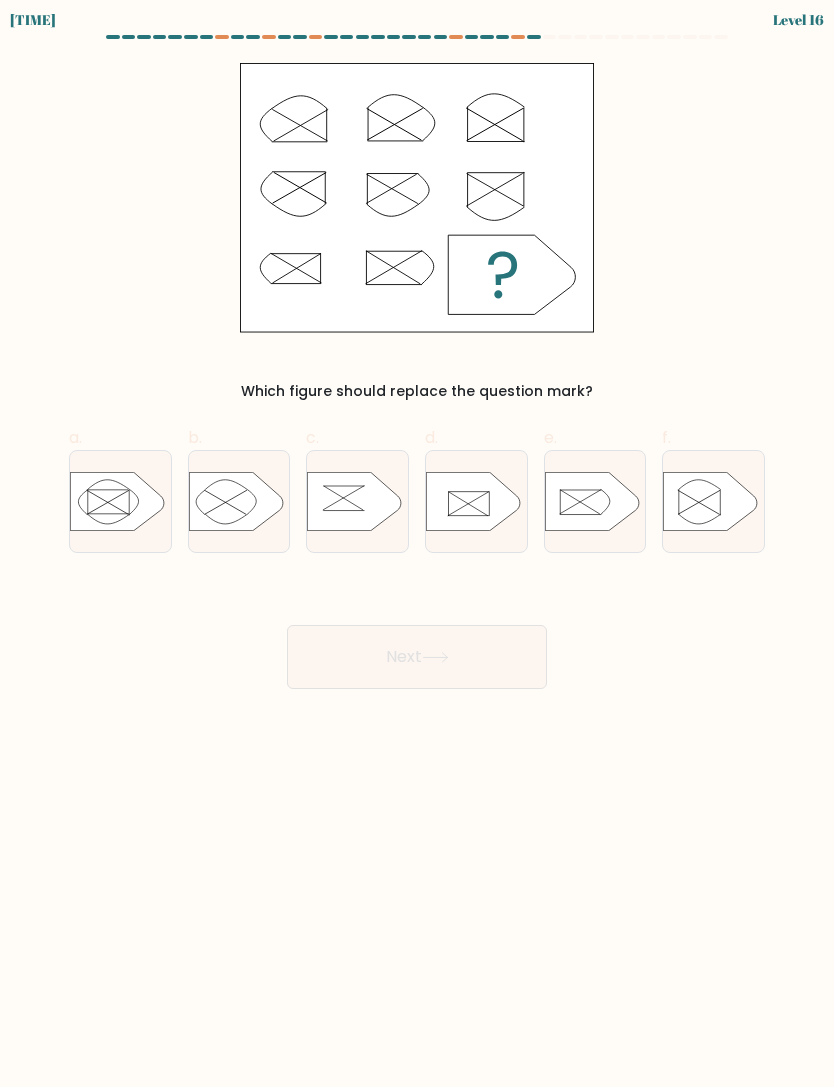 click at bounding box center [473, 501] 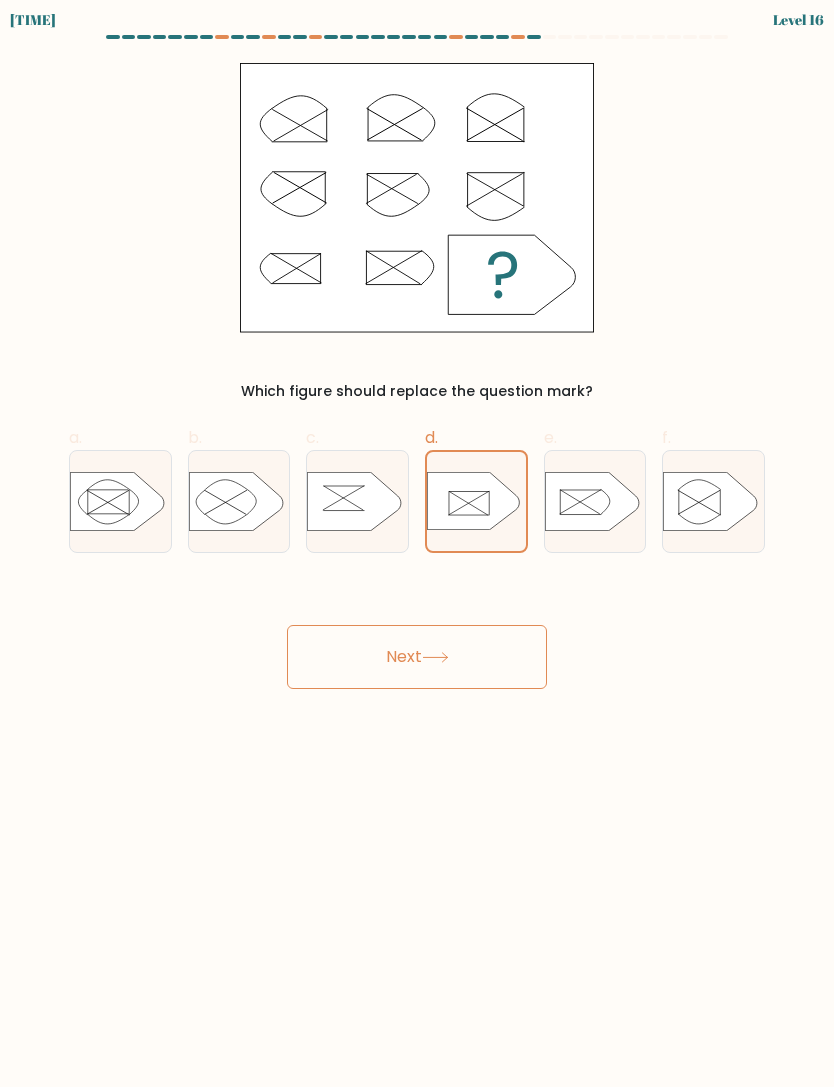 click on "Next" at bounding box center [417, 657] 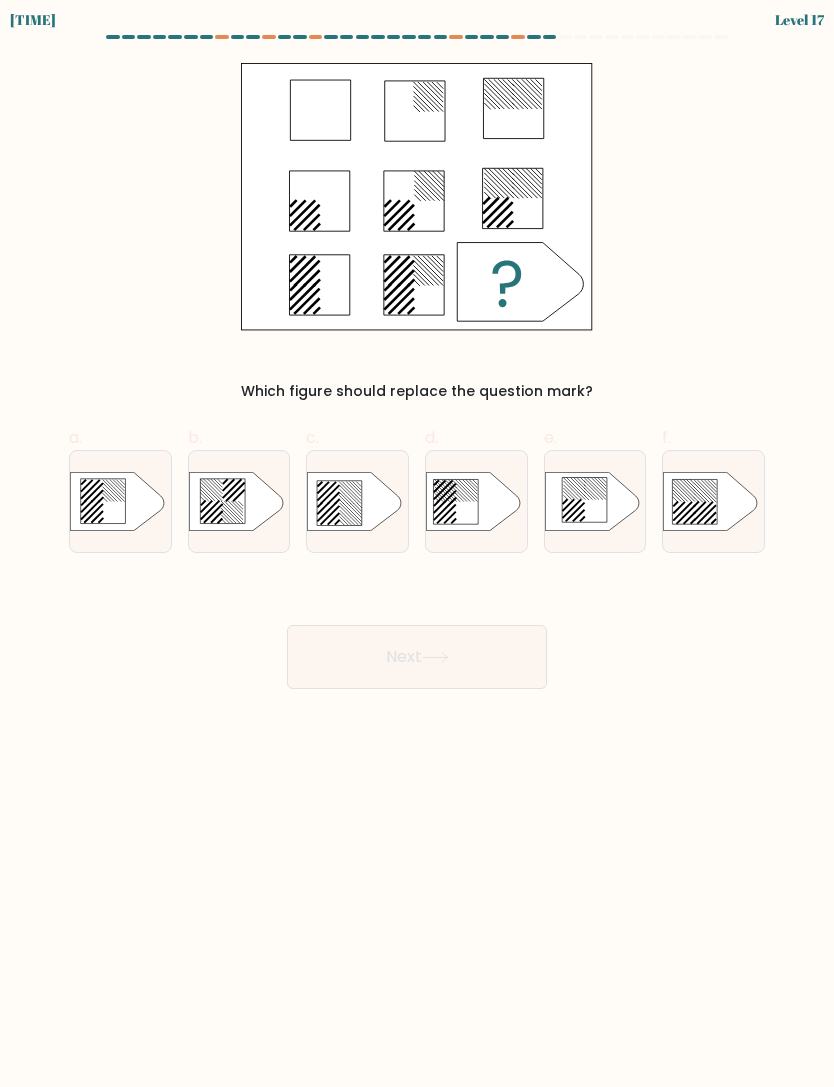click at bounding box center [455, 501] 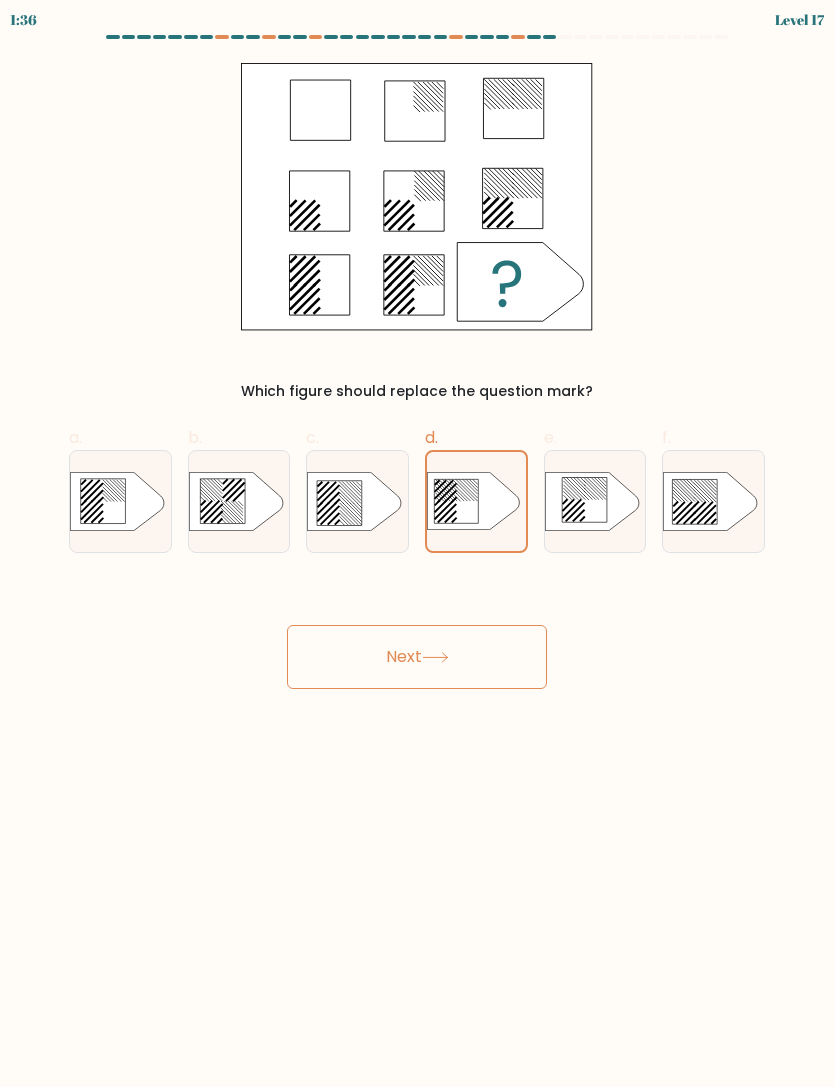 click on "Next" at bounding box center (417, 657) 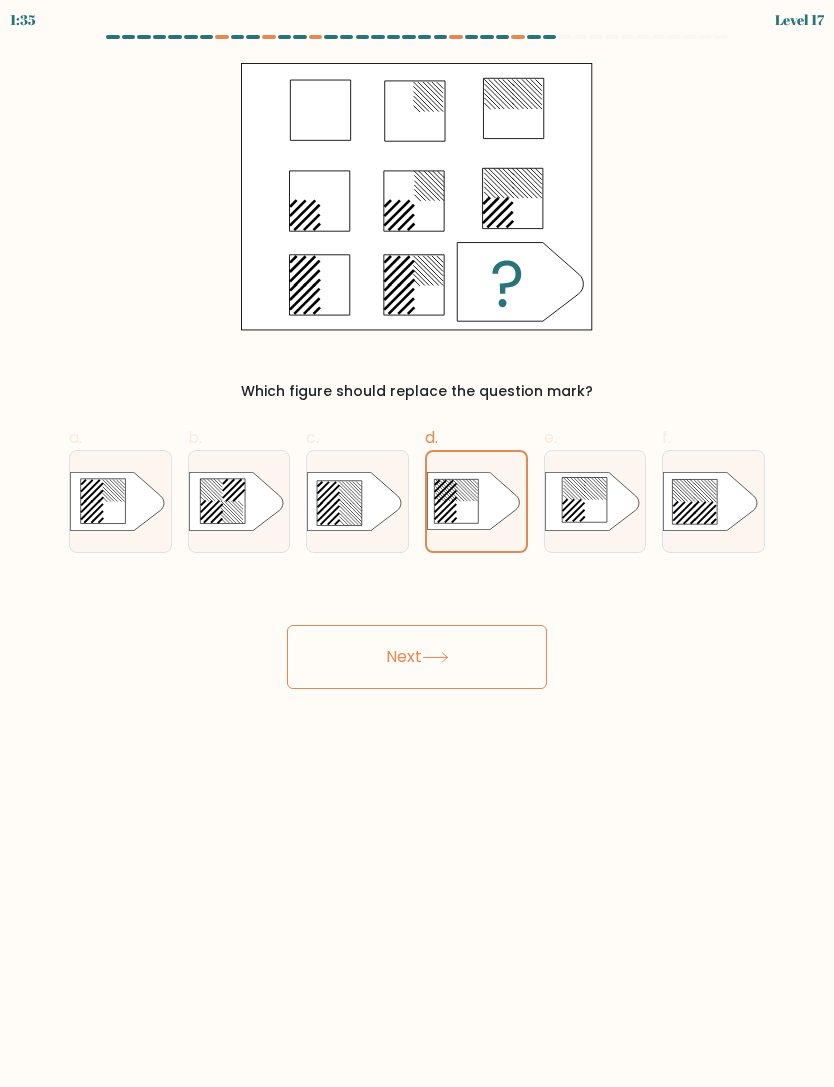 click on "Next" at bounding box center (417, 657) 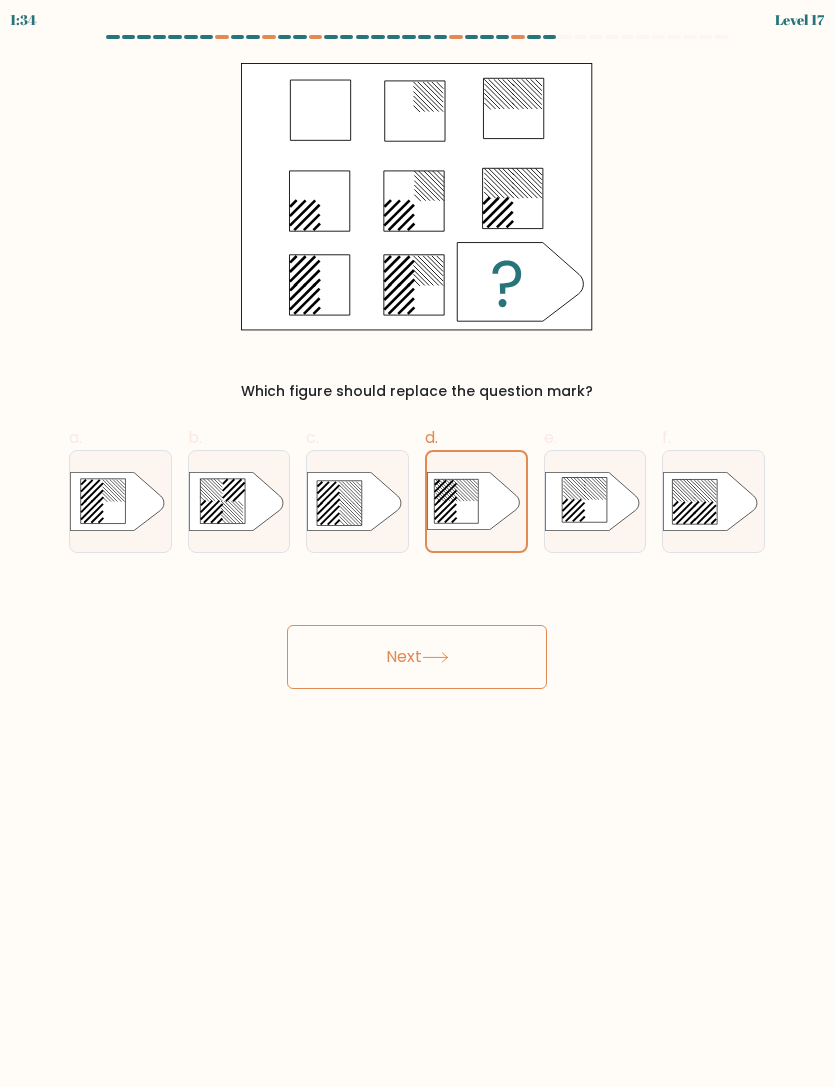 click on "Next" at bounding box center (417, 657) 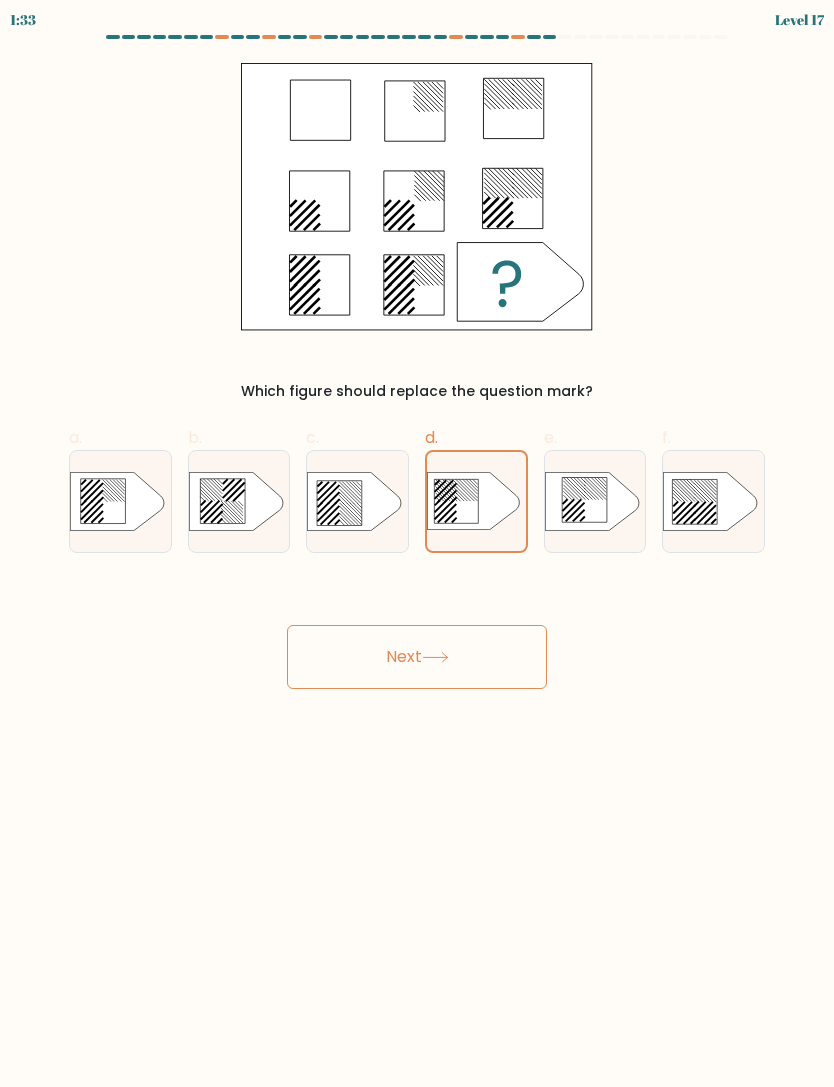 click on "Next" at bounding box center [417, 657] 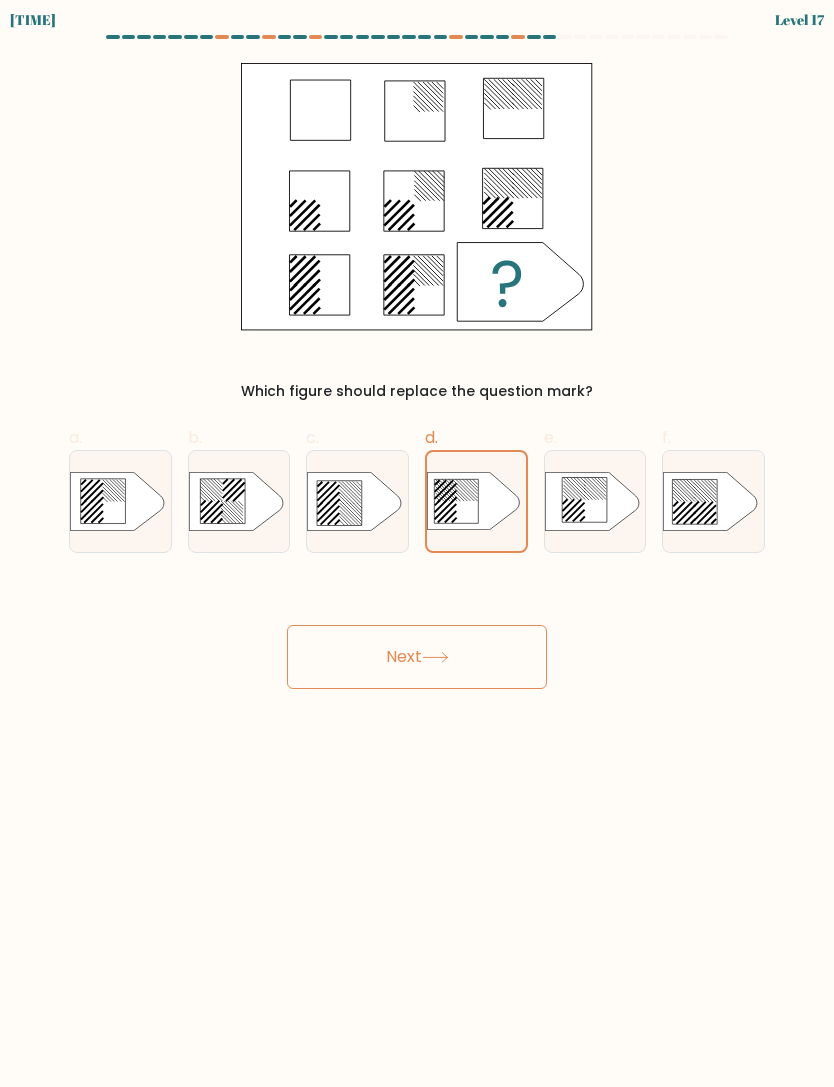 click on "Next" at bounding box center [417, 657] 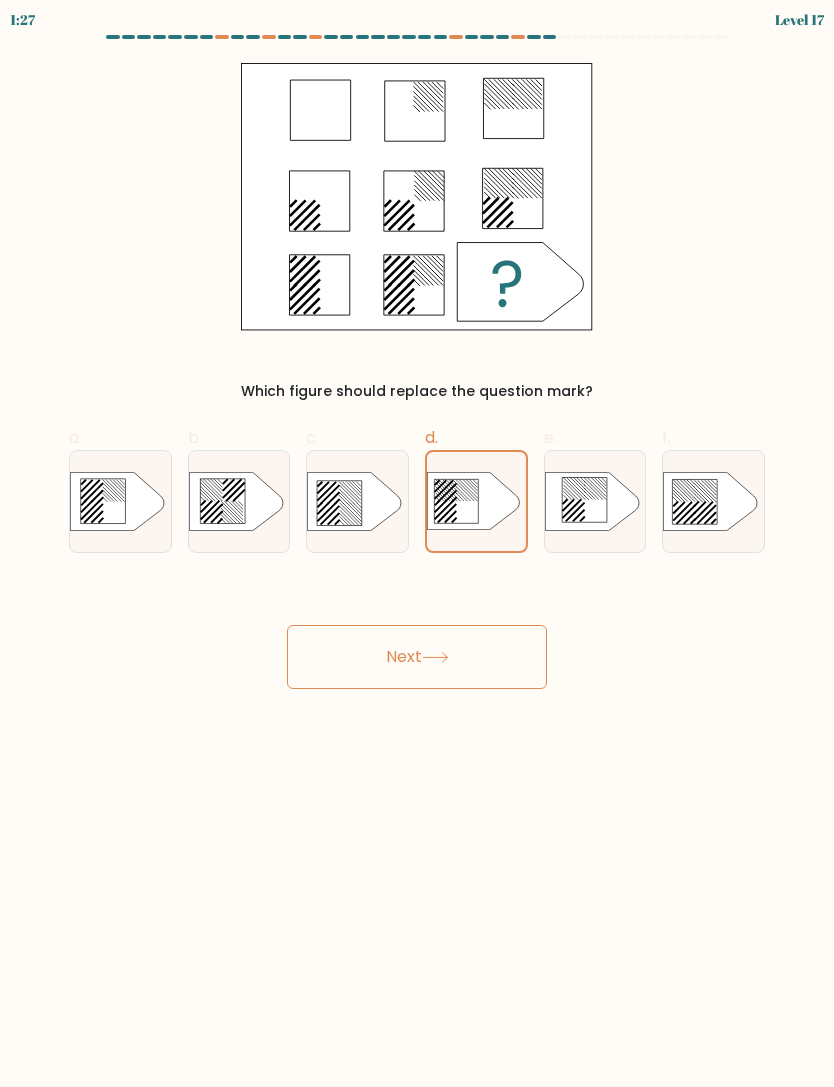 click on "Next" at bounding box center [417, 657] 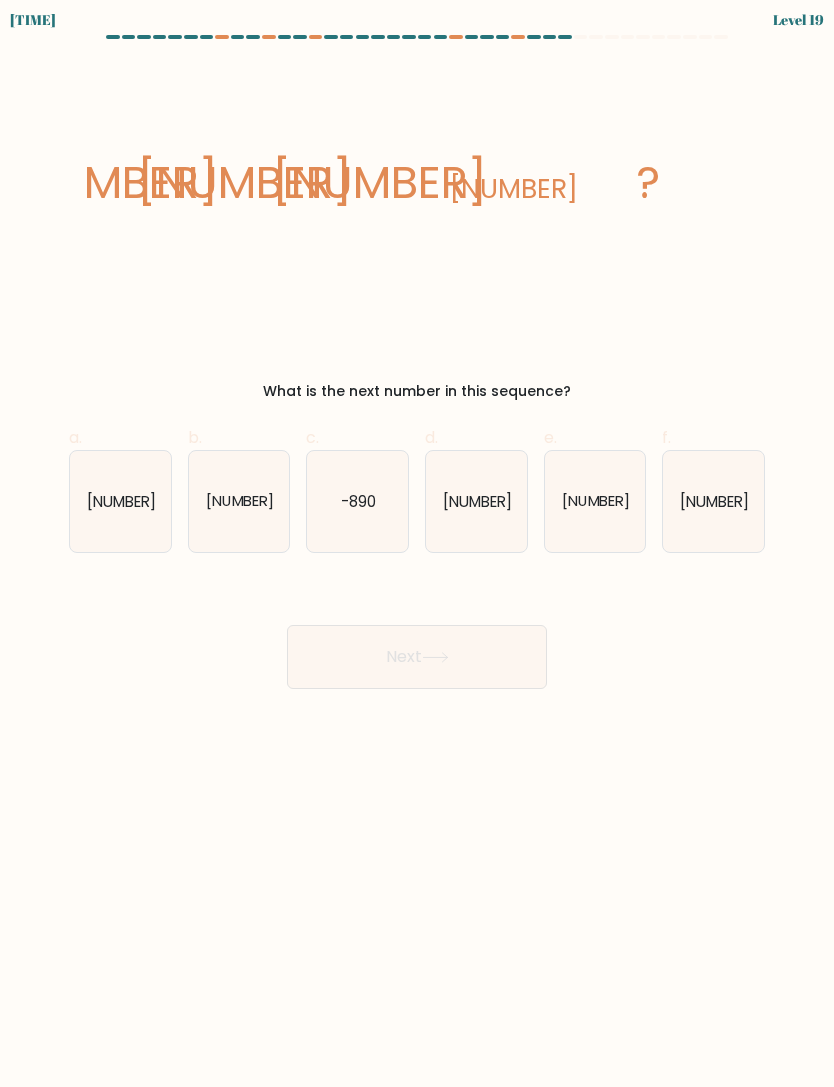 click on "[NUMBER]" at bounding box center (595, 500) 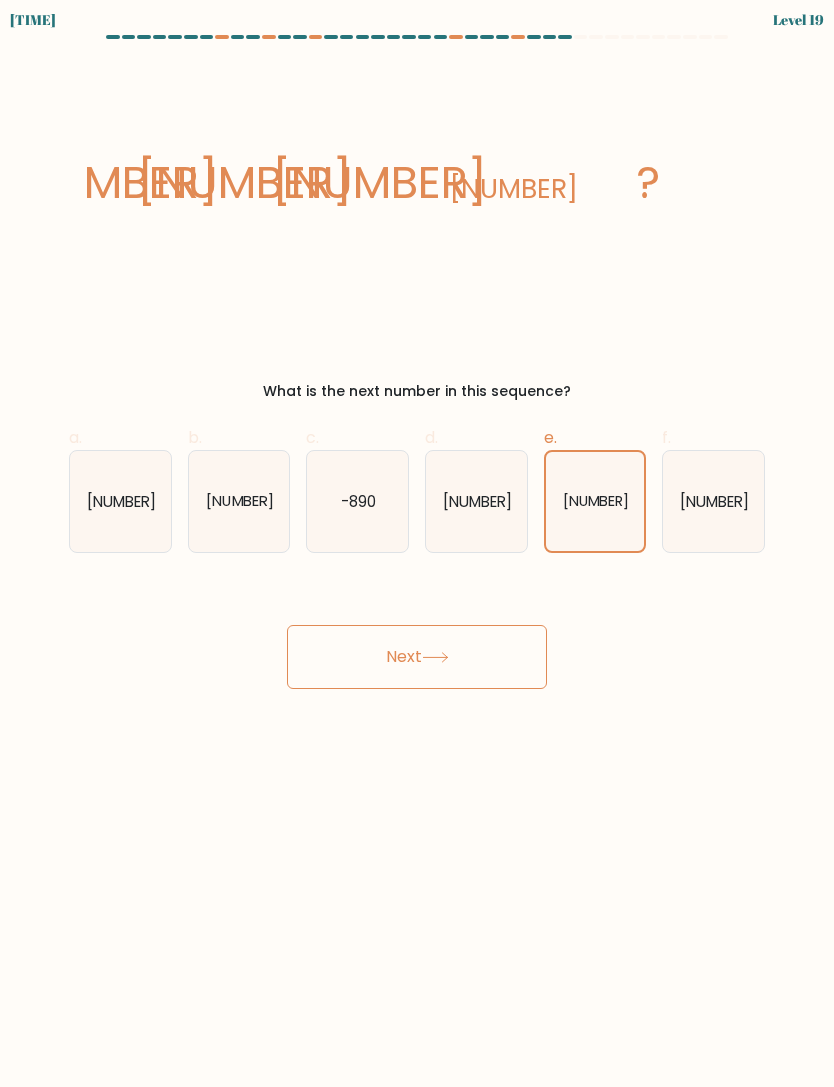 click on "Next" at bounding box center [417, 657] 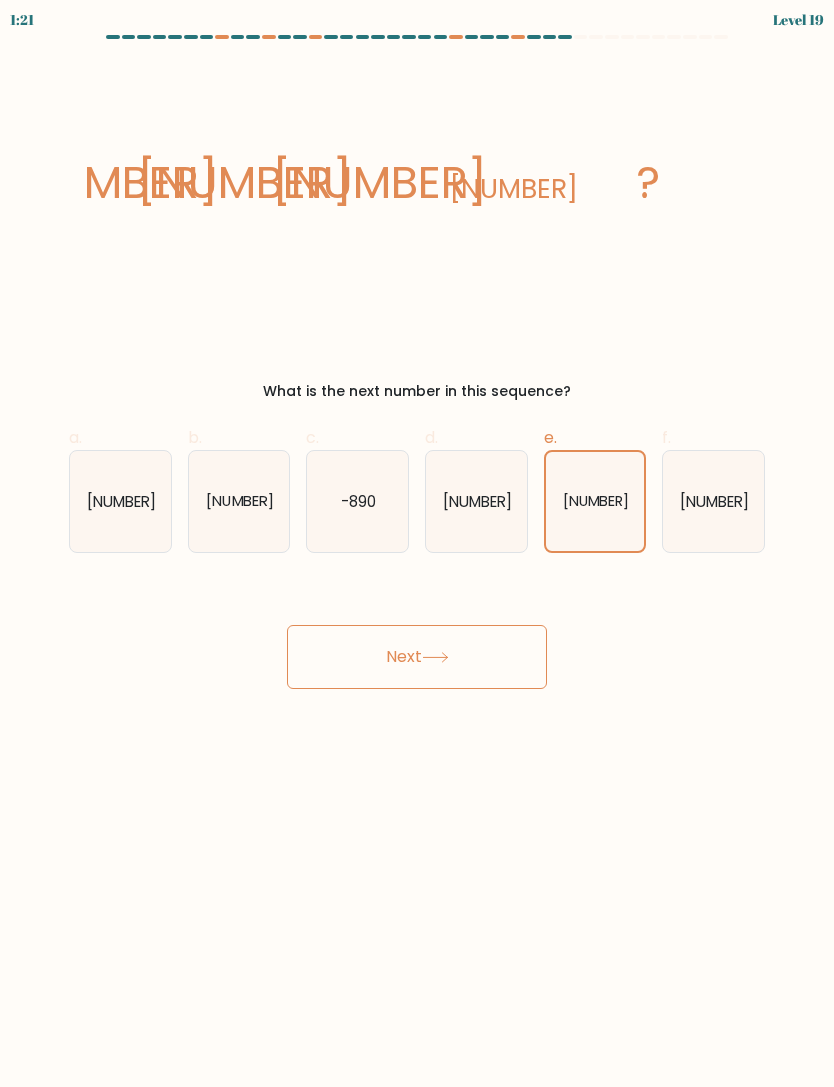 click at bounding box center [435, 657] 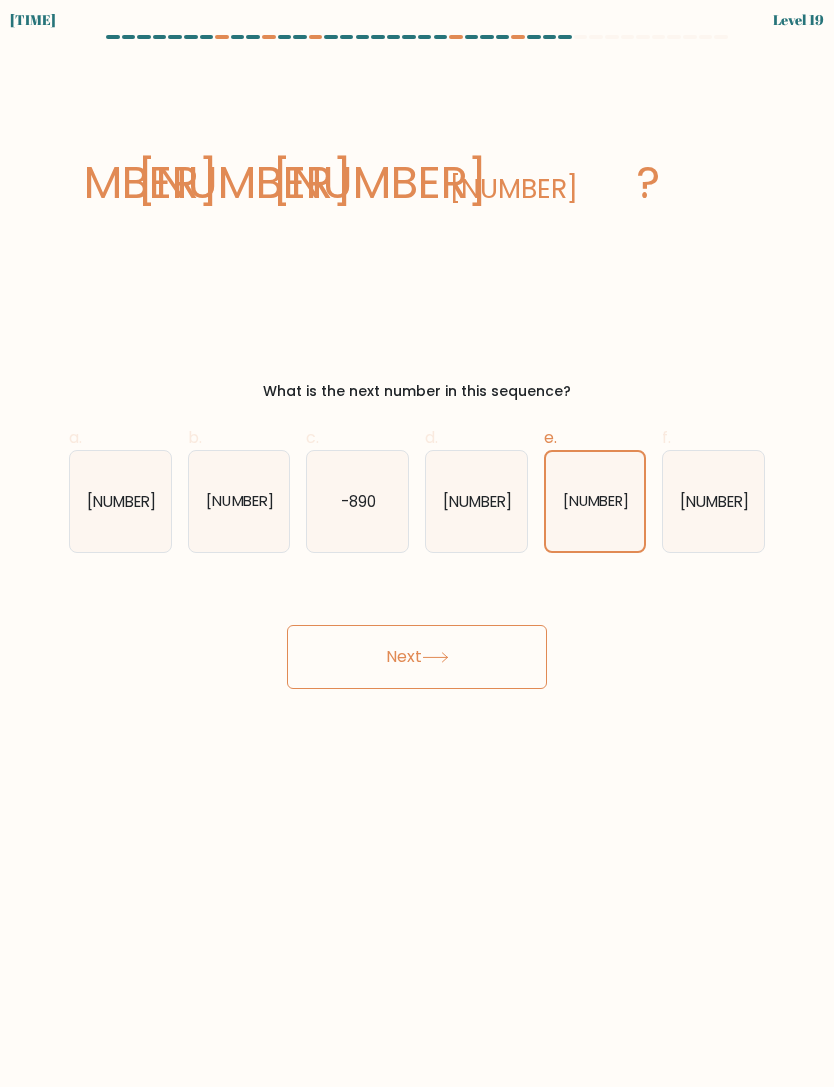 click on "Next" at bounding box center [417, 657] 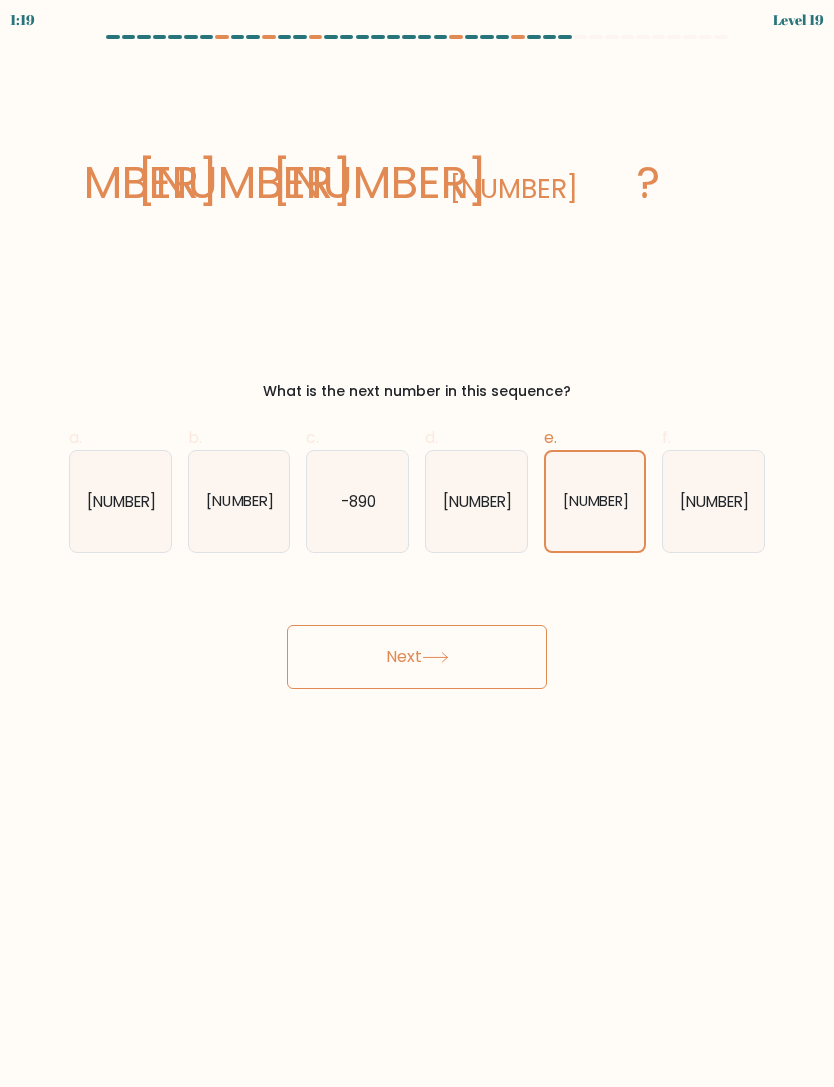 click on "Next" at bounding box center (417, 657) 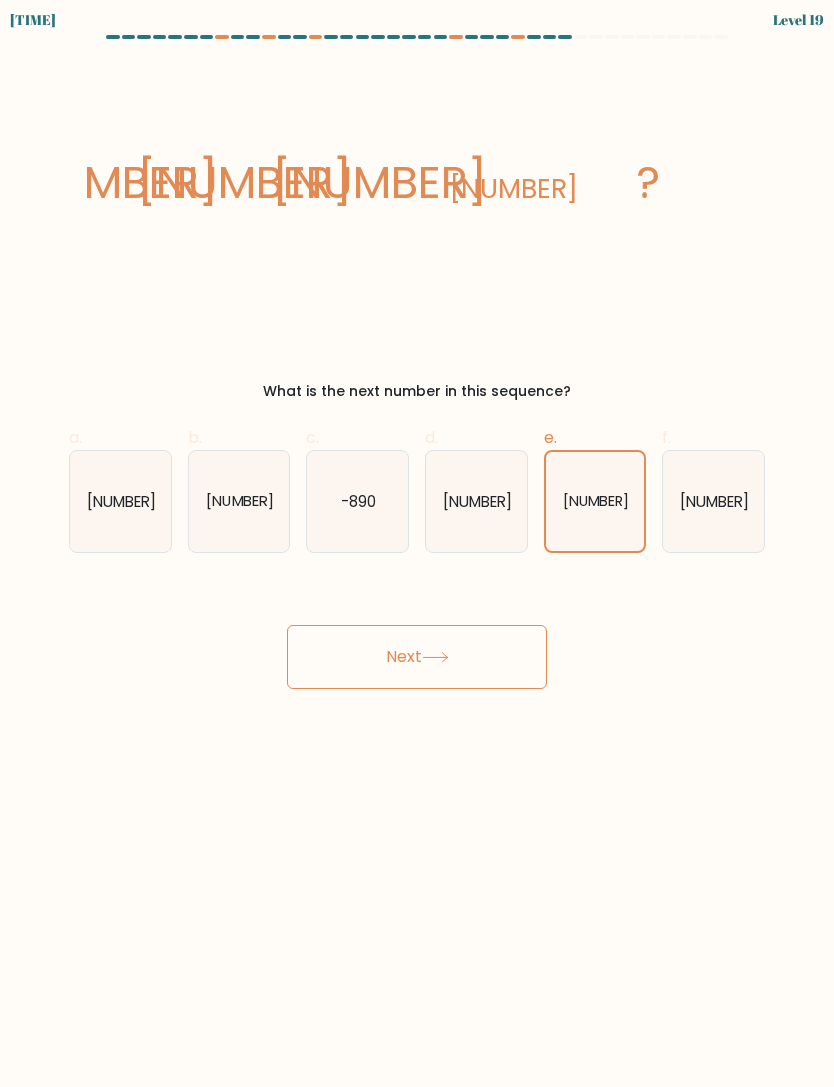 click on "Next" at bounding box center [417, 657] 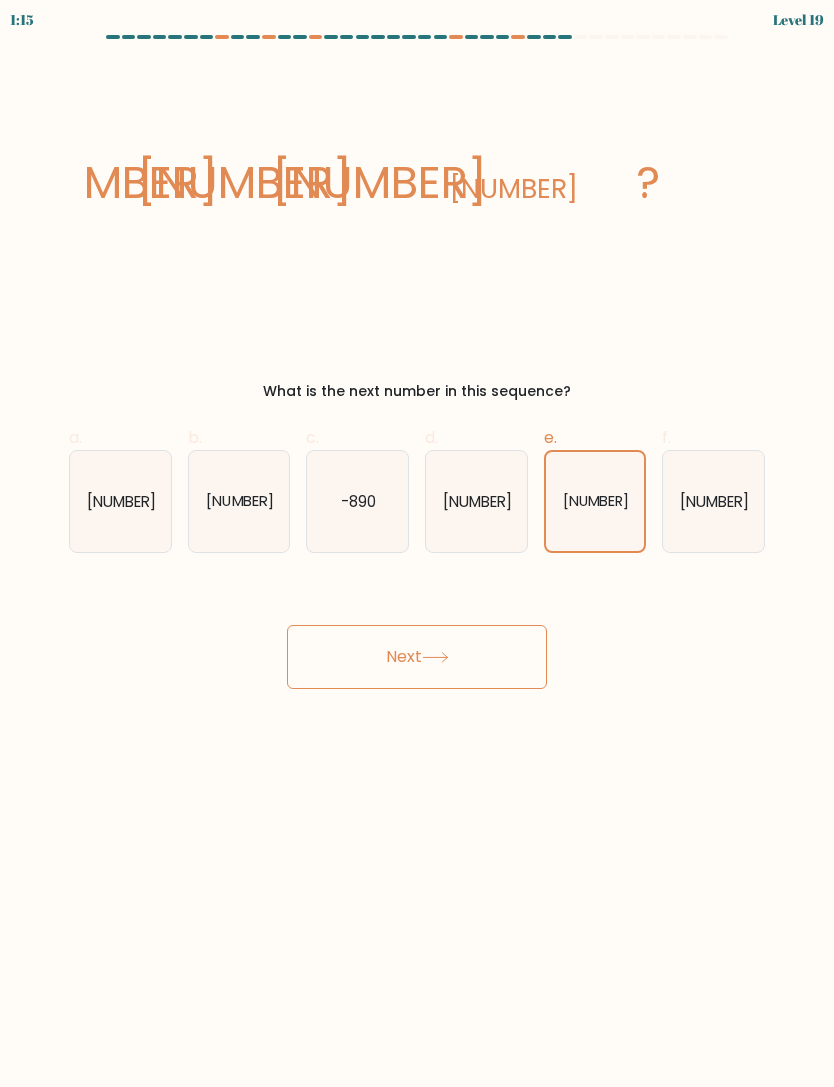 click on "Next" at bounding box center [417, 657] 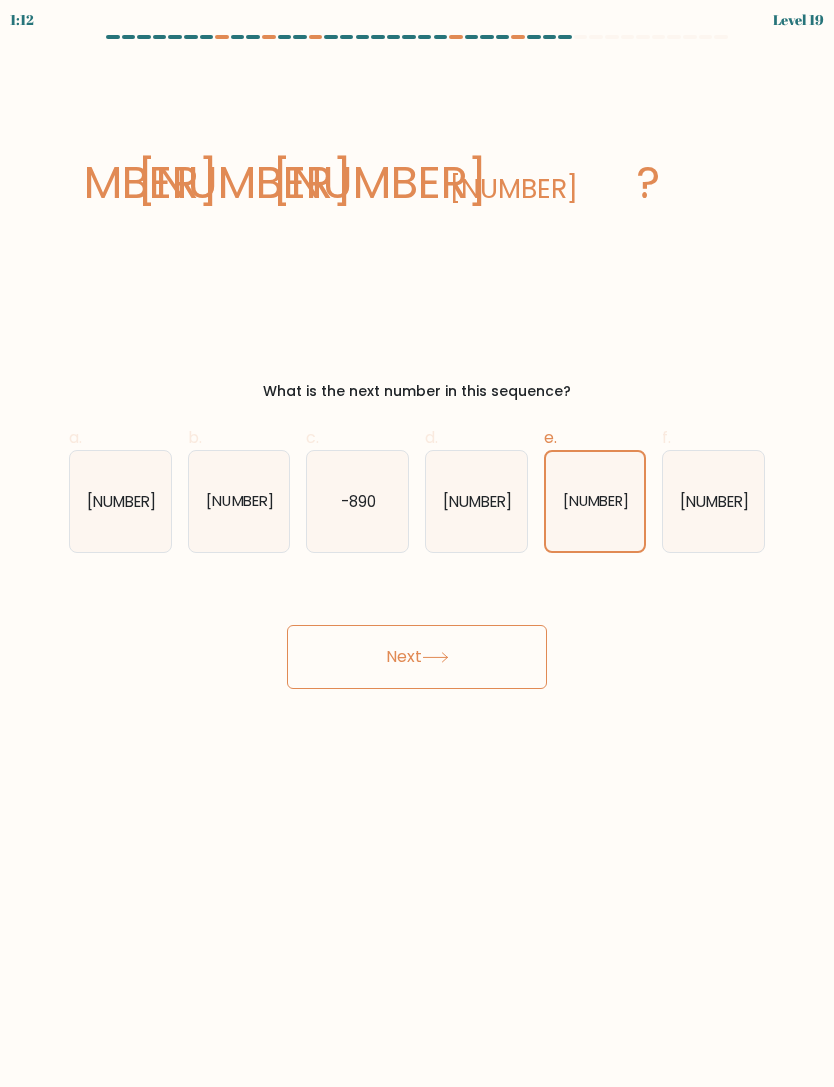 click on "Next" at bounding box center [417, 657] 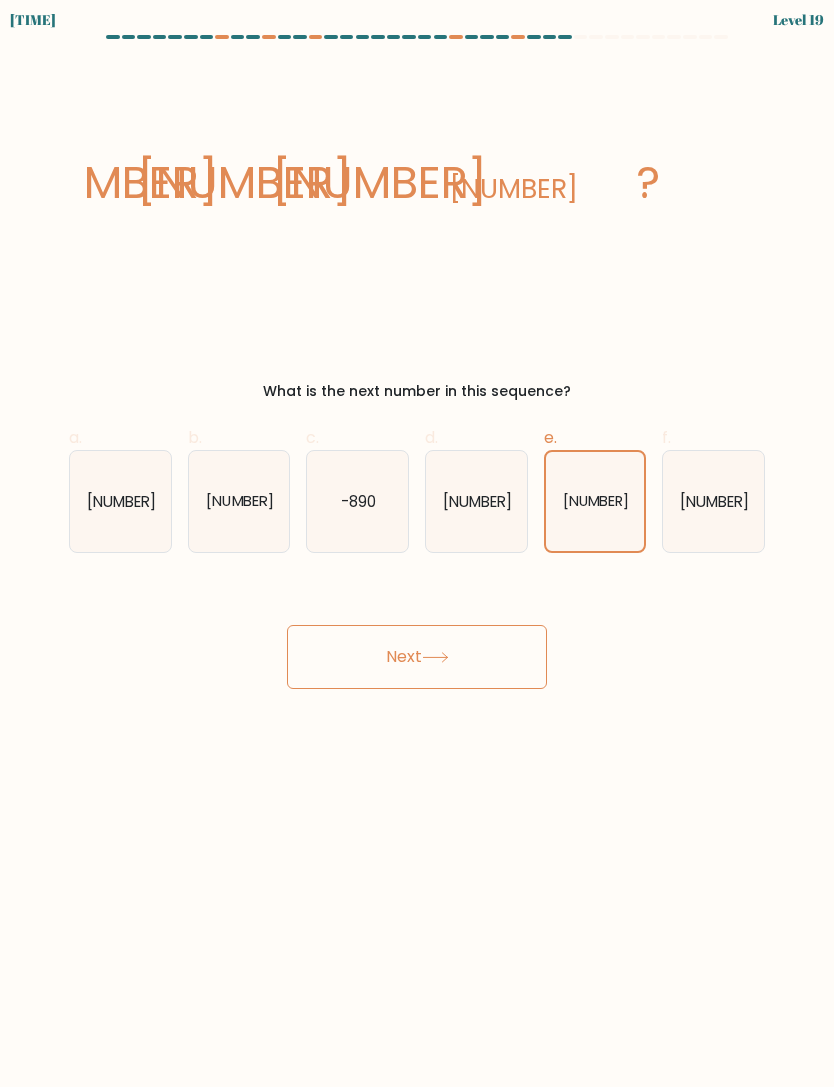 click on "Next" at bounding box center [417, 657] 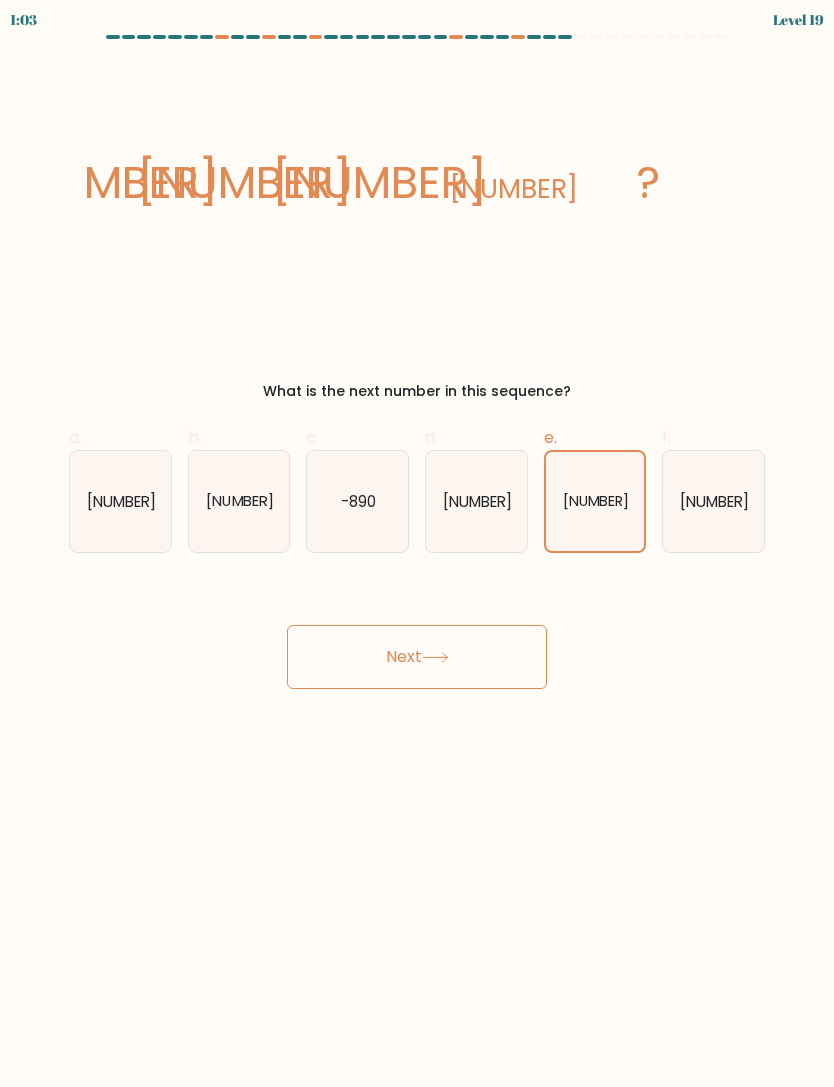 click at bounding box center [435, 657] 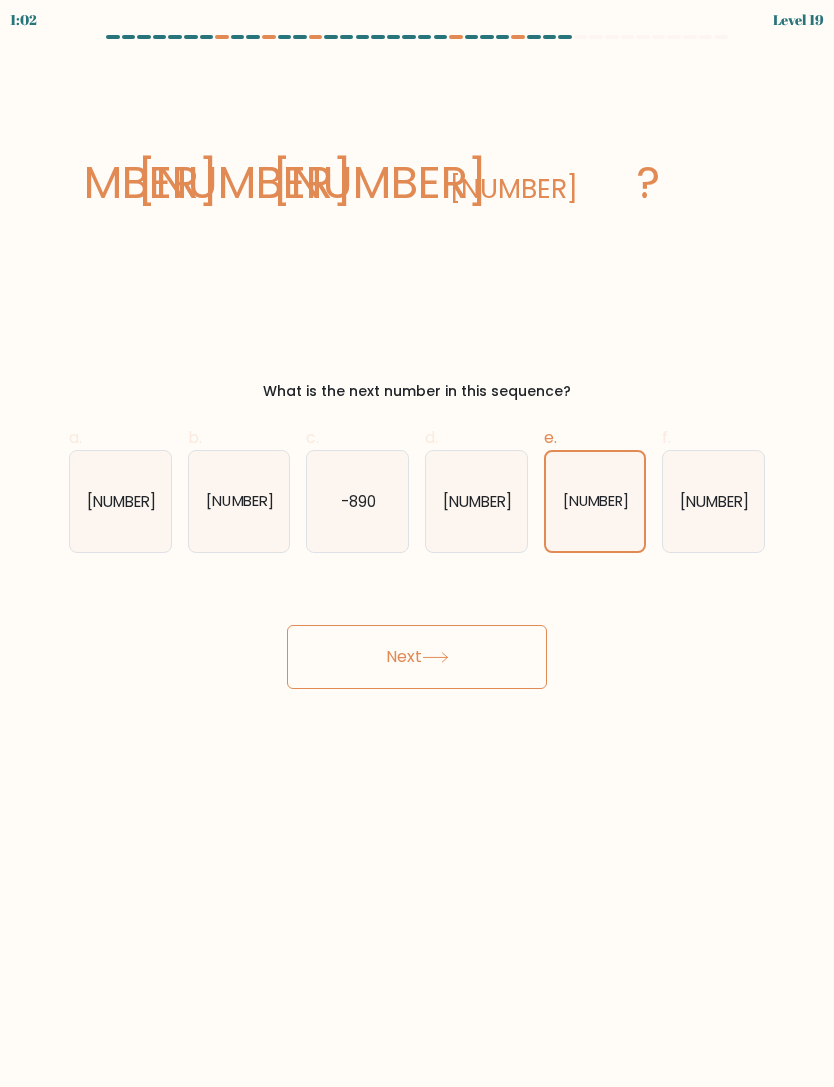 click on "Next" at bounding box center [417, 657] 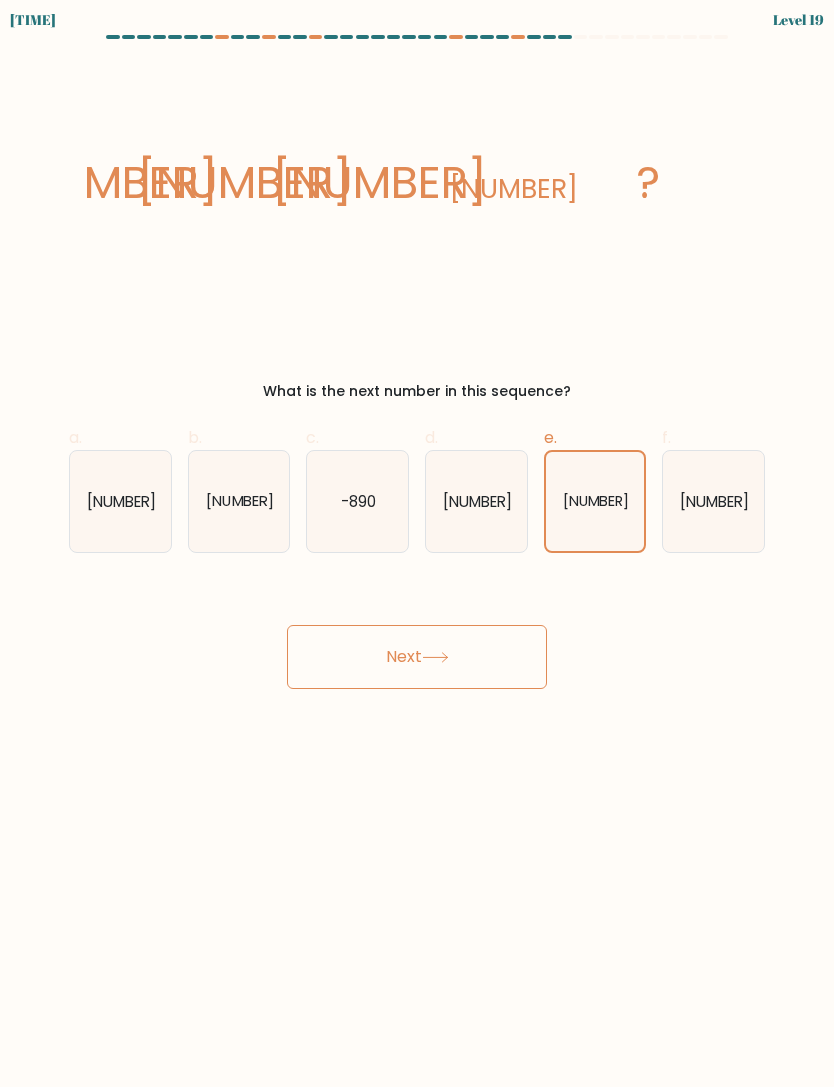 click on "Next" at bounding box center (417, 657) 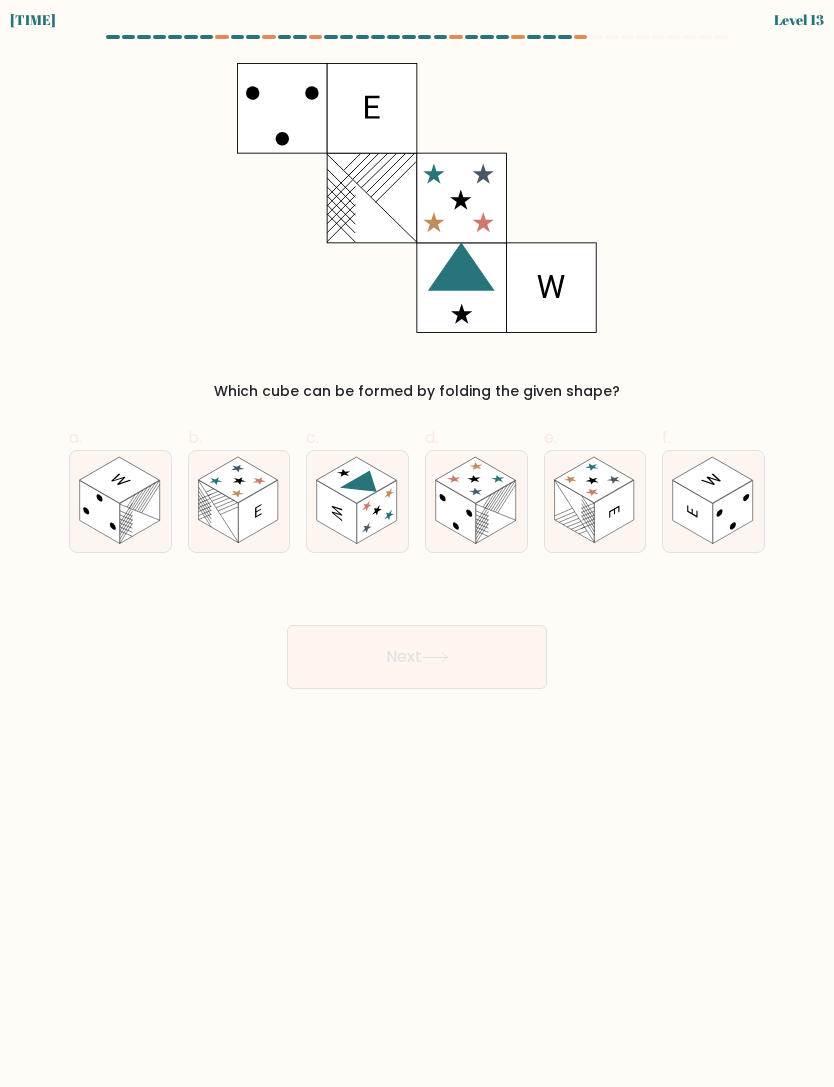 click at bounding box center (258, 511) 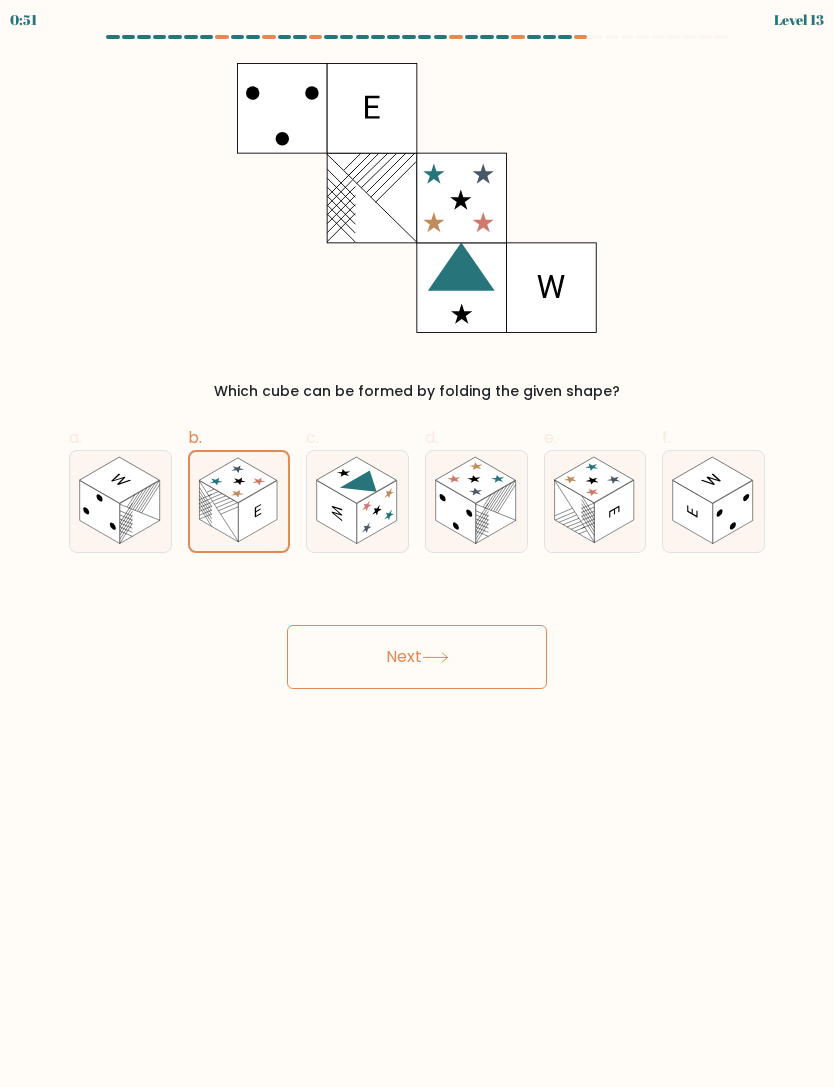 click on "Next" at bounding box center [417, 657] 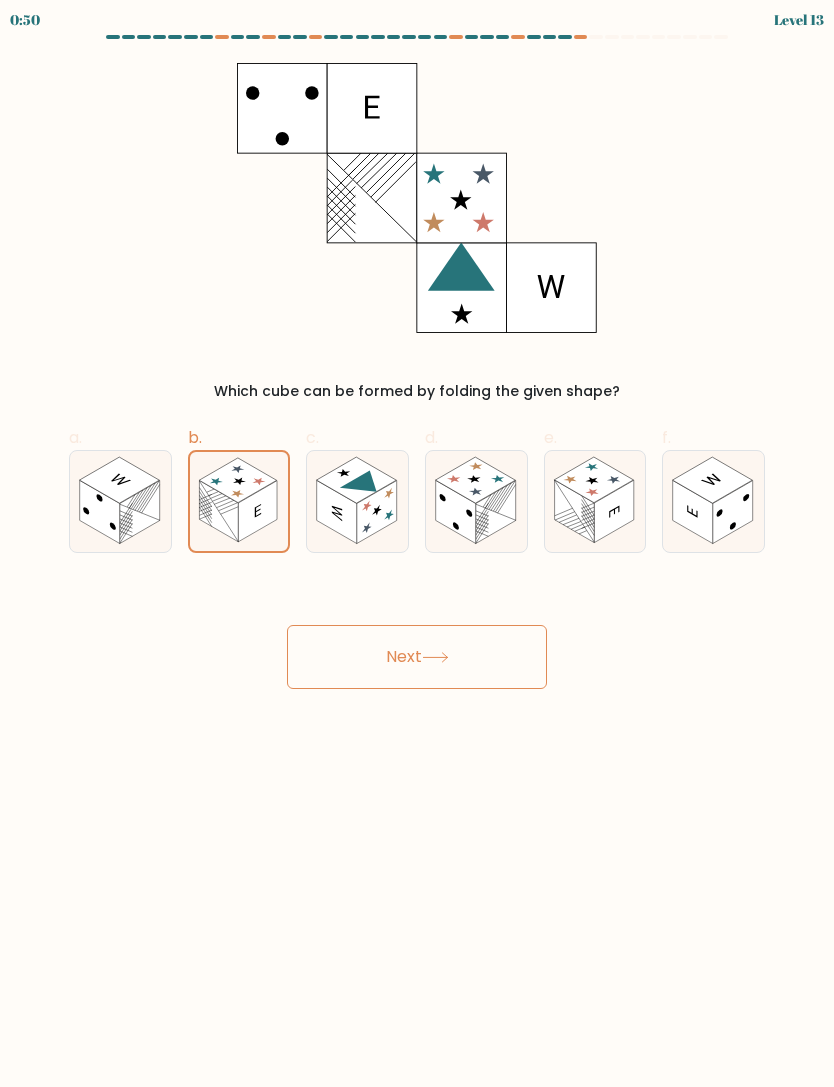 click on "Next" at bounding box center [417, 657] 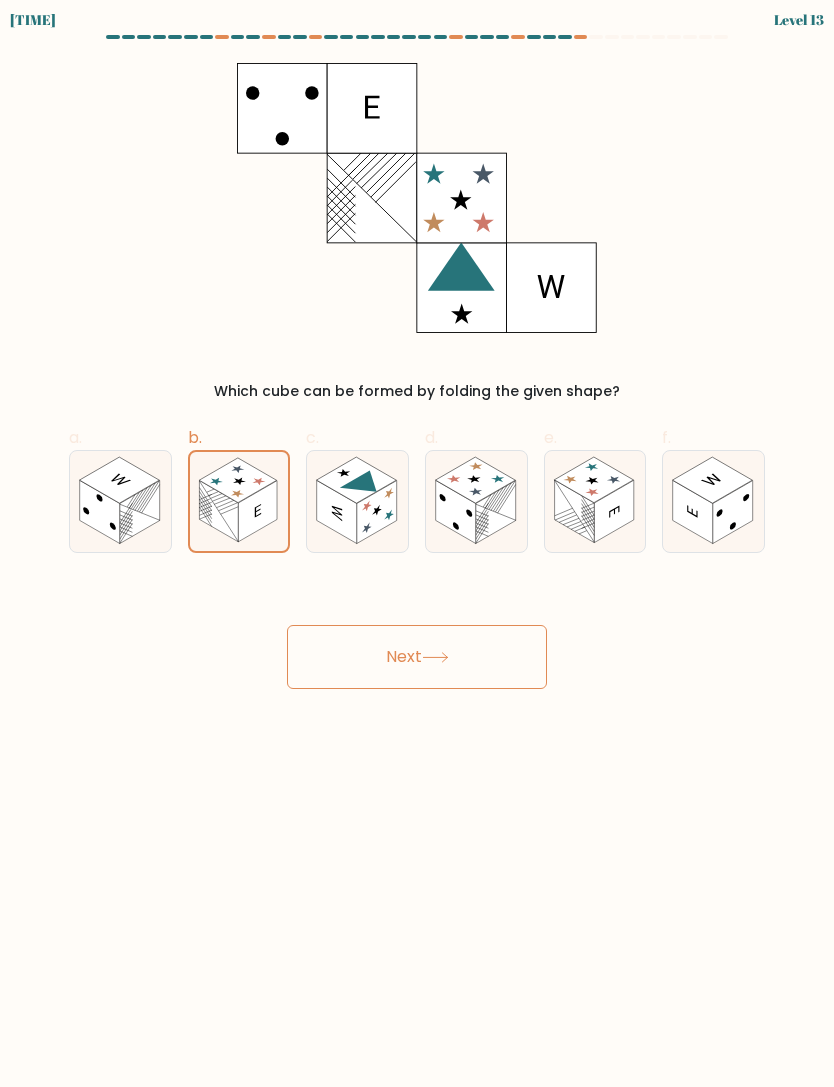 click on "Next" at bounding box center [417, 657] 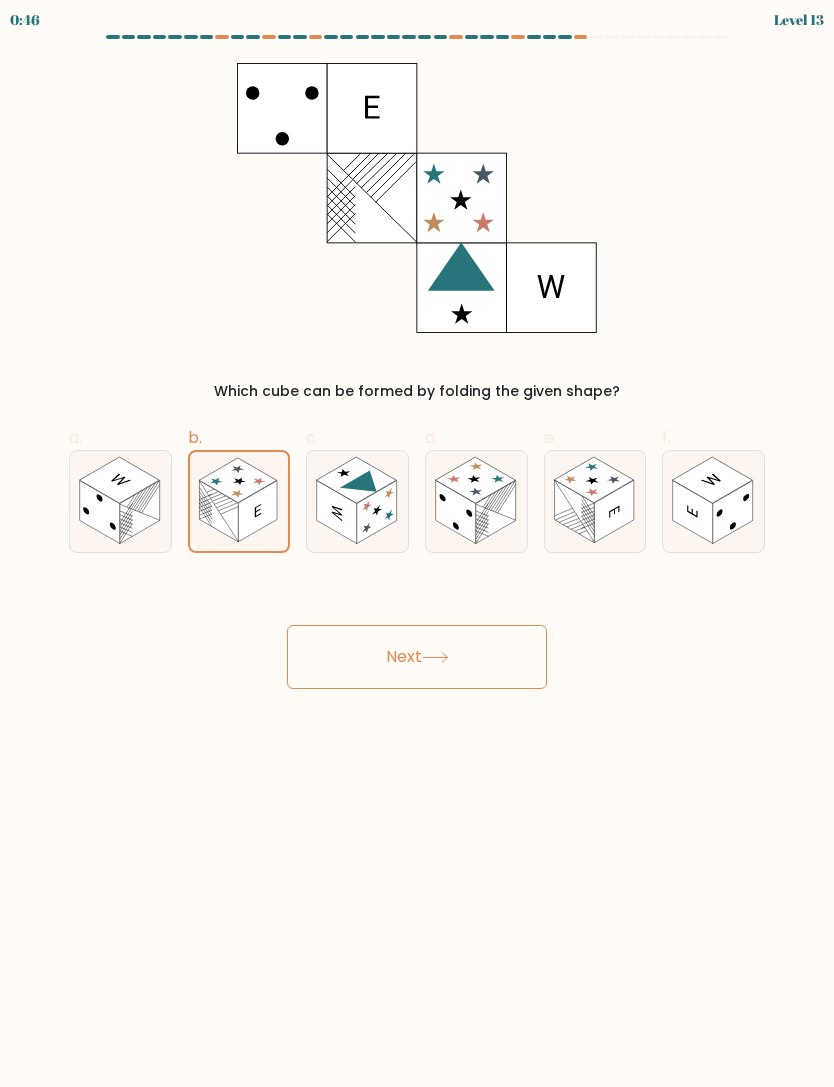 click on "Next" at bounding box center [417, 657] 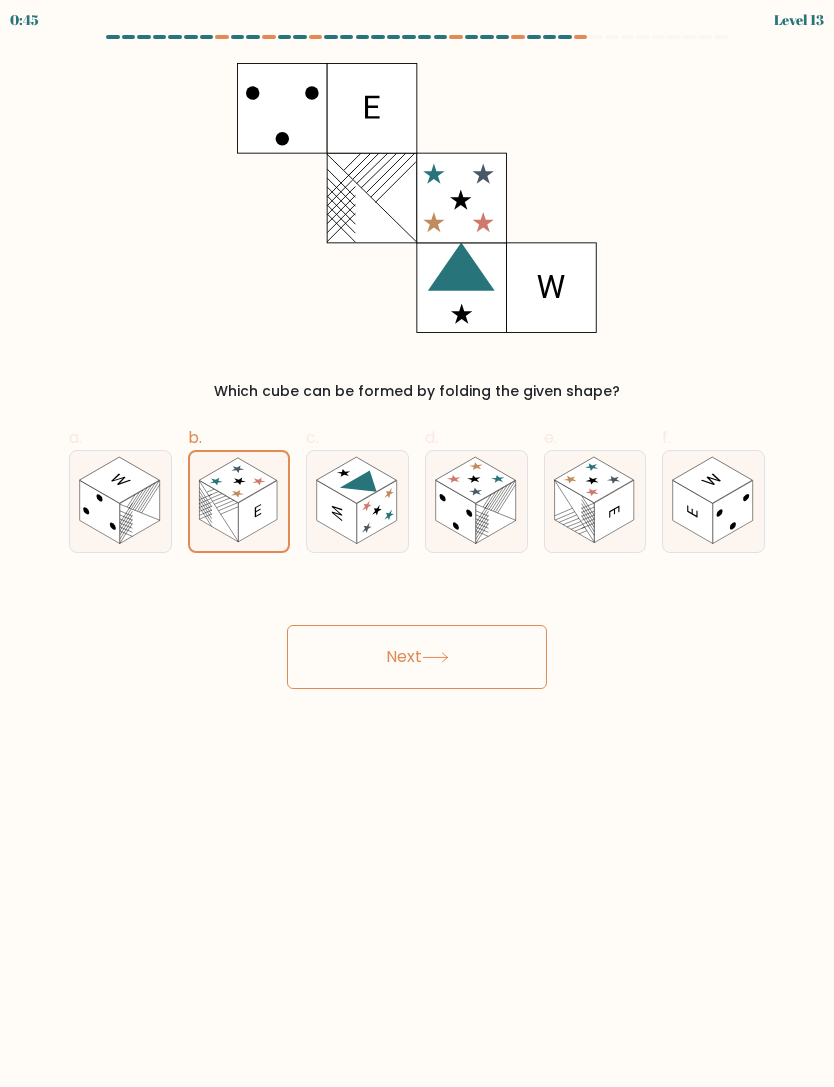 click on "0:45
Level 13" at bounding box center (417, 543) 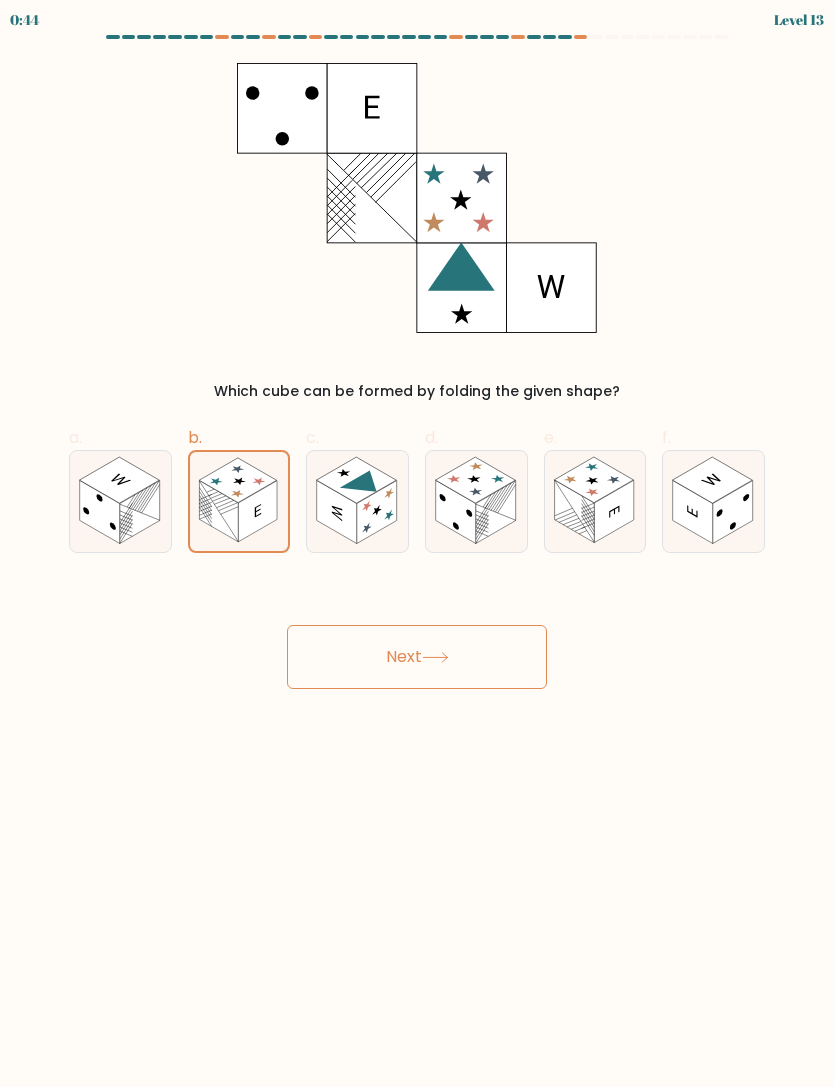 click on "Next" at bounding box center [417, 657] 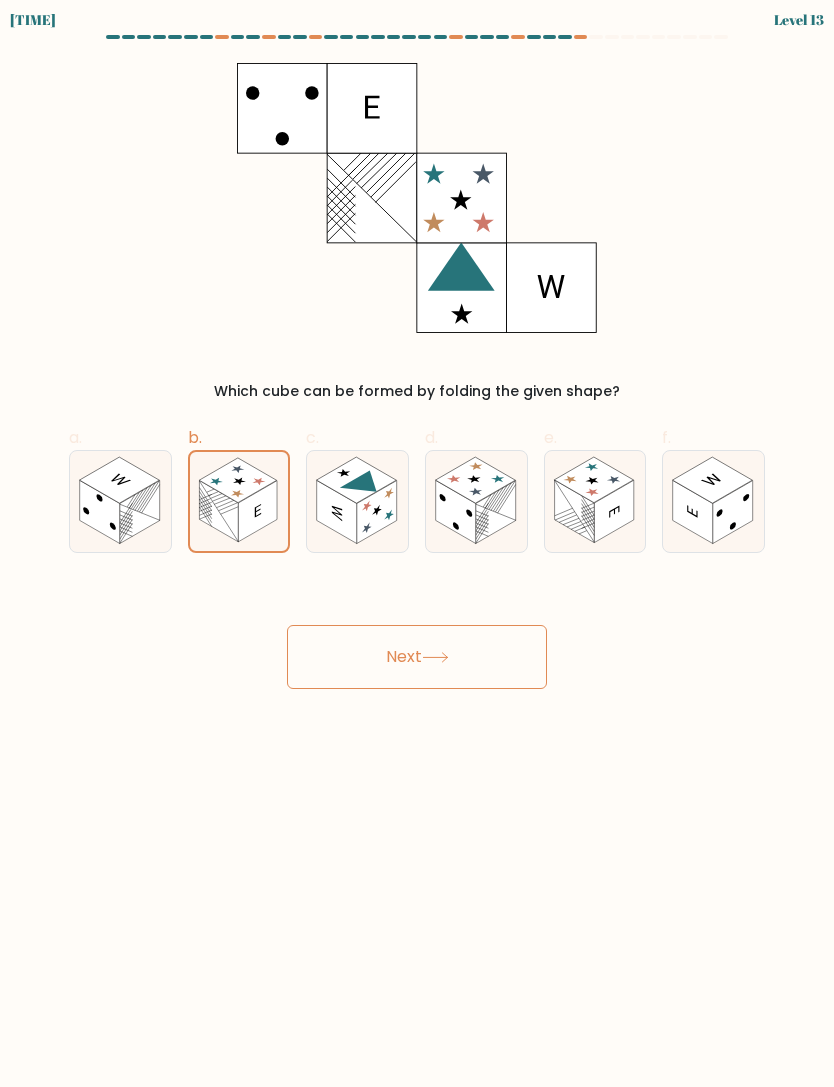 click on "Next" at bounding box center [417, 657] 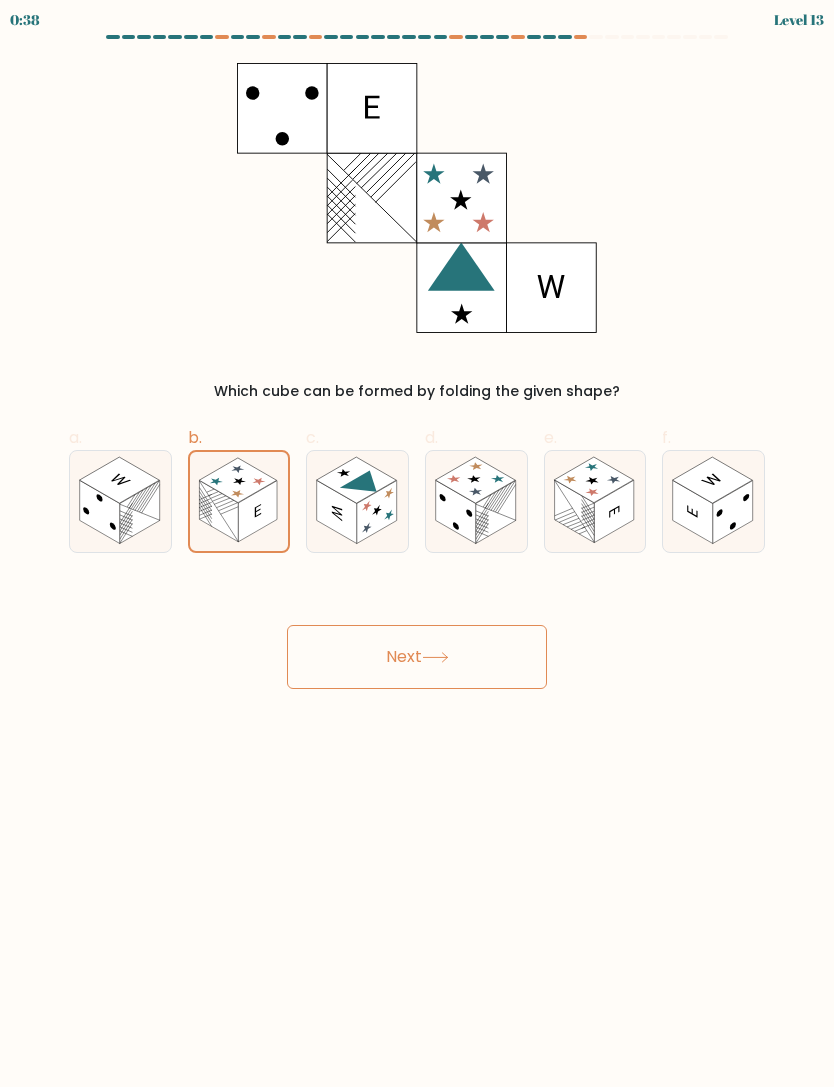 click on "Next" at bounding box center (417, 657) 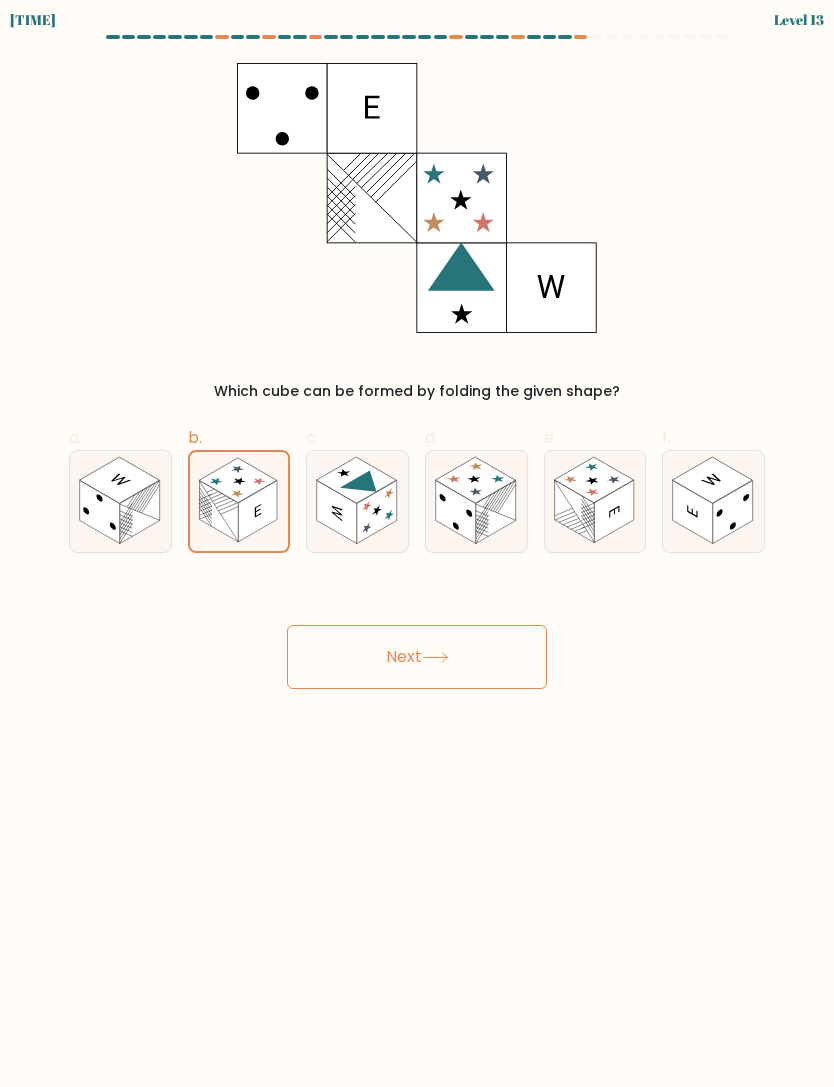 click on "Next" at bounding box center (417, 657) 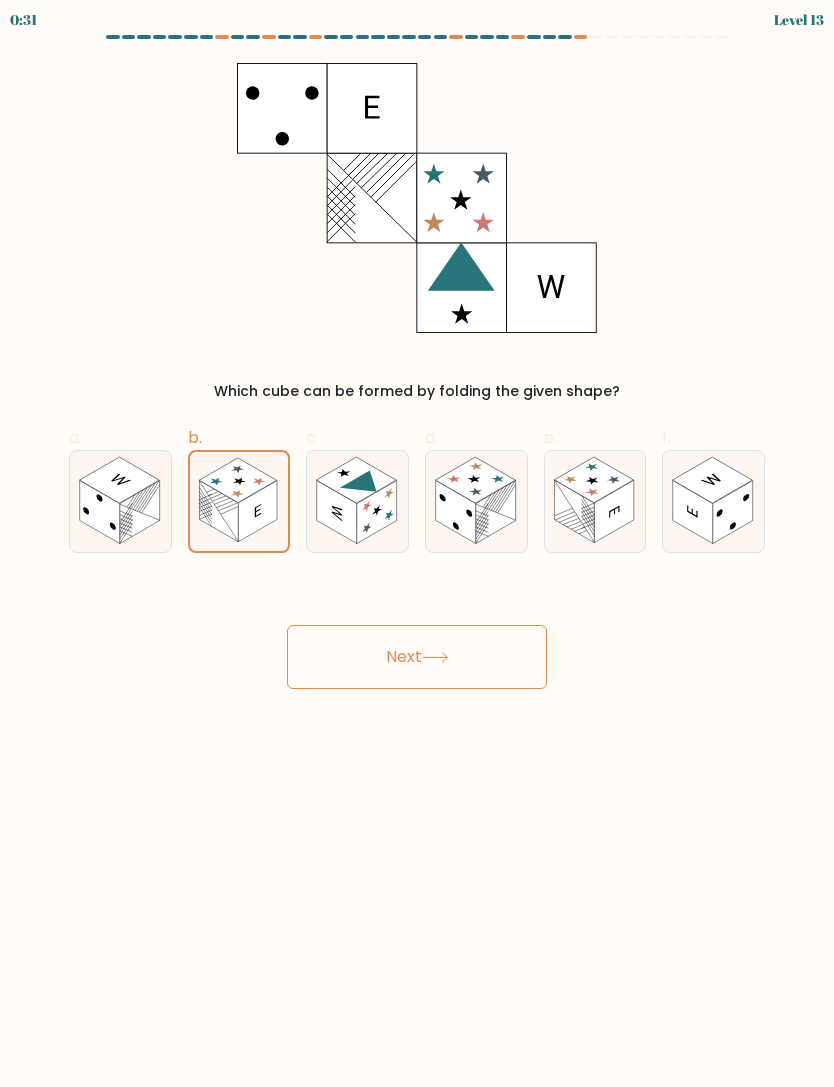 click on "Next" at bounding box center [417, 657] 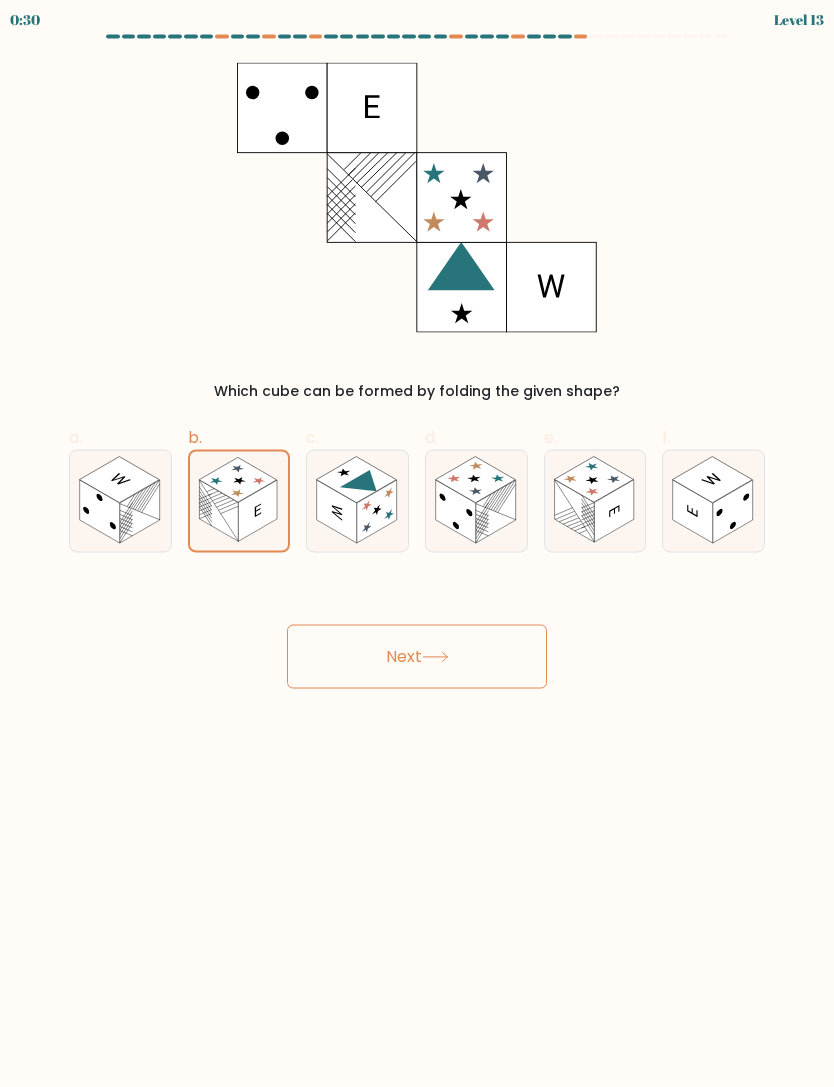 scroll, scrollTop: 0, scrollLeft: 0, axis: both 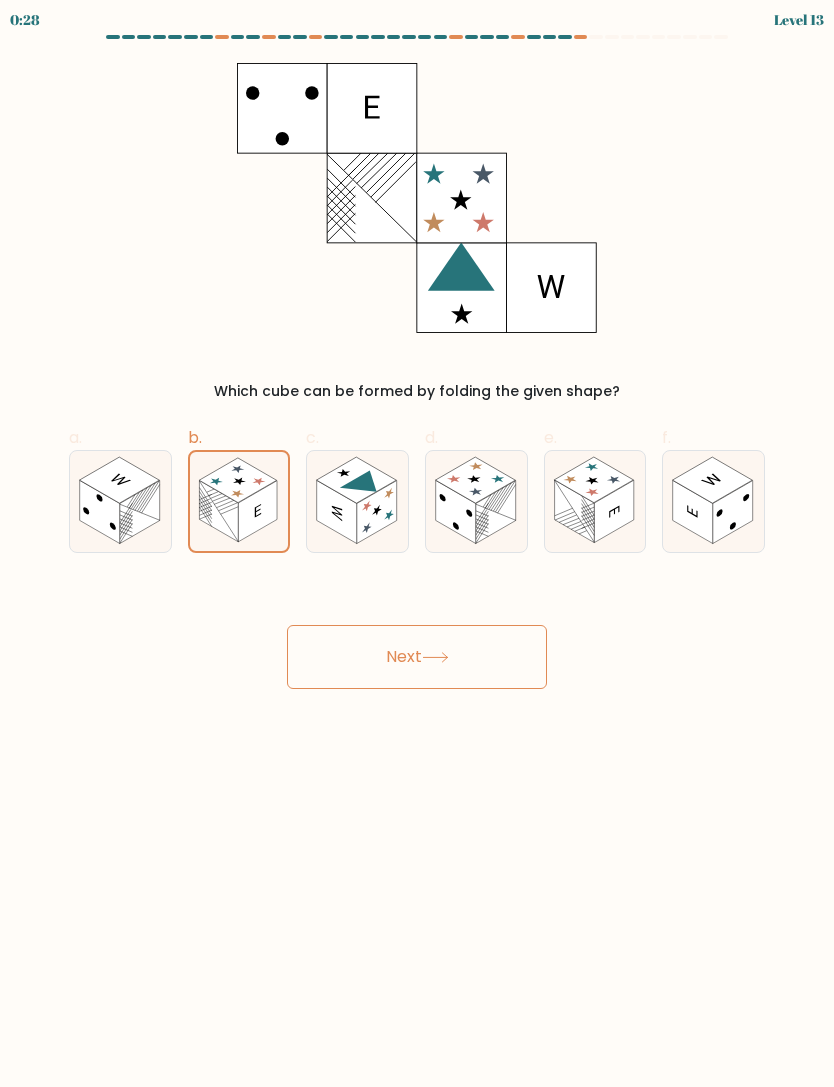 click at bounding box center [218, 512] 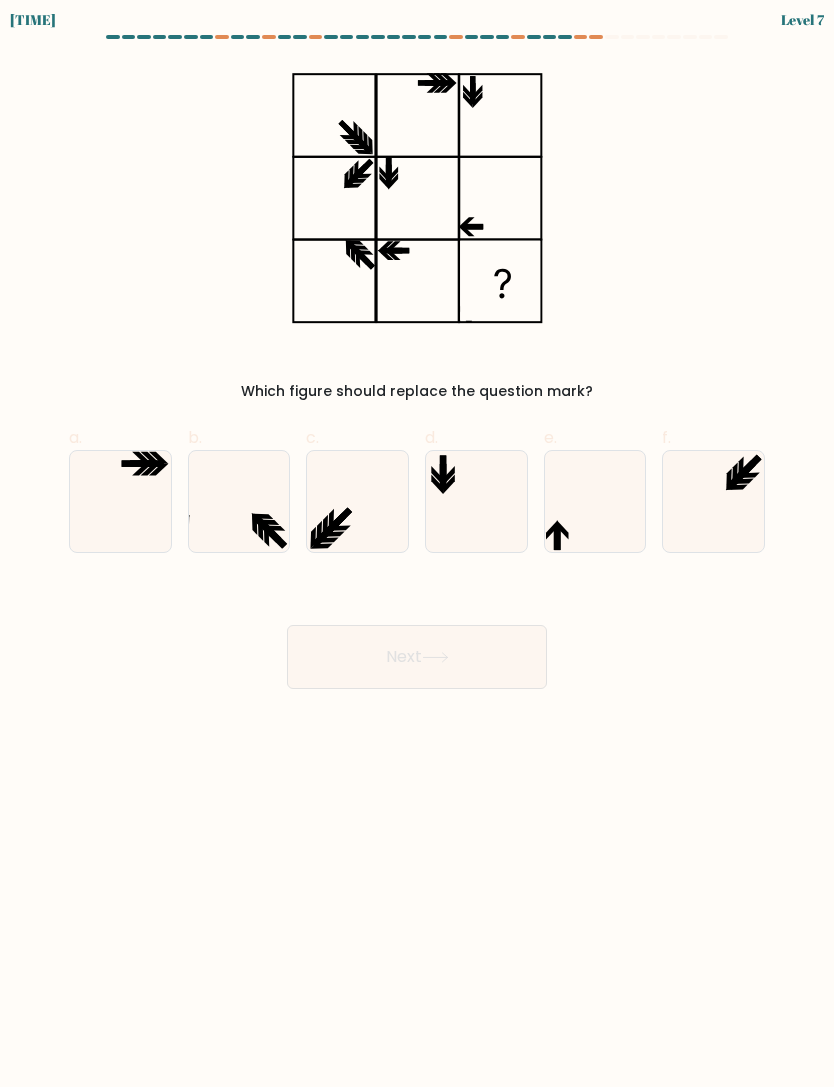 click at bounding box center [595, 501] 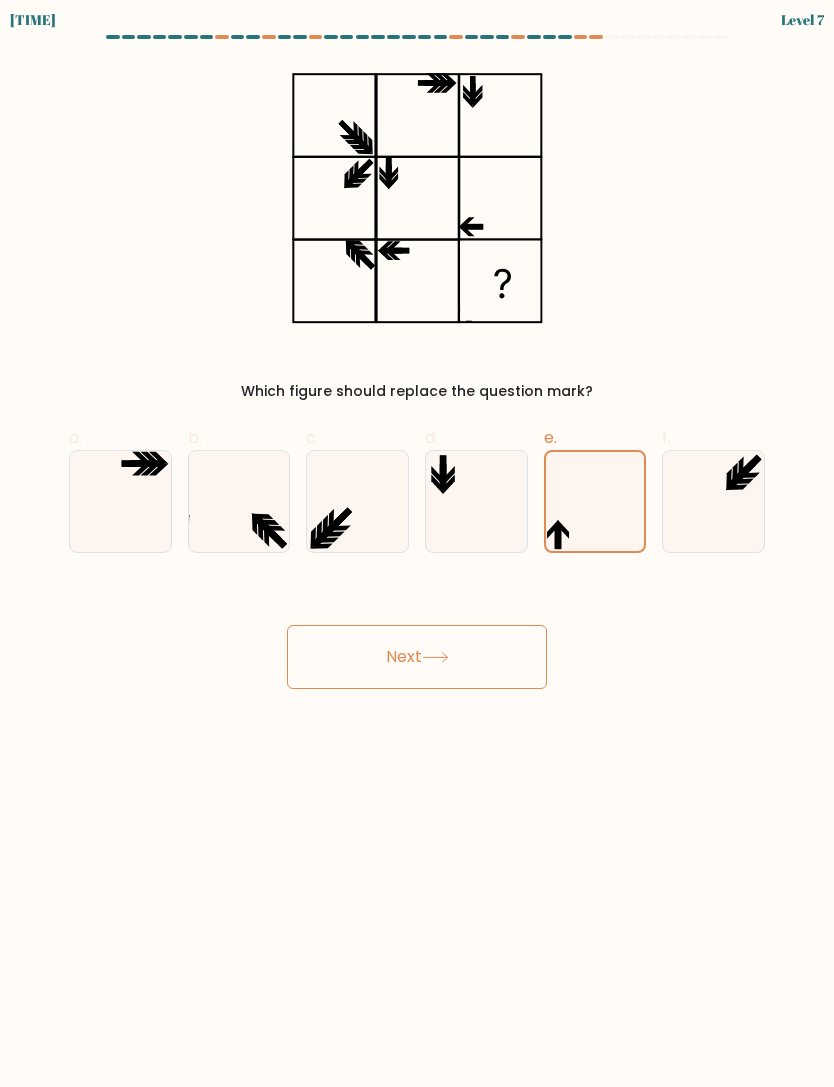 click on "Next" at bounding box center [417, 657] 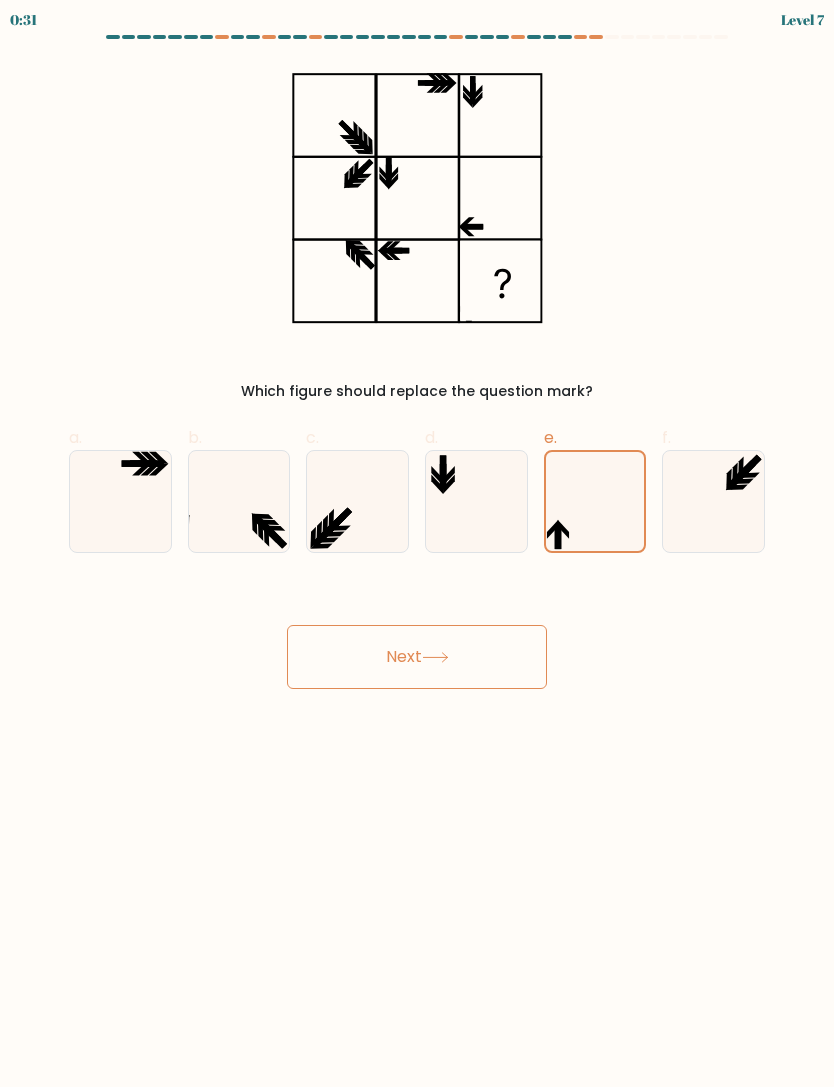 click on "Next" at bounding box center [417, 657] 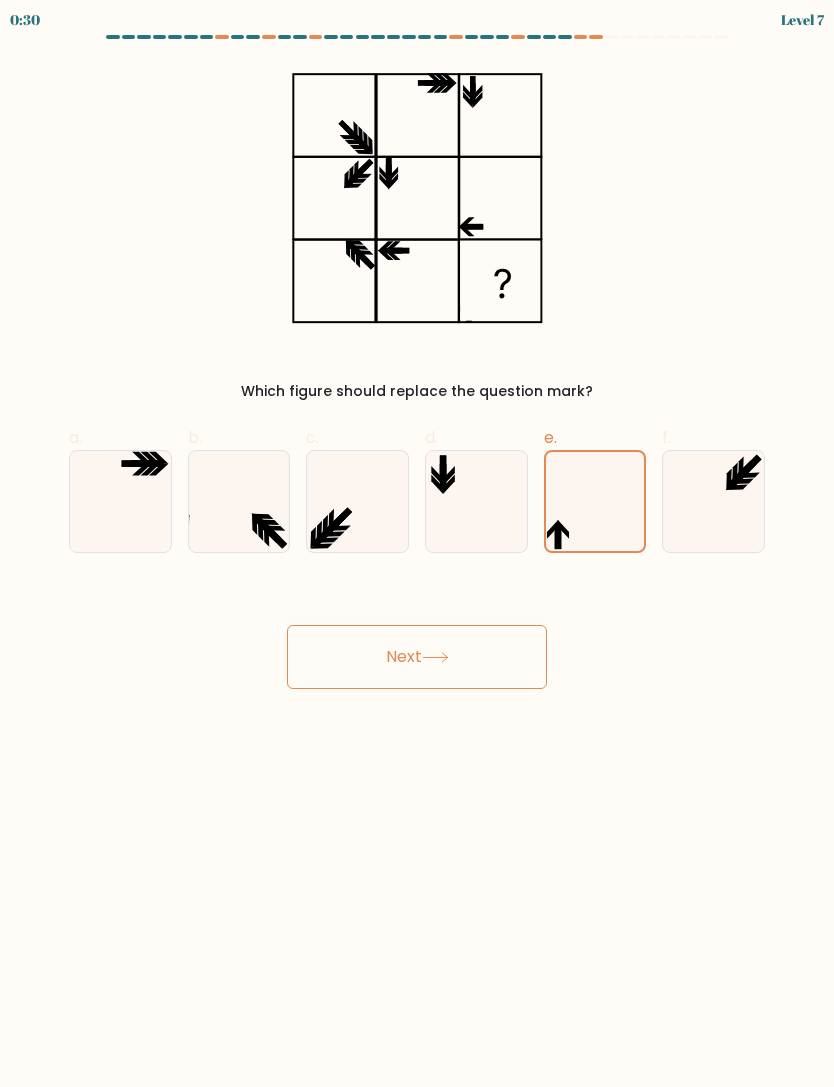 click on "Next" at bounding box center (417, 657) 